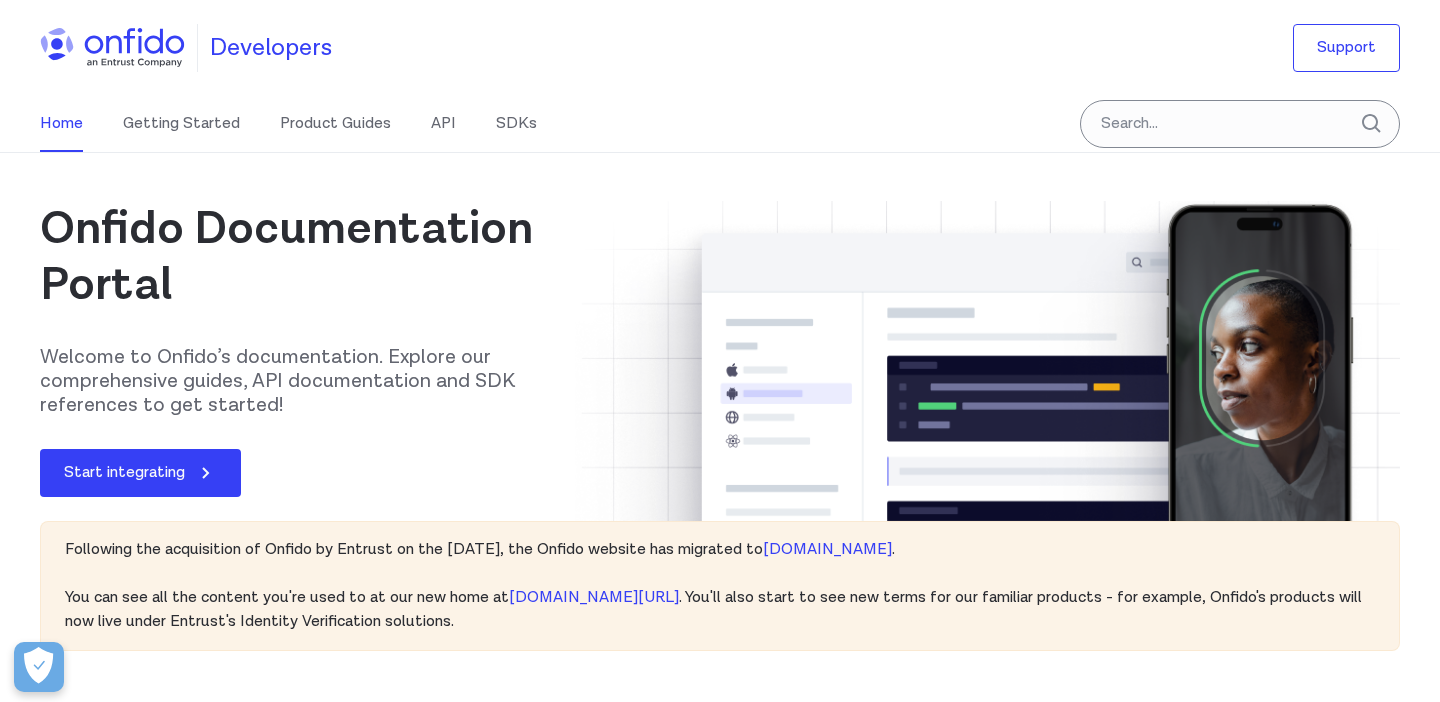 scroll, scrollTop: 0, scrollLeft: 0, axis: both 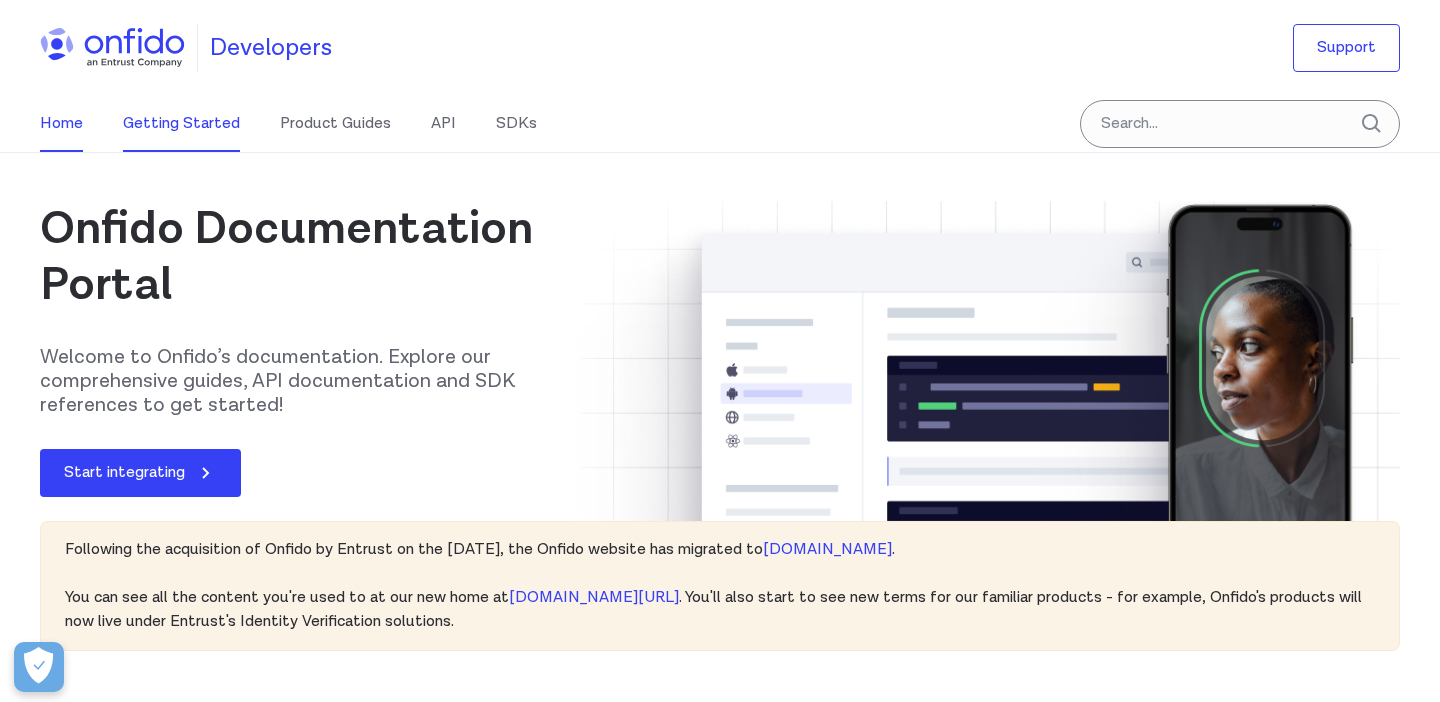 click on "Getting Started" at bounding box center (181, 124) 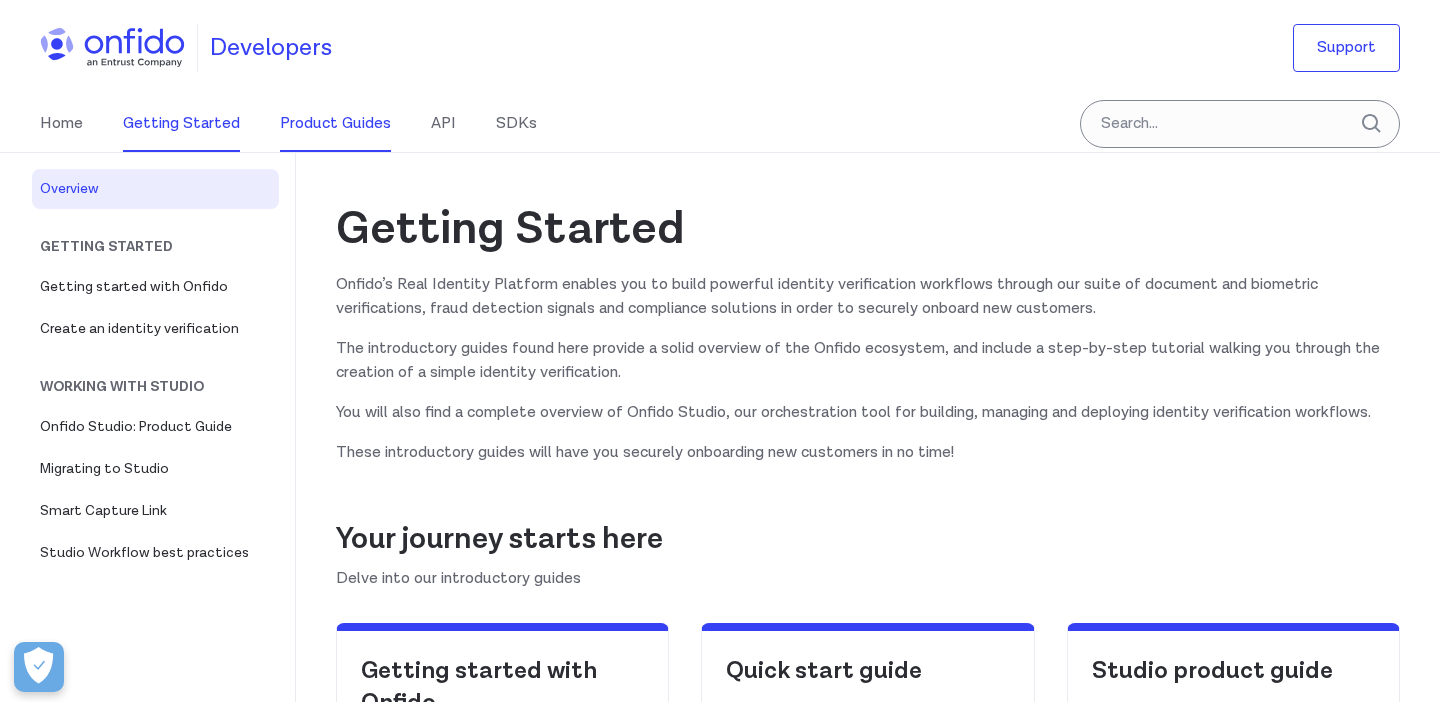 scroll, scrollTop: 0, scrollLeft: 0, axis: both 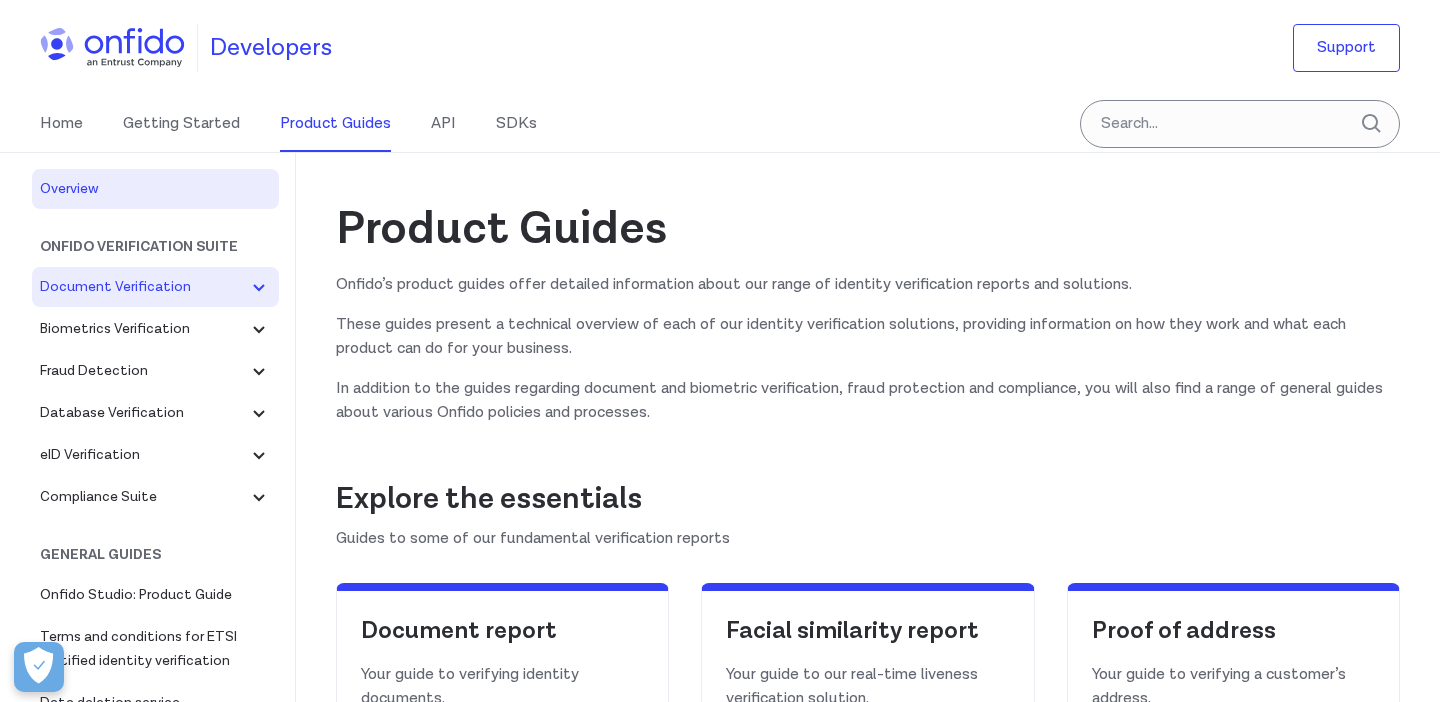 click on "Document Verification" at bounding box center [143, 287] 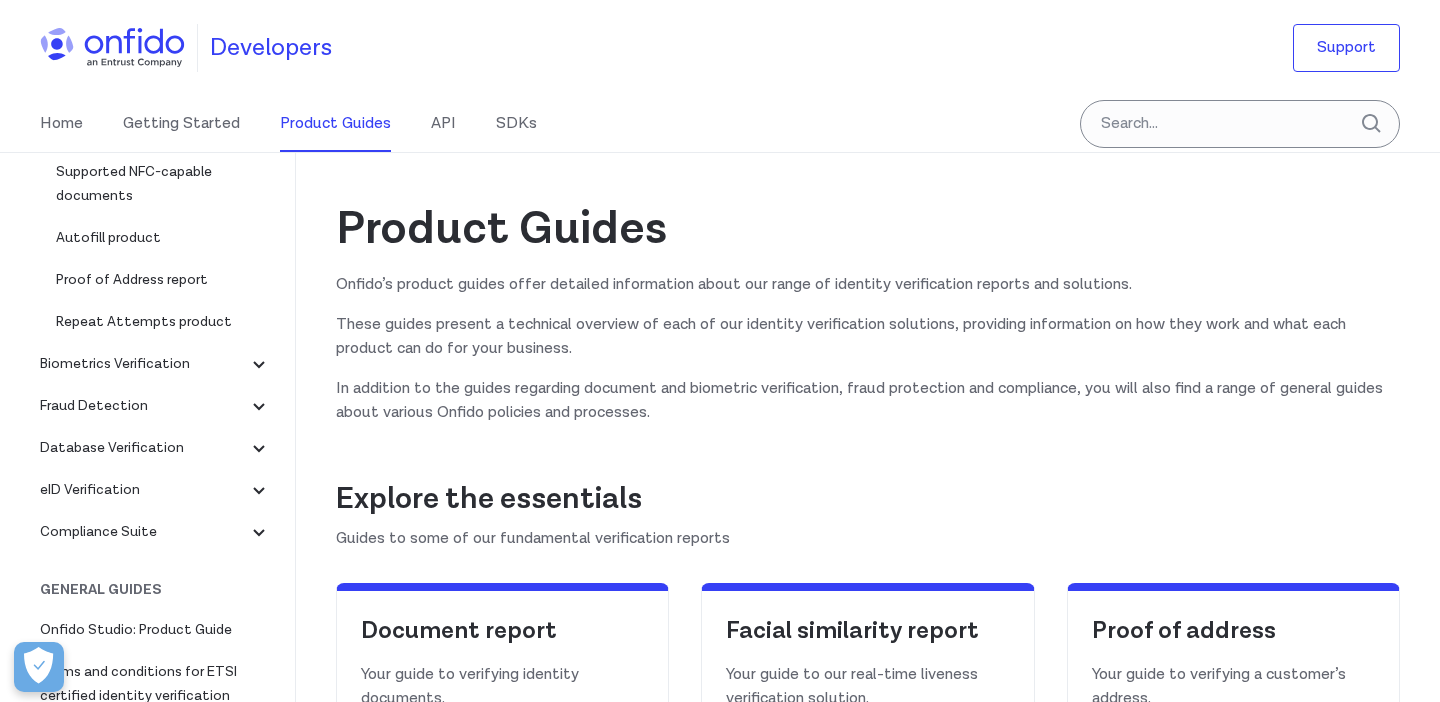 scroll, scrollTop: 263, scrollLeft: 0, axis: vertical 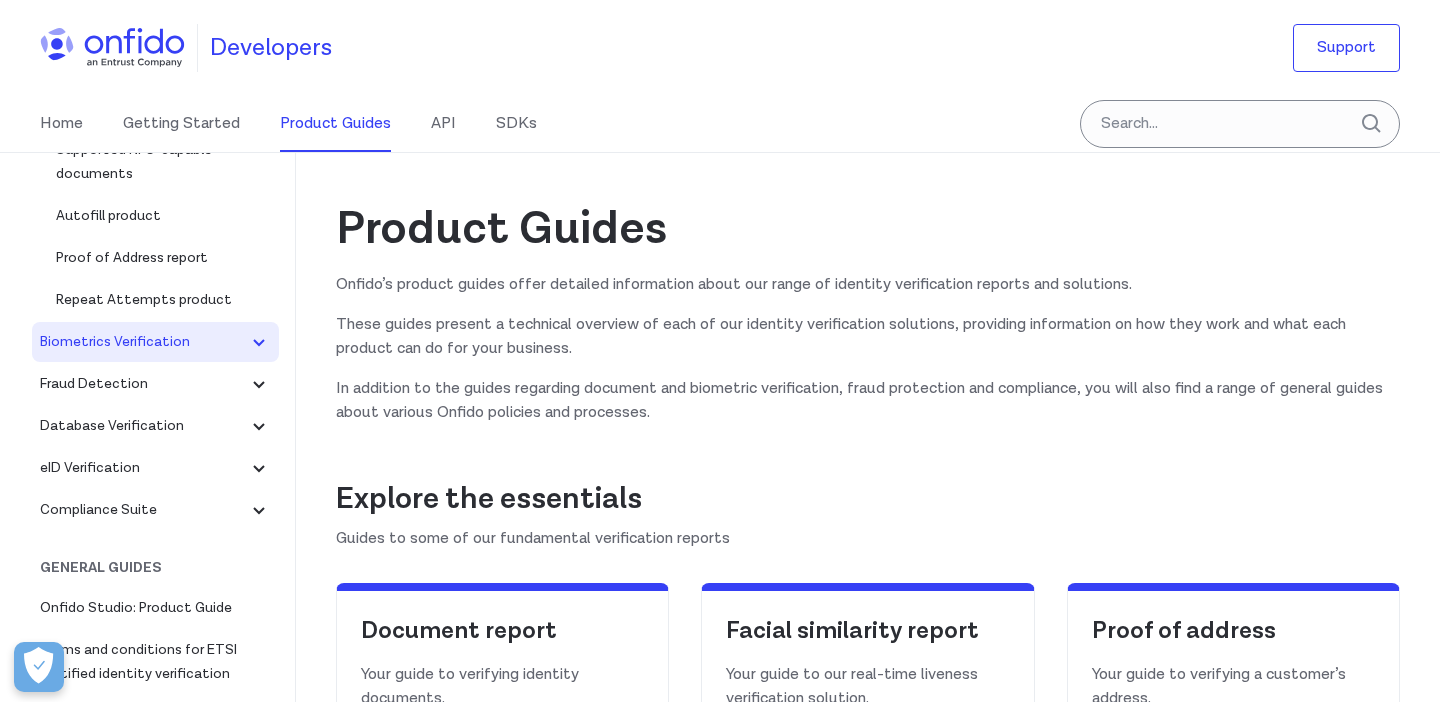 click on "Biometrics Verification" at bounding box center [143, 342] 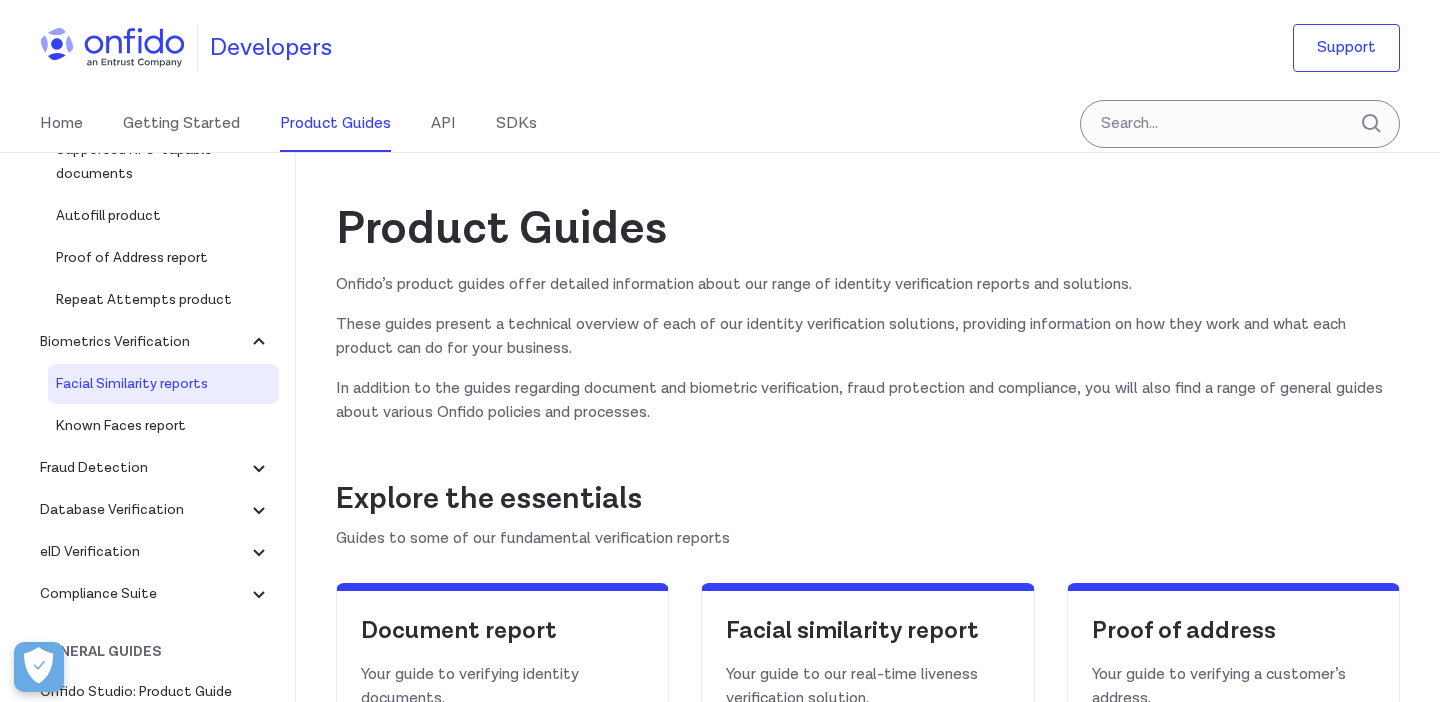 click on "Facial Similarity reports" at bounding box center [163, 384] 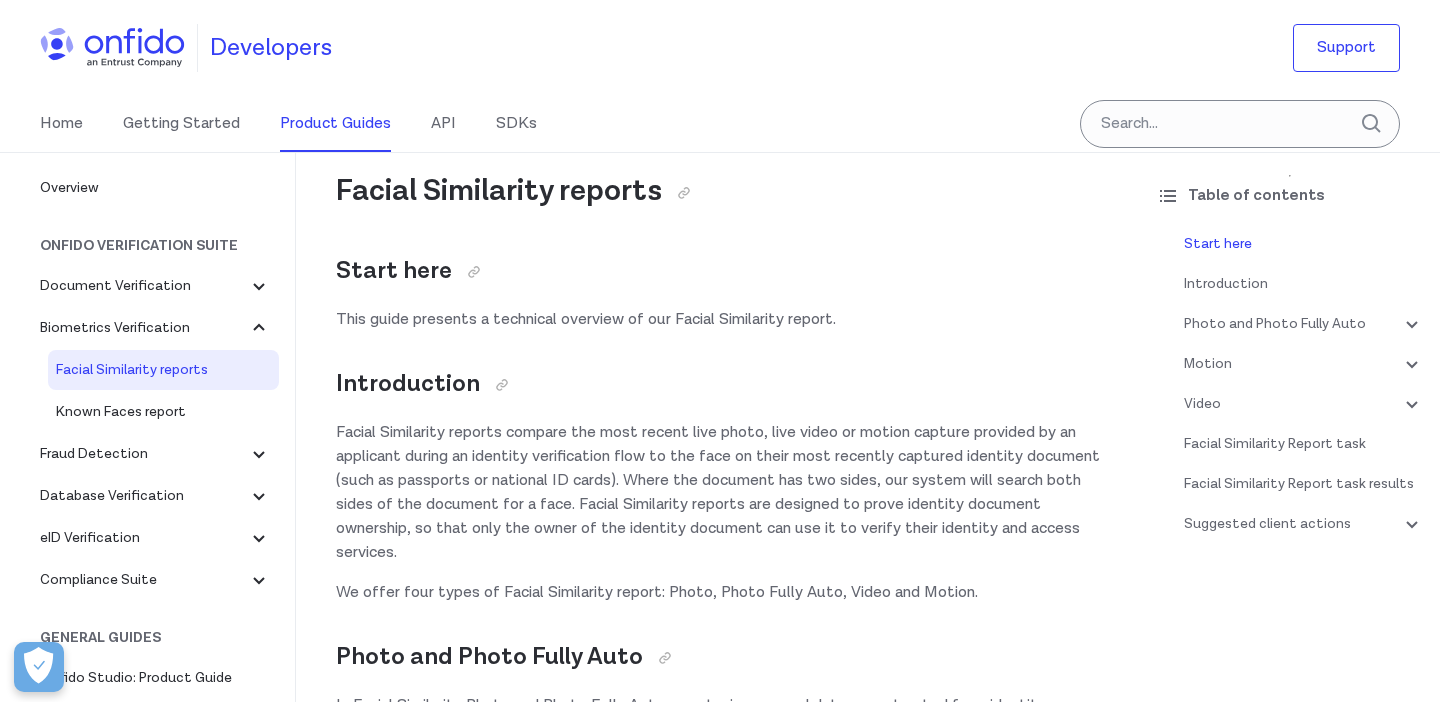 scroll, scrollTop: 31, scrollLeft: 0, axis: vertical 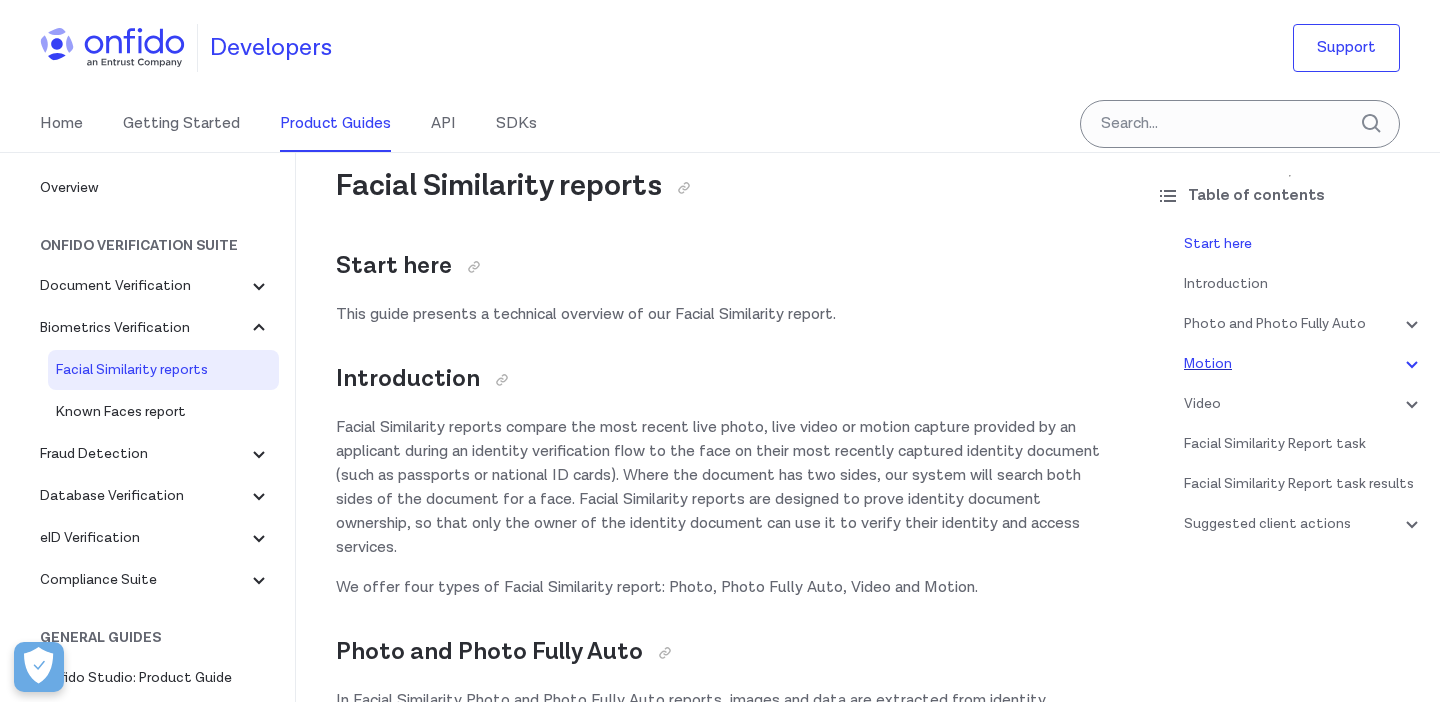 click on "Motion" at bounding box center [1304, 364] 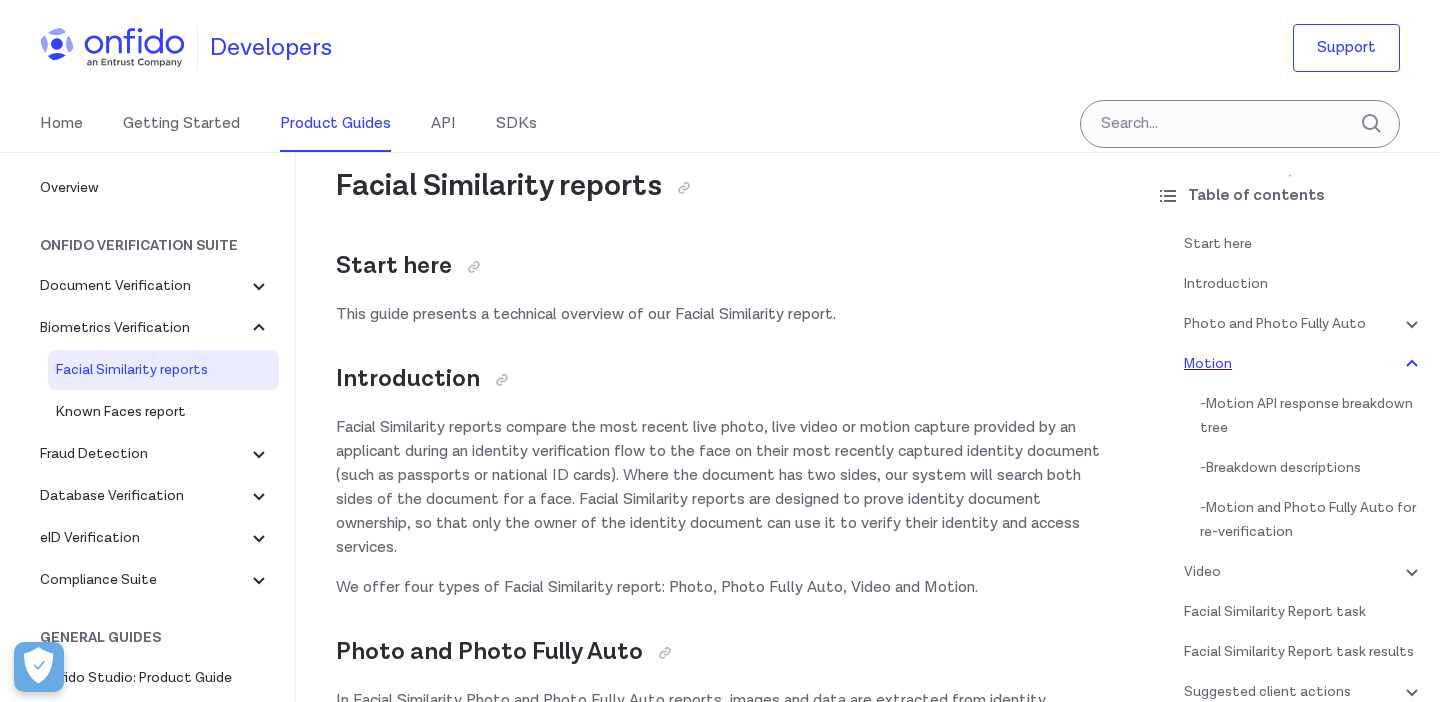 scroll, scrollTop: 2389, scrollLeft: 0, axis: vertical 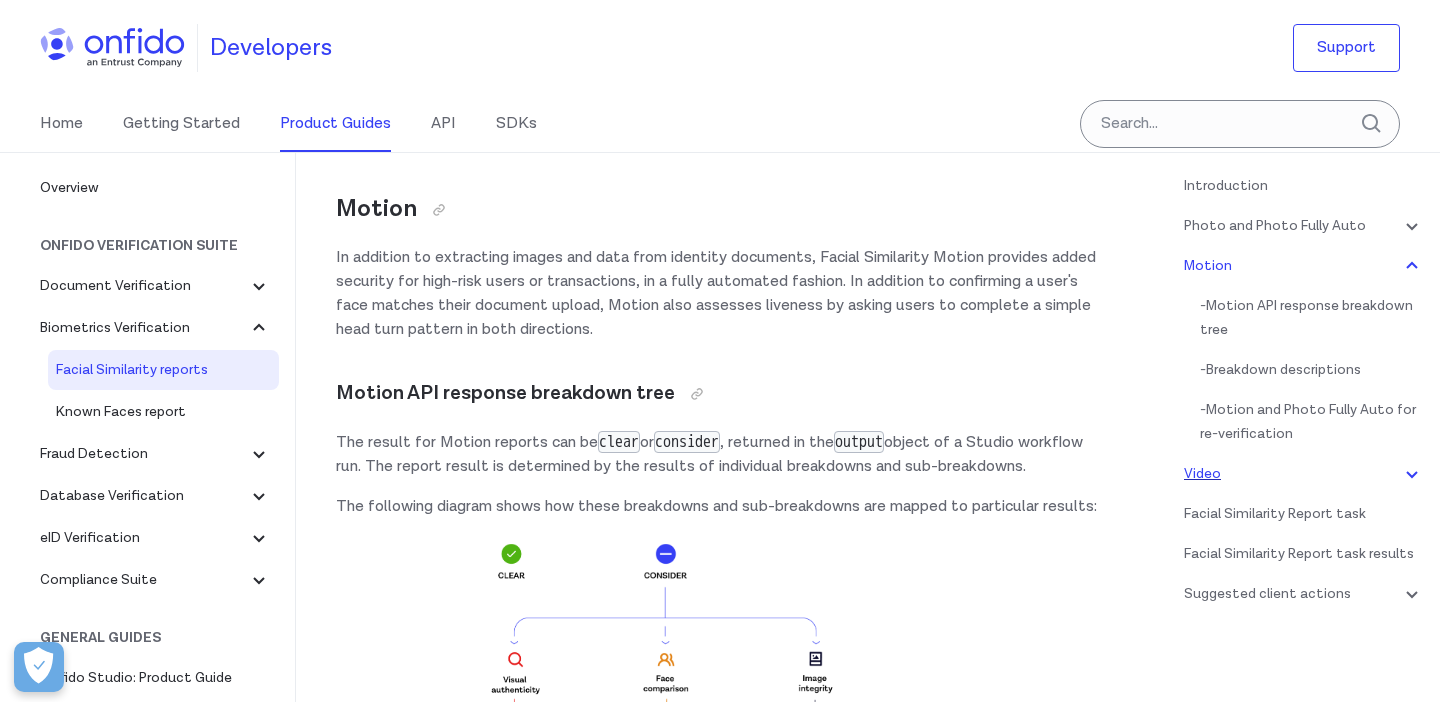 click on "Video" at bounding box center (1304, 474) 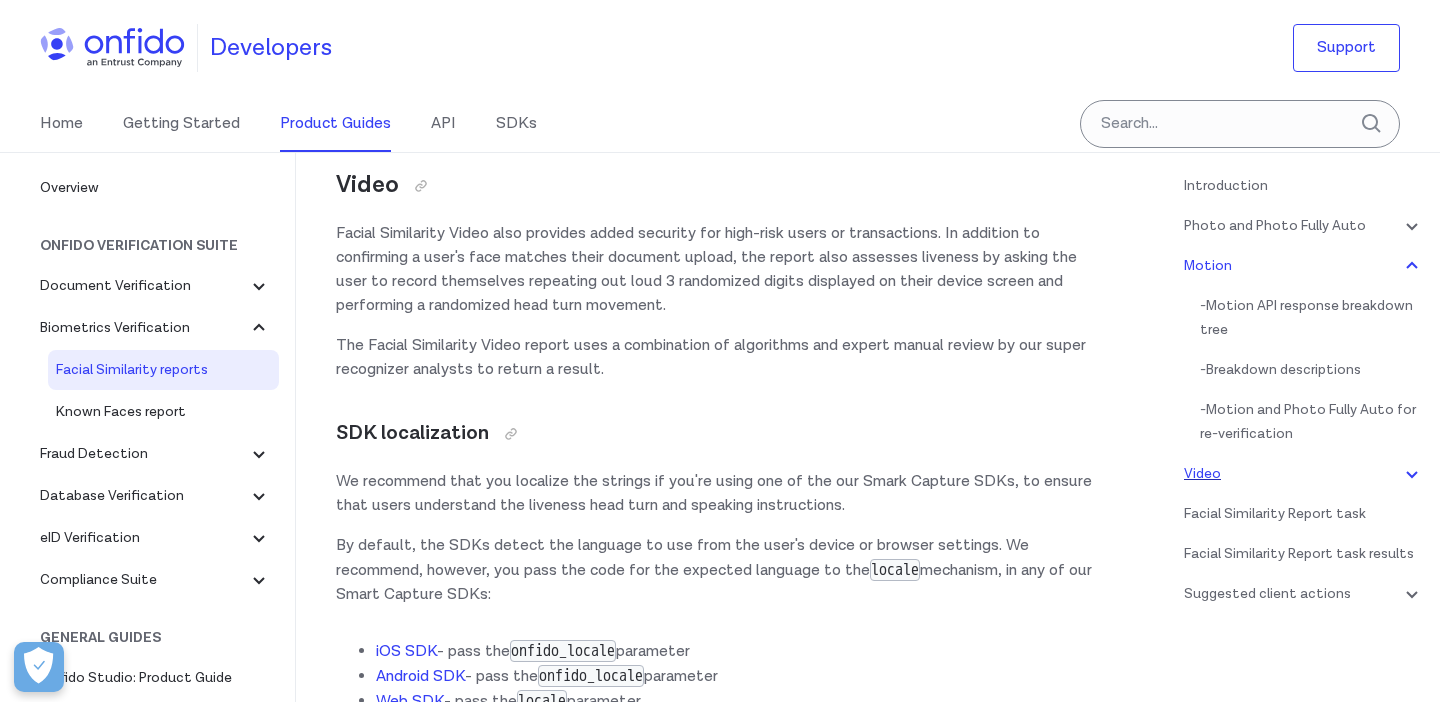 scroll, scrollTop: 74, scrollLeft: 0, axis: vertical 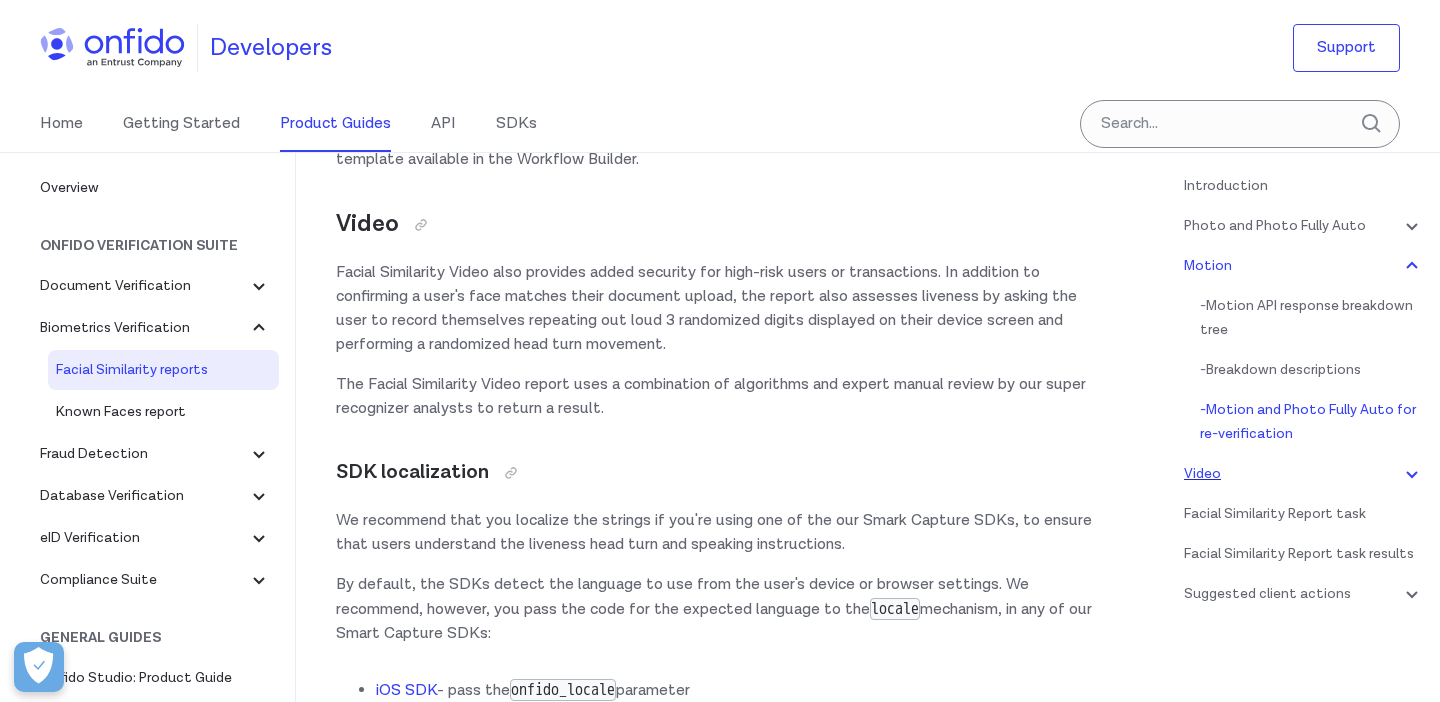 click 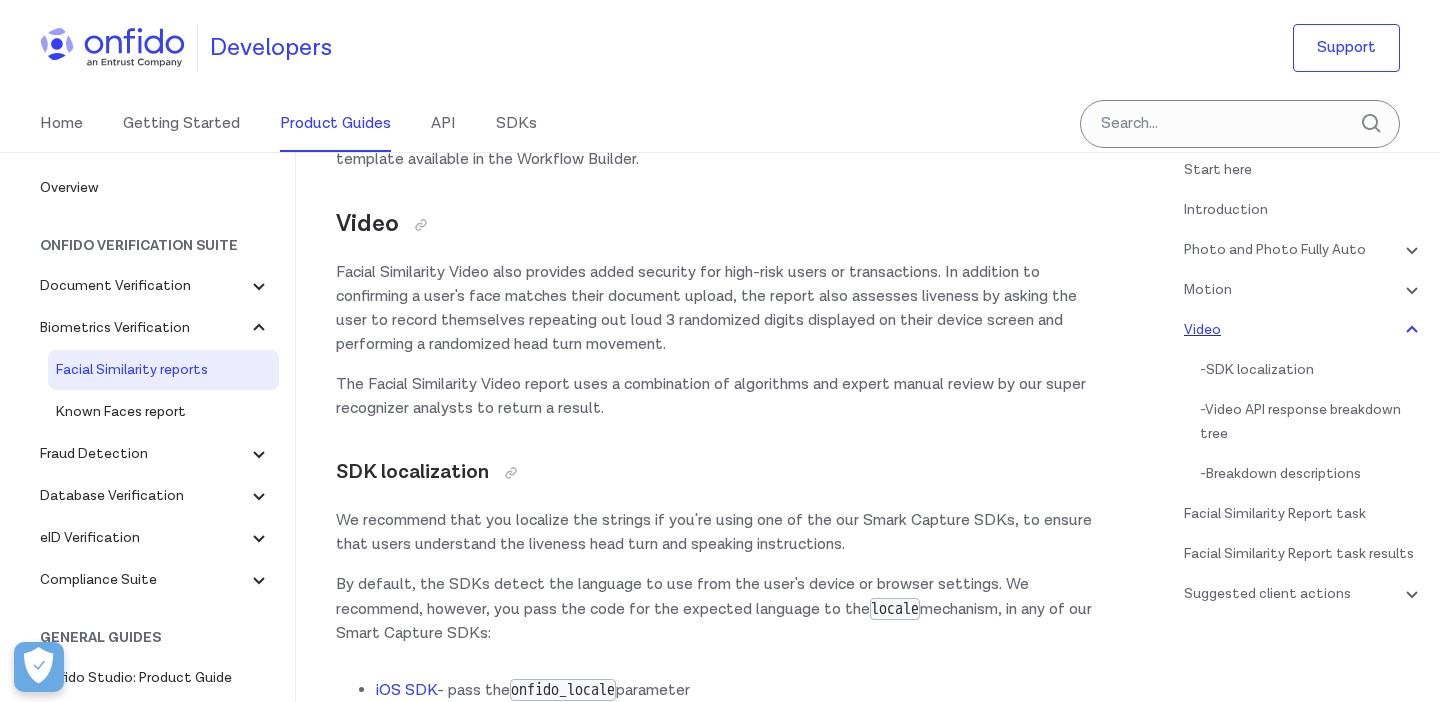 scroll, scrollTop: 4543, scrollLeft: 0, axis: vertical 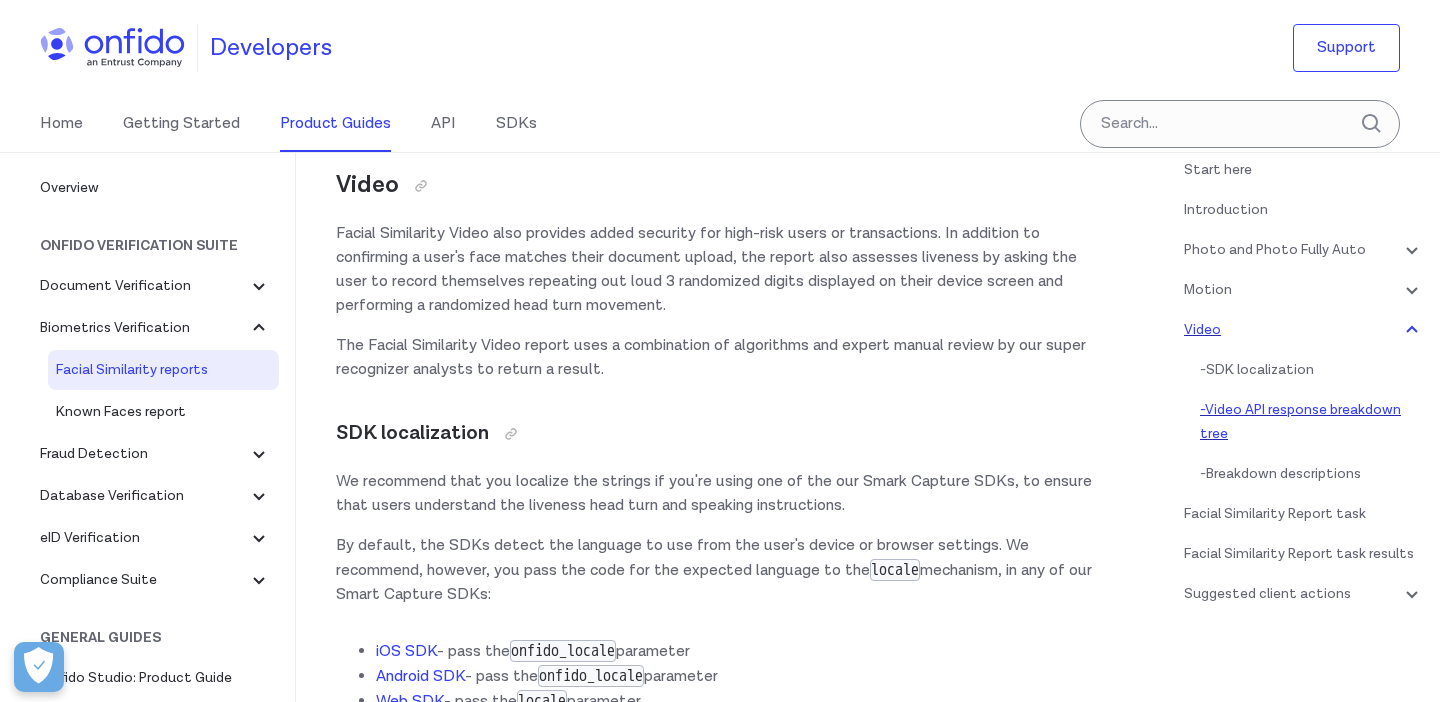 click on "-  Video API response breakdown tree" at bounding box center [1312, 422] 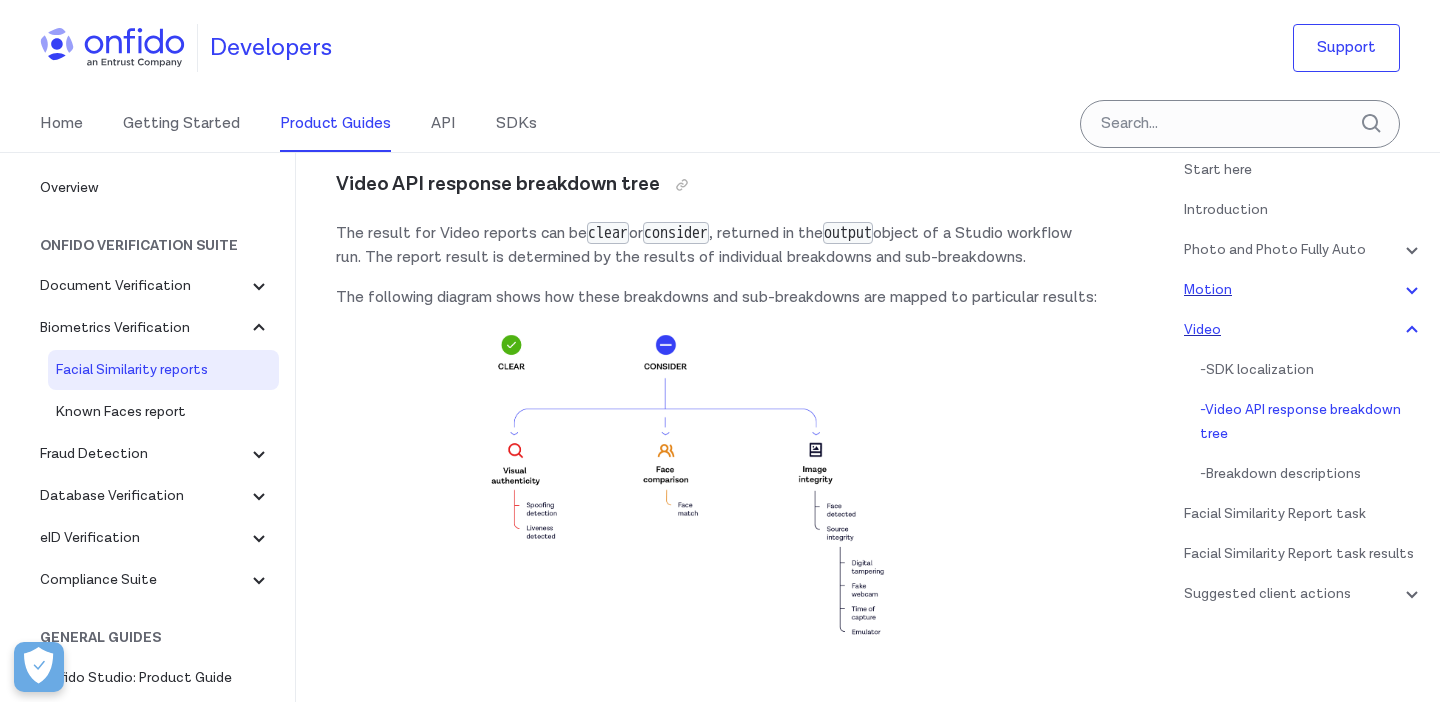click on "Motion" at bounding box center (1304, 290) 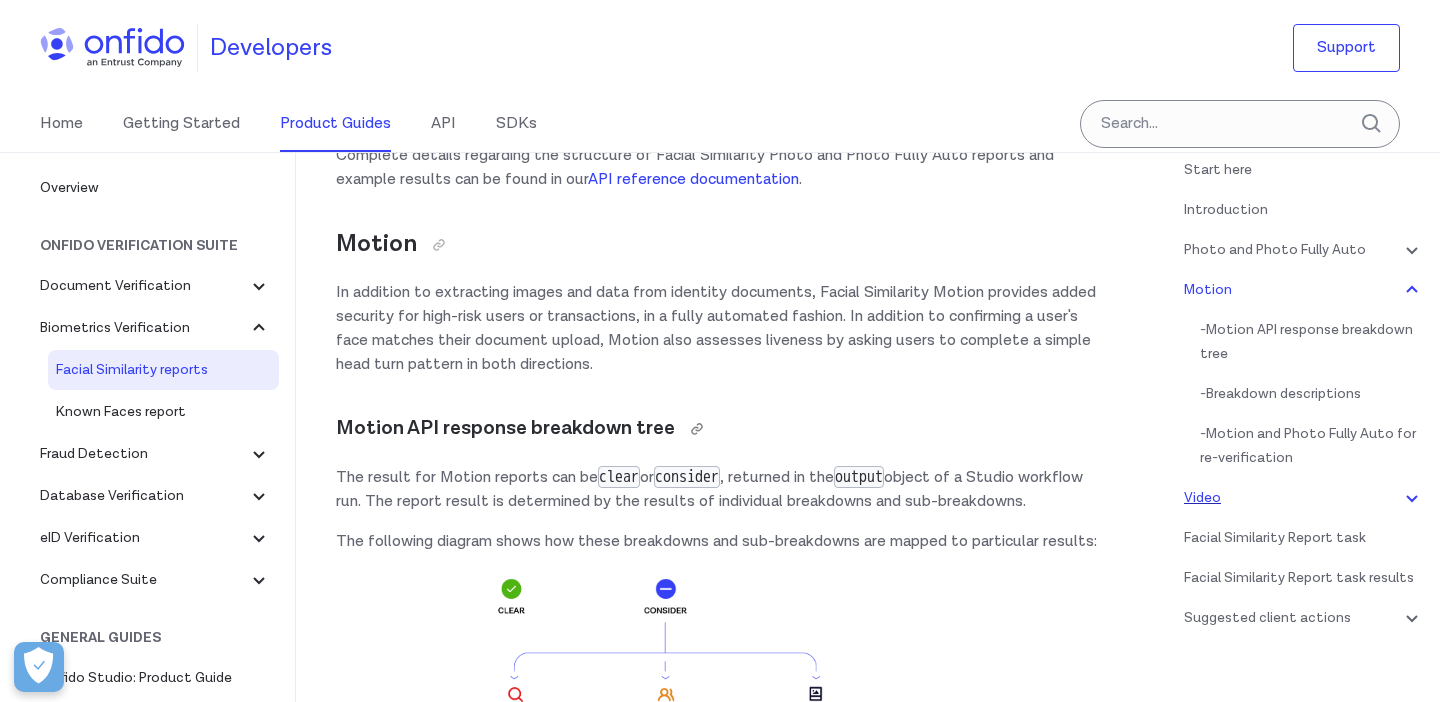 scroll, scrollTop: 2347, scrollLeft: 0, axis: vertical 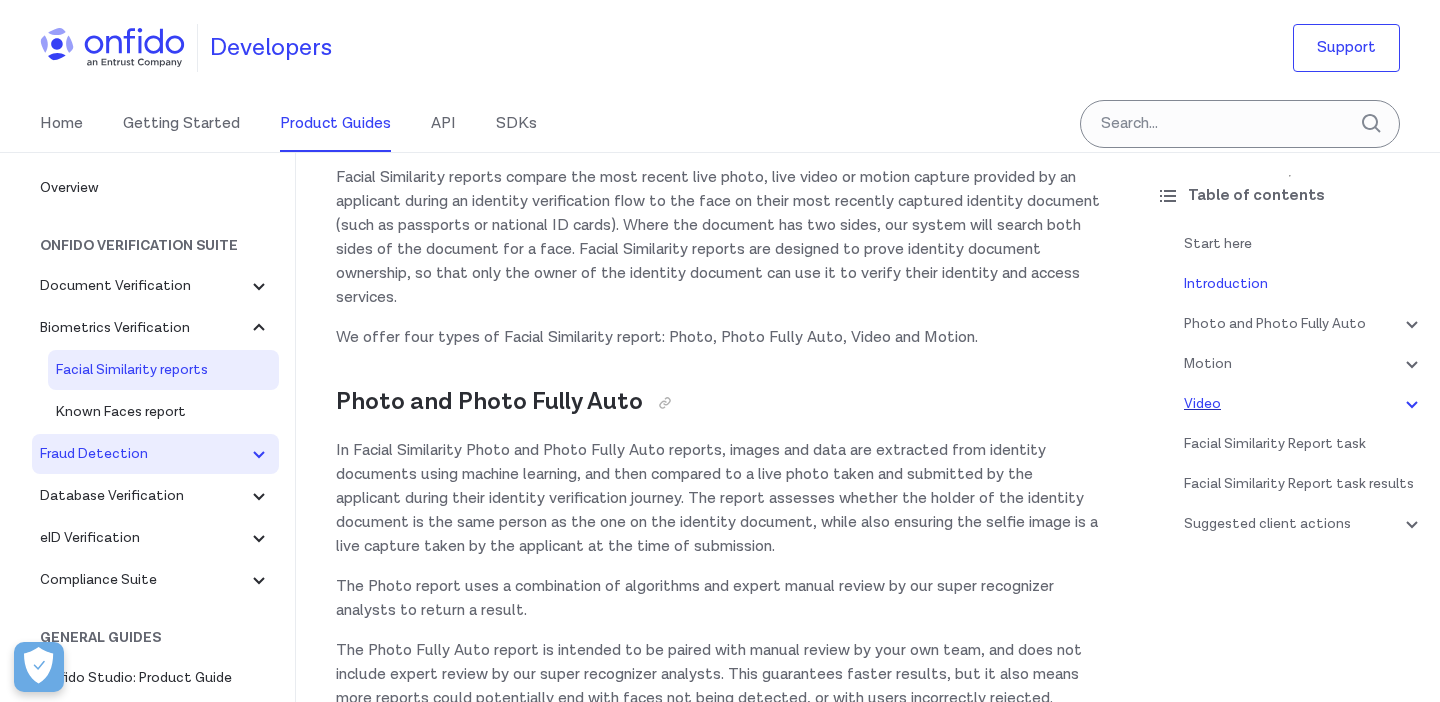 click 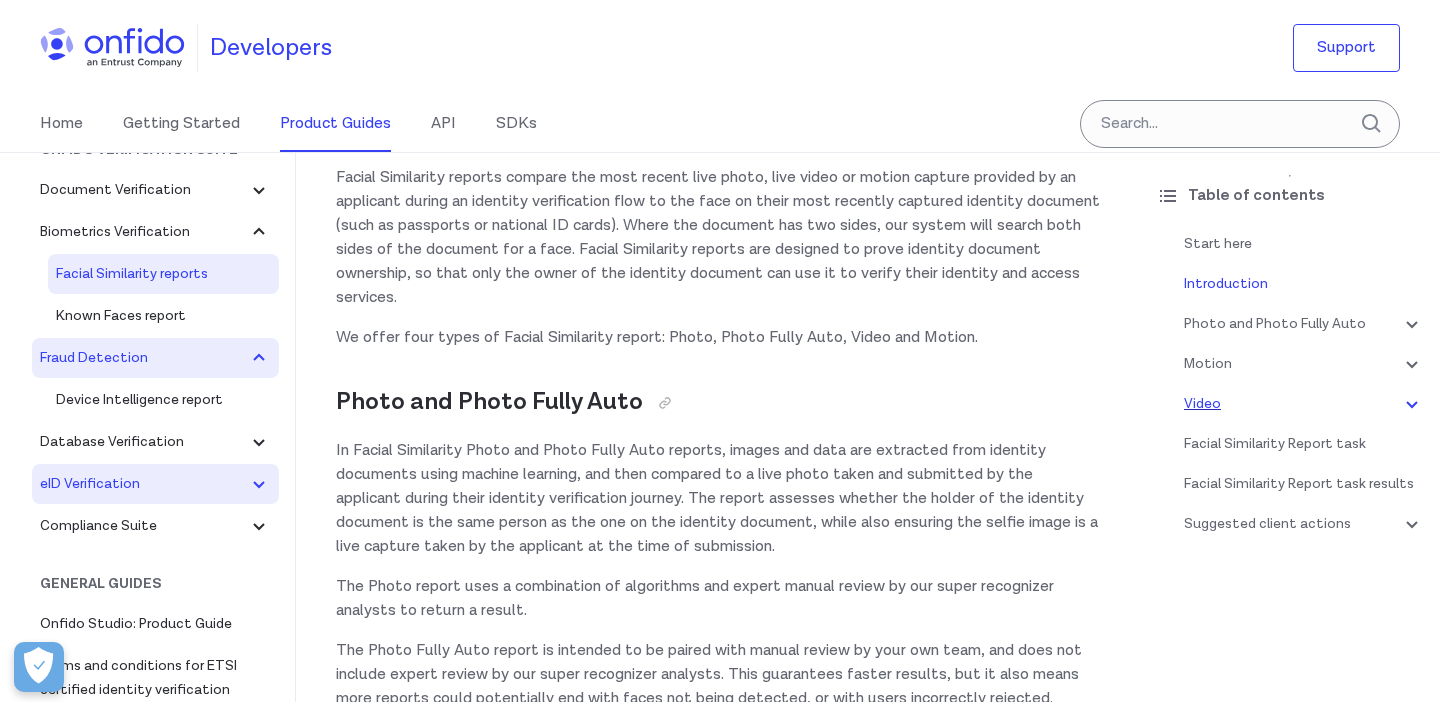 scroll, scrollTop: 97, scrollLeft: 0, axis: vertical 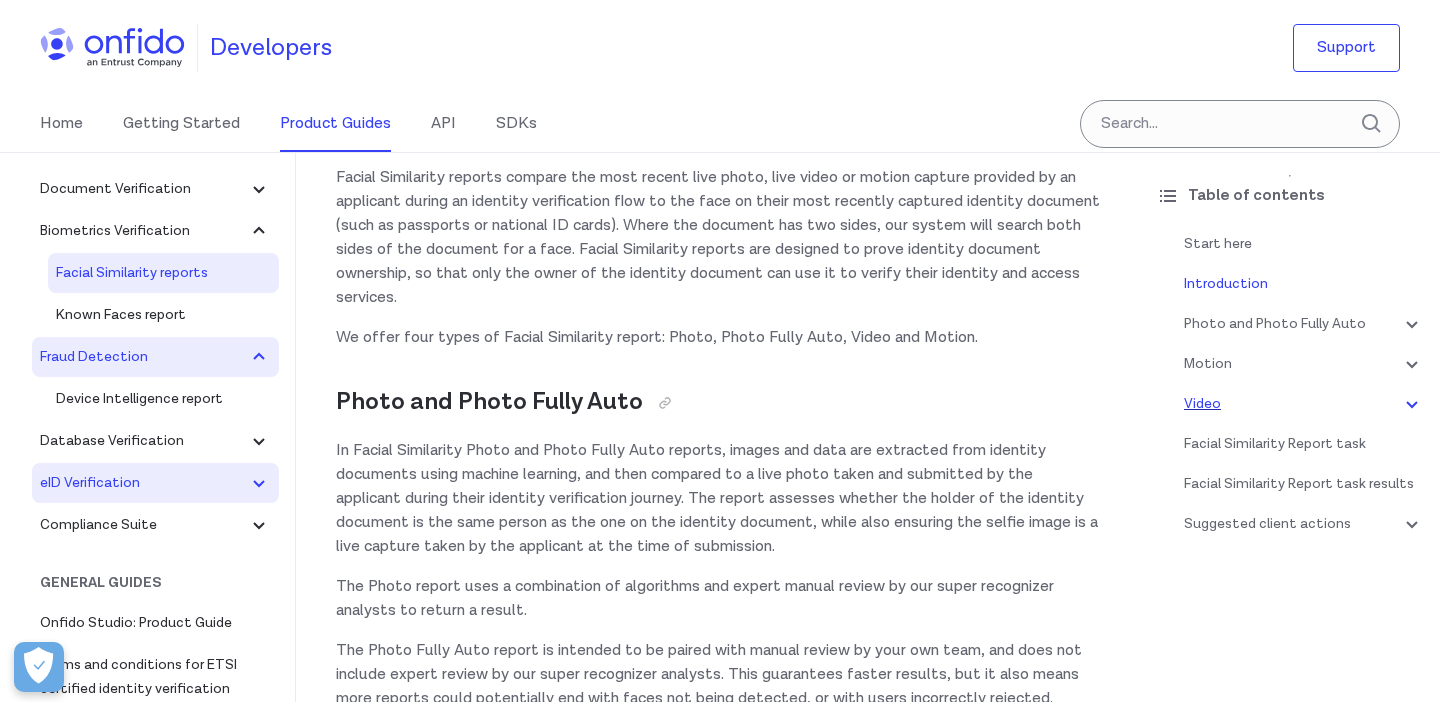 click 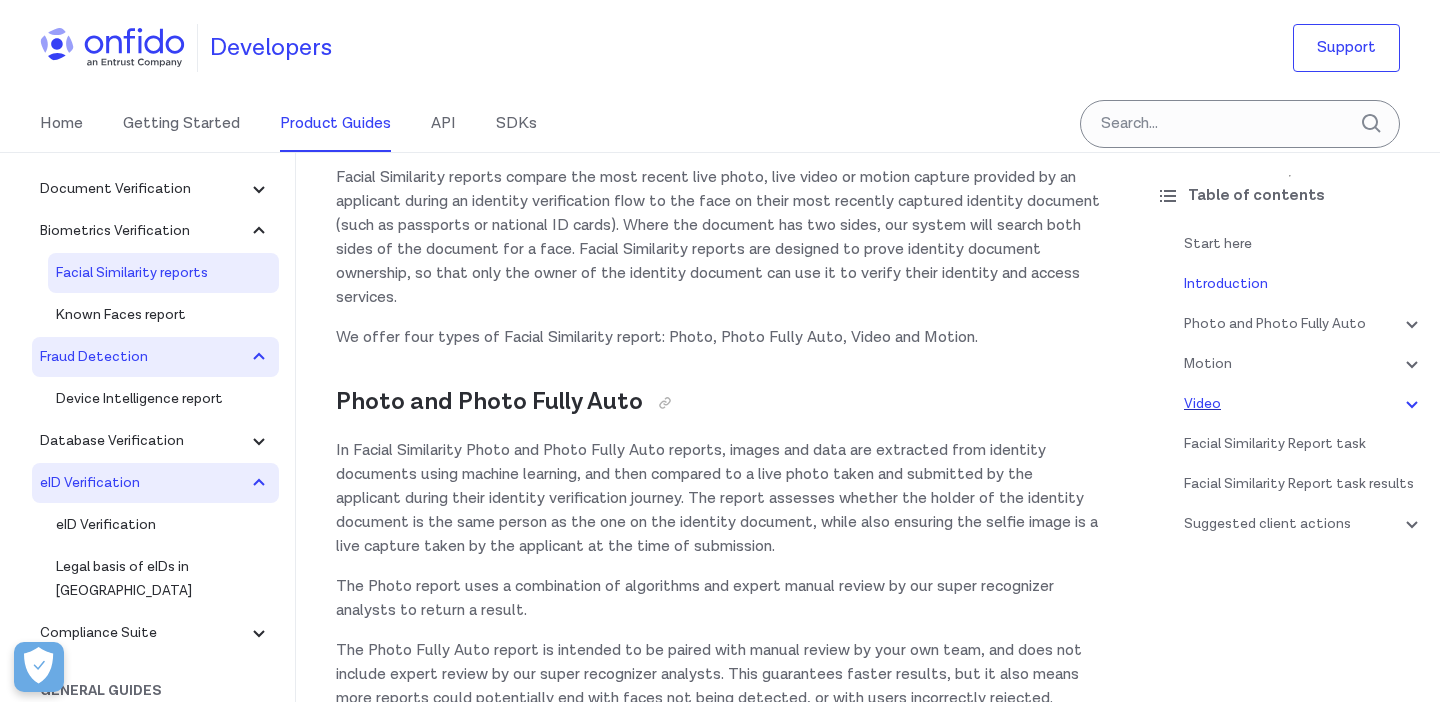 scroll, scrollTop: 27, scrollLeft: 0, axis: vertical 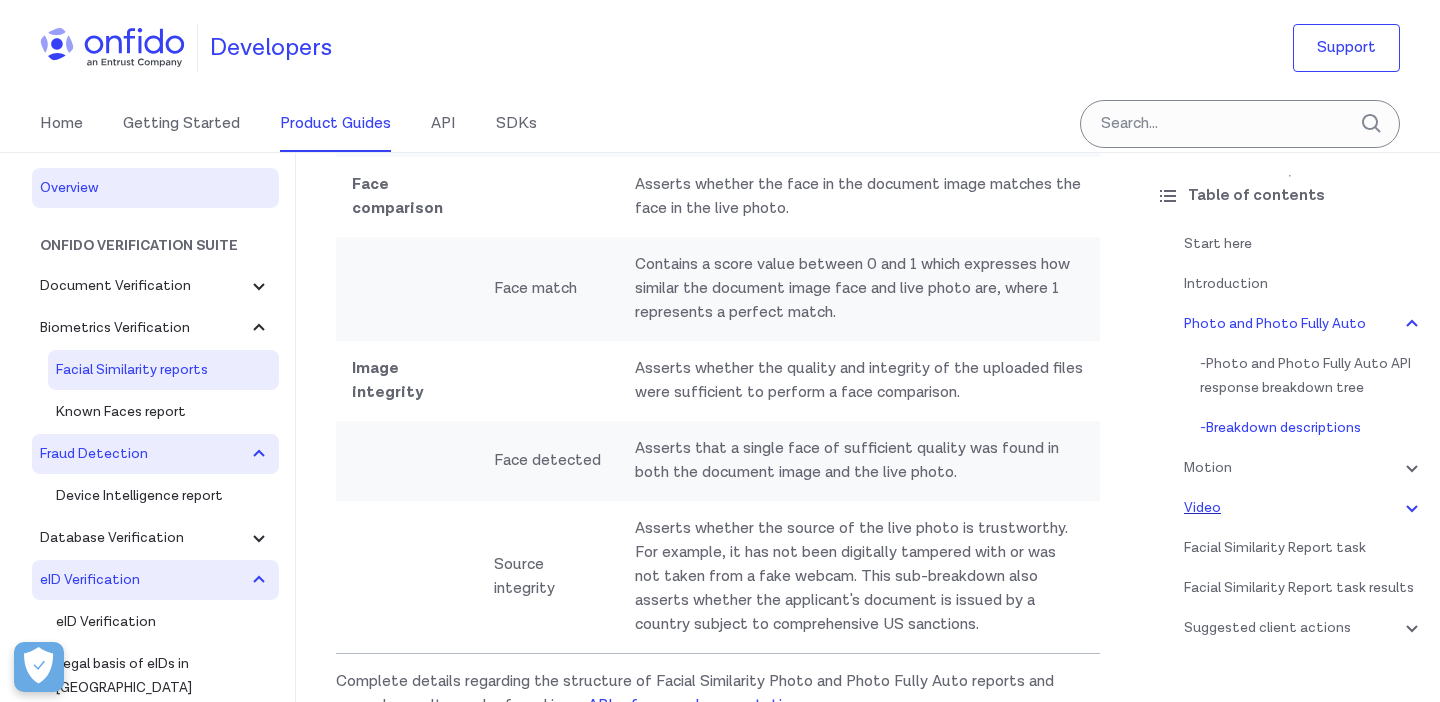 click on "Overview" at bounding box center [155, 188] 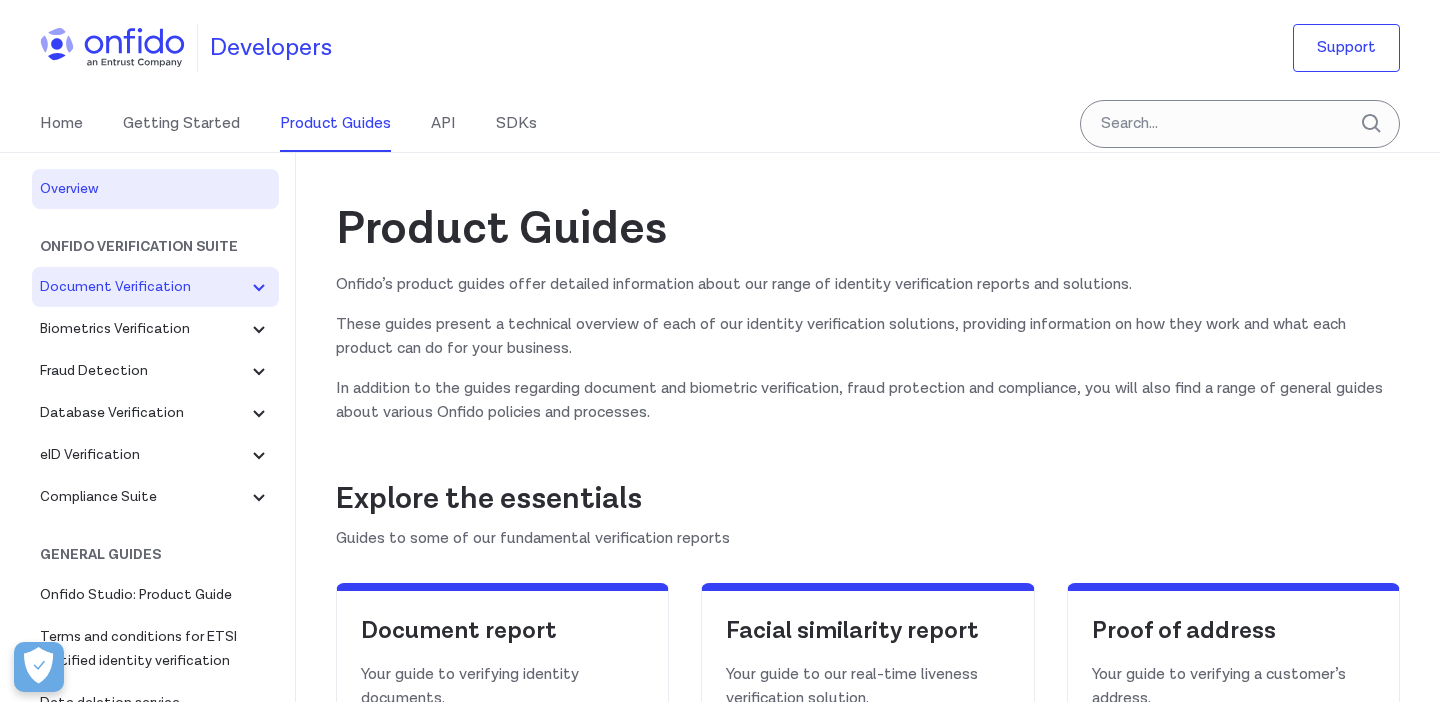 scroll, scrollTop: 0, scrollLeft: 0, axis: both 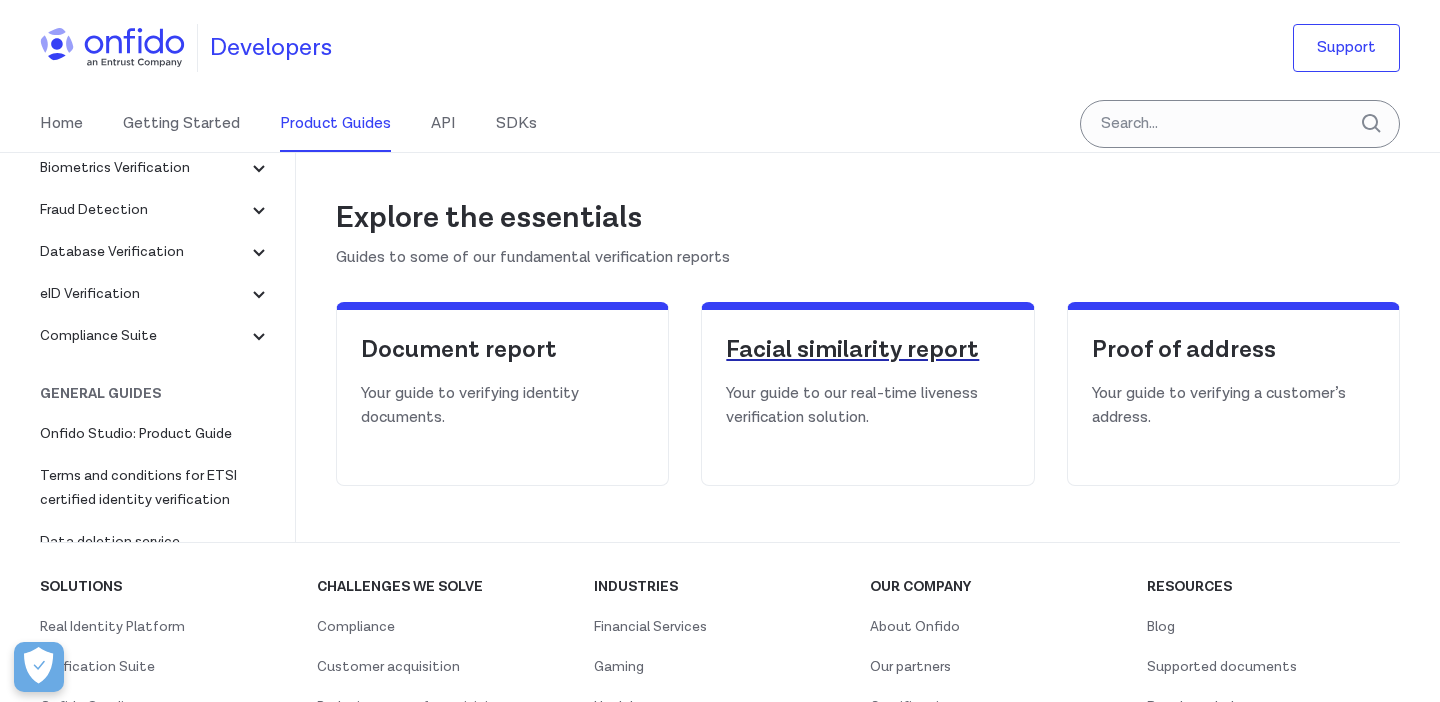 click on "Facial similarity report" at bounding box center [867, 350] 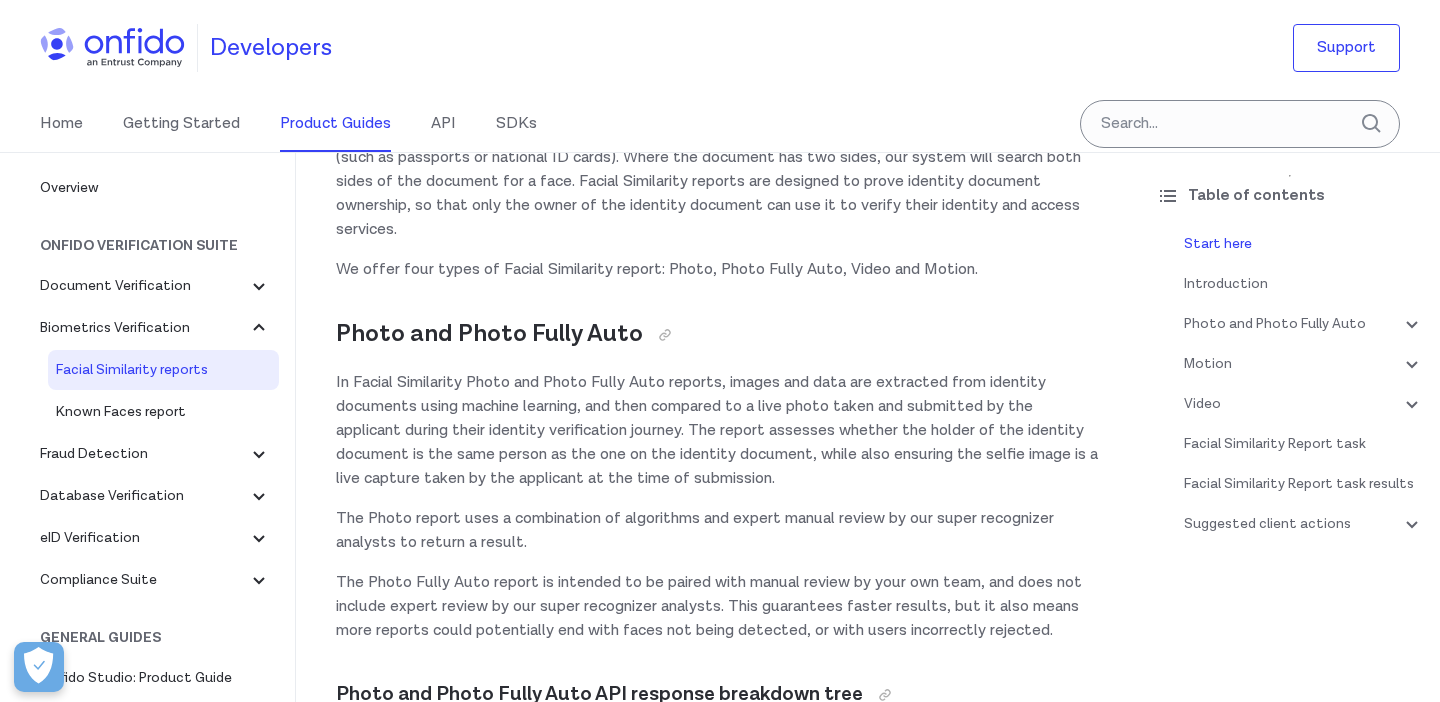 scroll, scrollTop: 492, scrollLeft: 0, axis: vertical 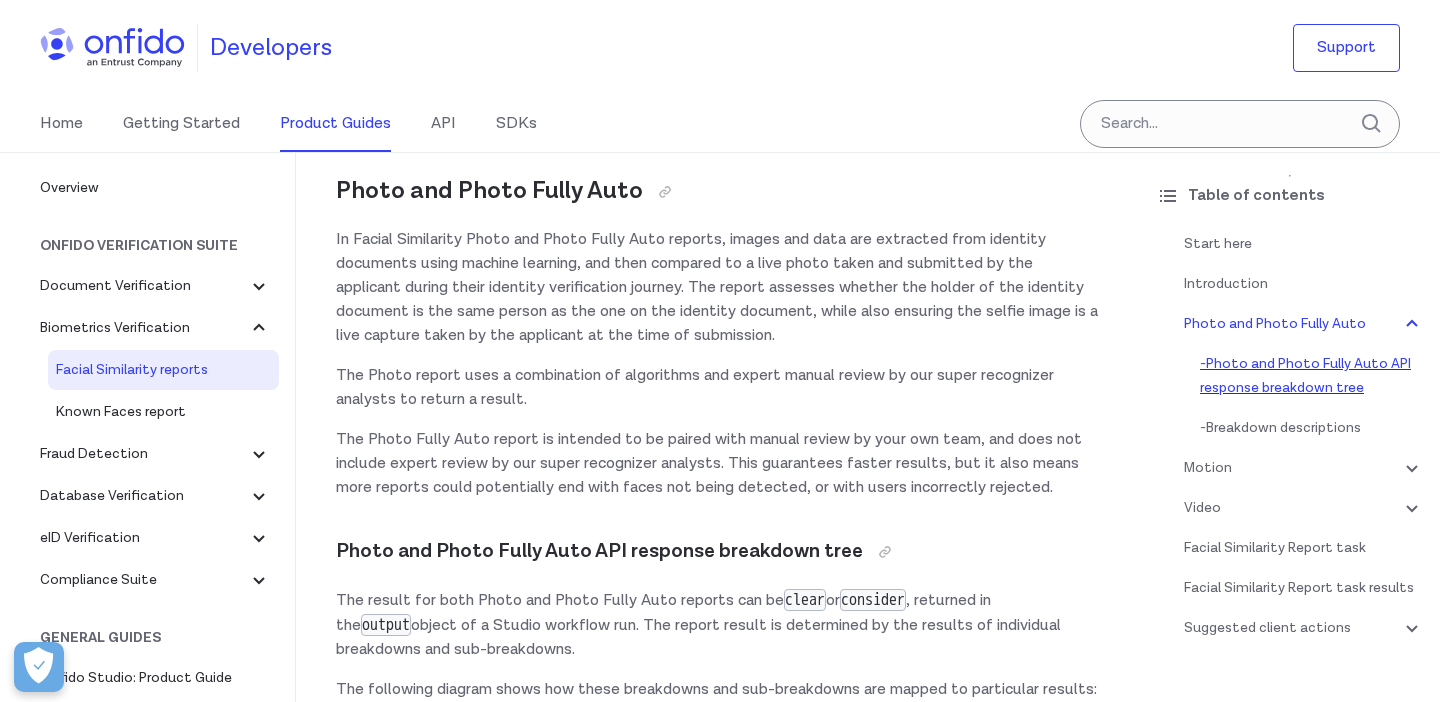 click on "-  Photo and Photo Fully Auto API response breakdown tree" at bounding box center (1312, 376) 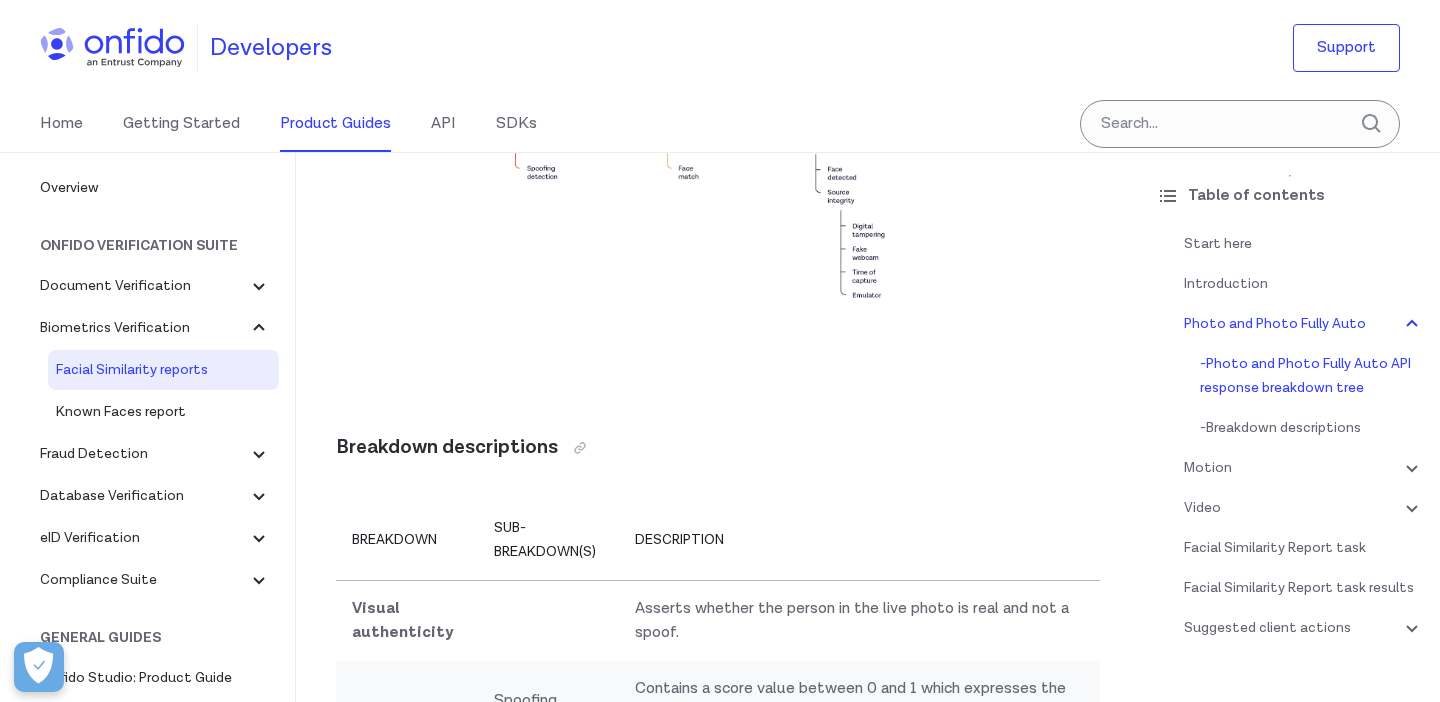 scroll, scrollTop: 1313, scrollLeft: 0, axis: vertical 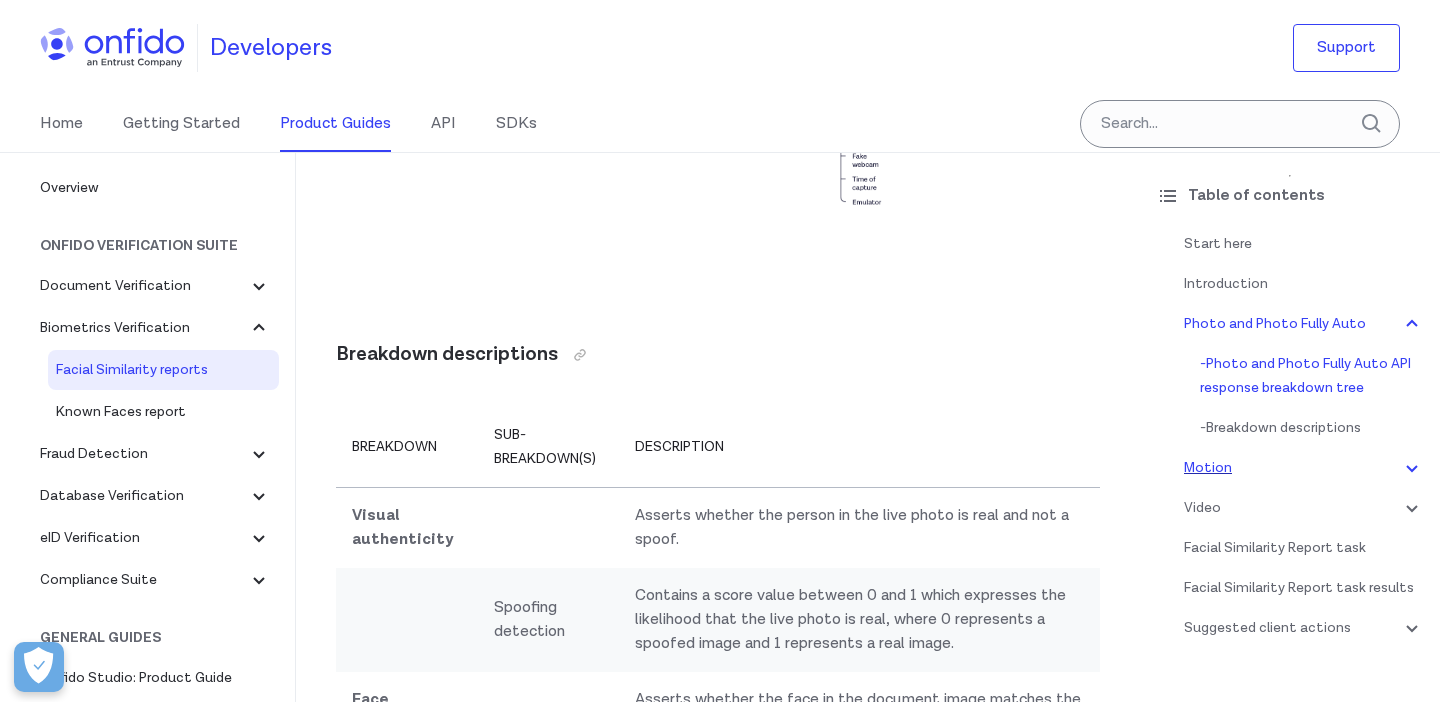 click on "Motion" at bounding box center [1304, 468] 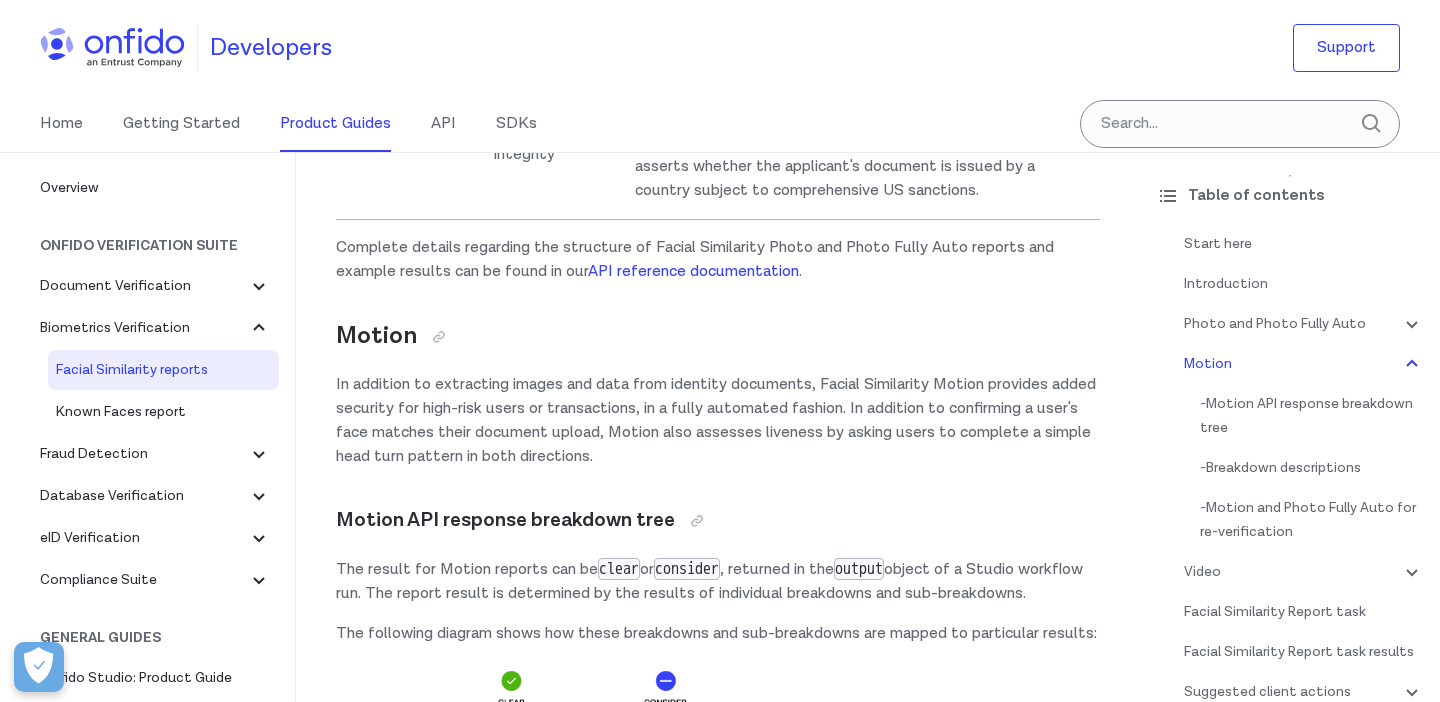 scroll, scrollTop: 2241, scrollLeft: 0, axis: vertical 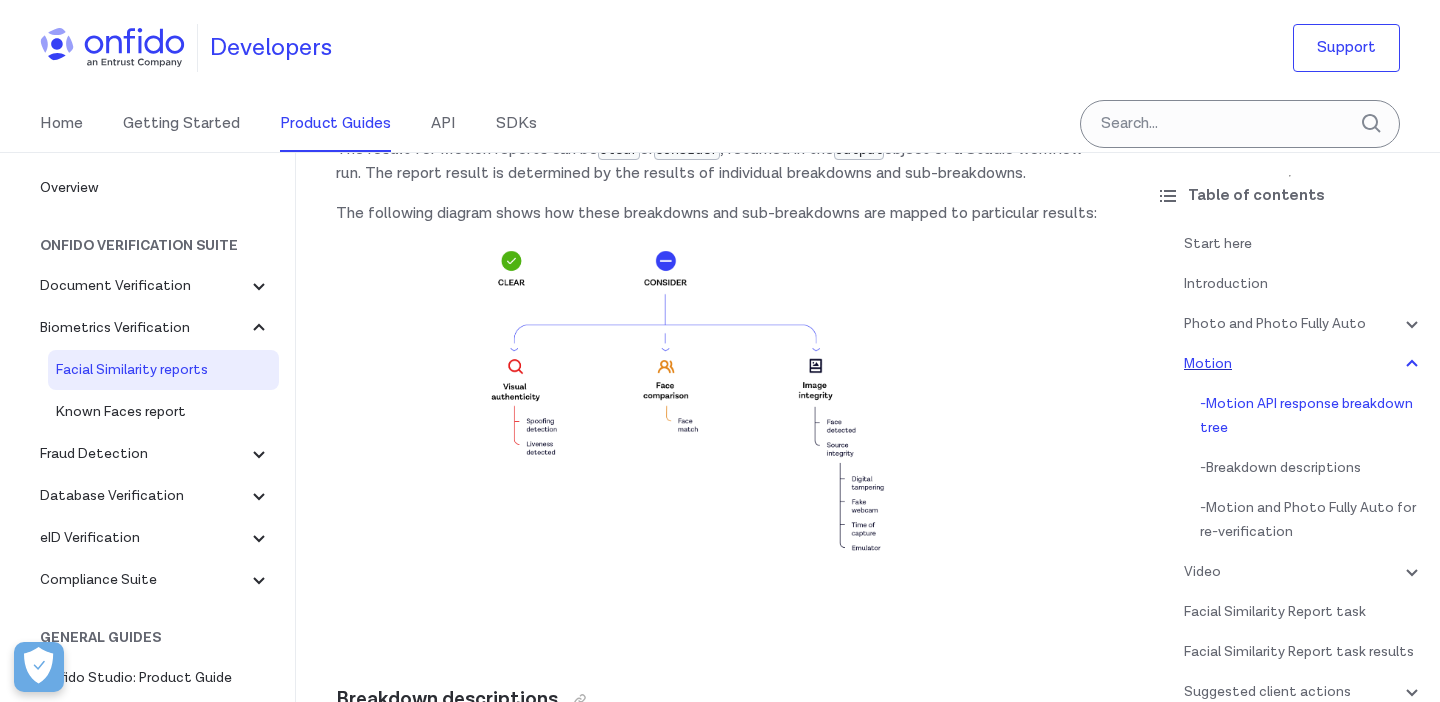 click 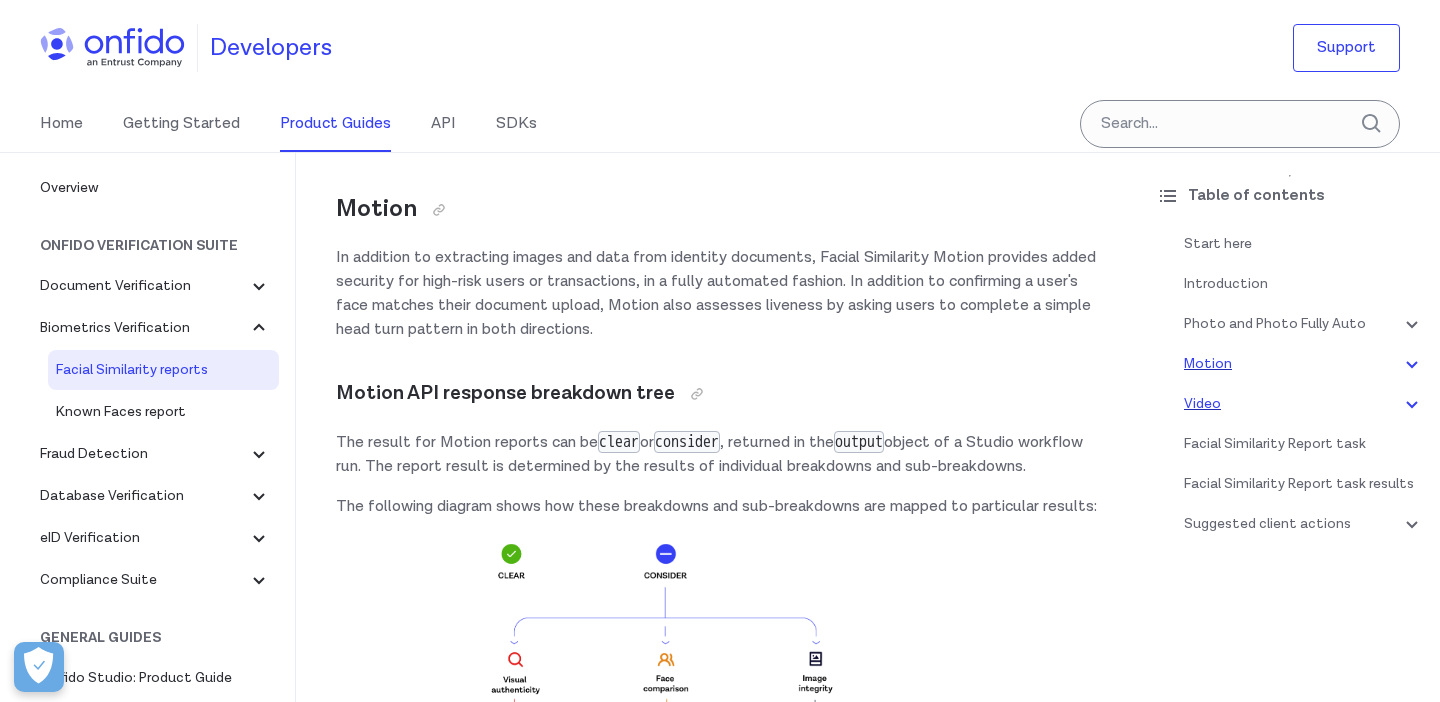 click 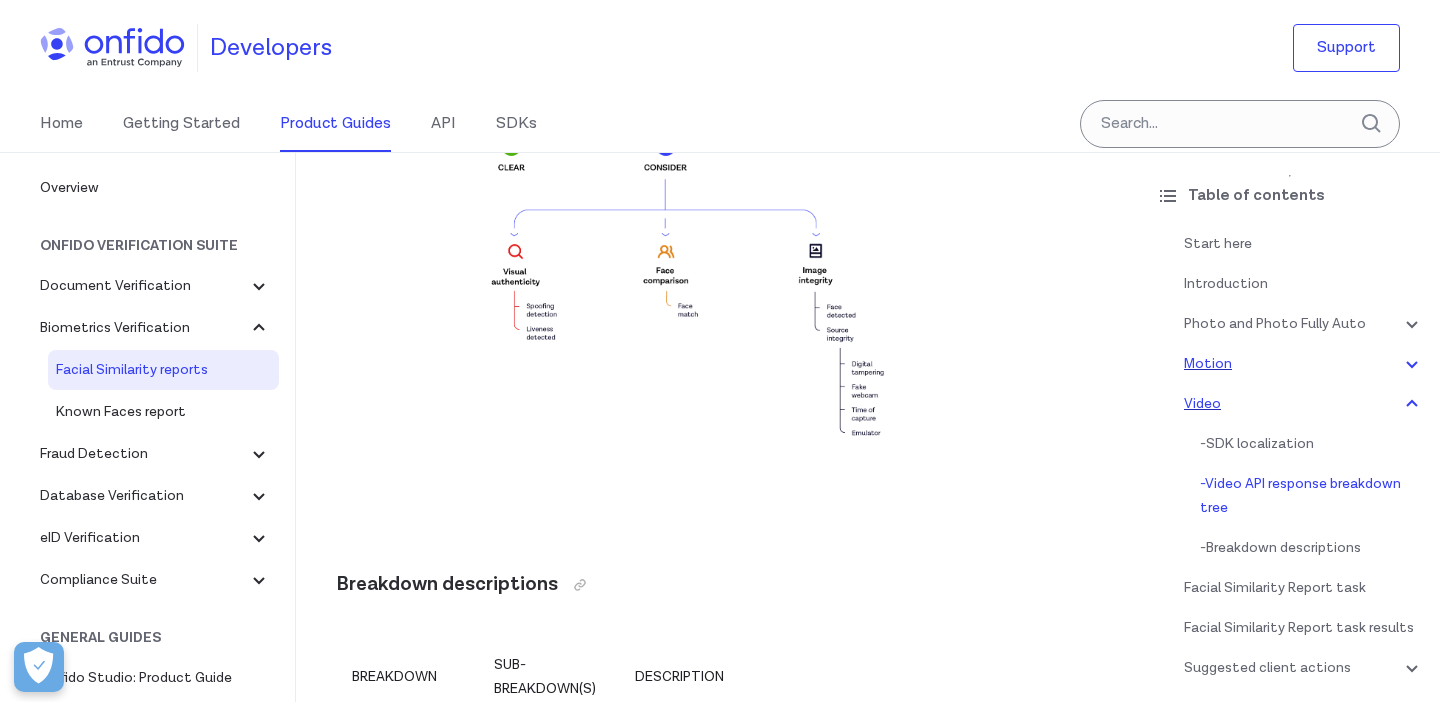 scroll, scrollTop: 6516, scrollLeft: 0, axis: vertical 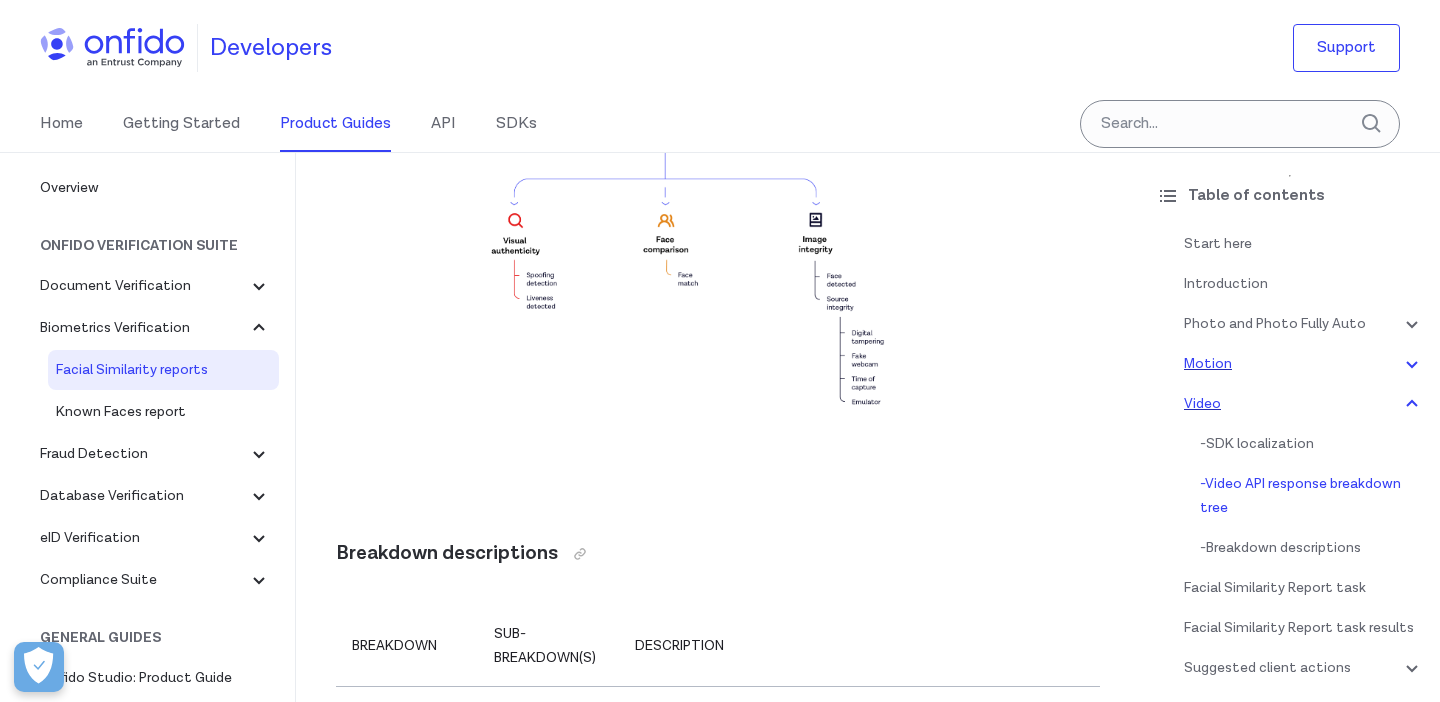 click 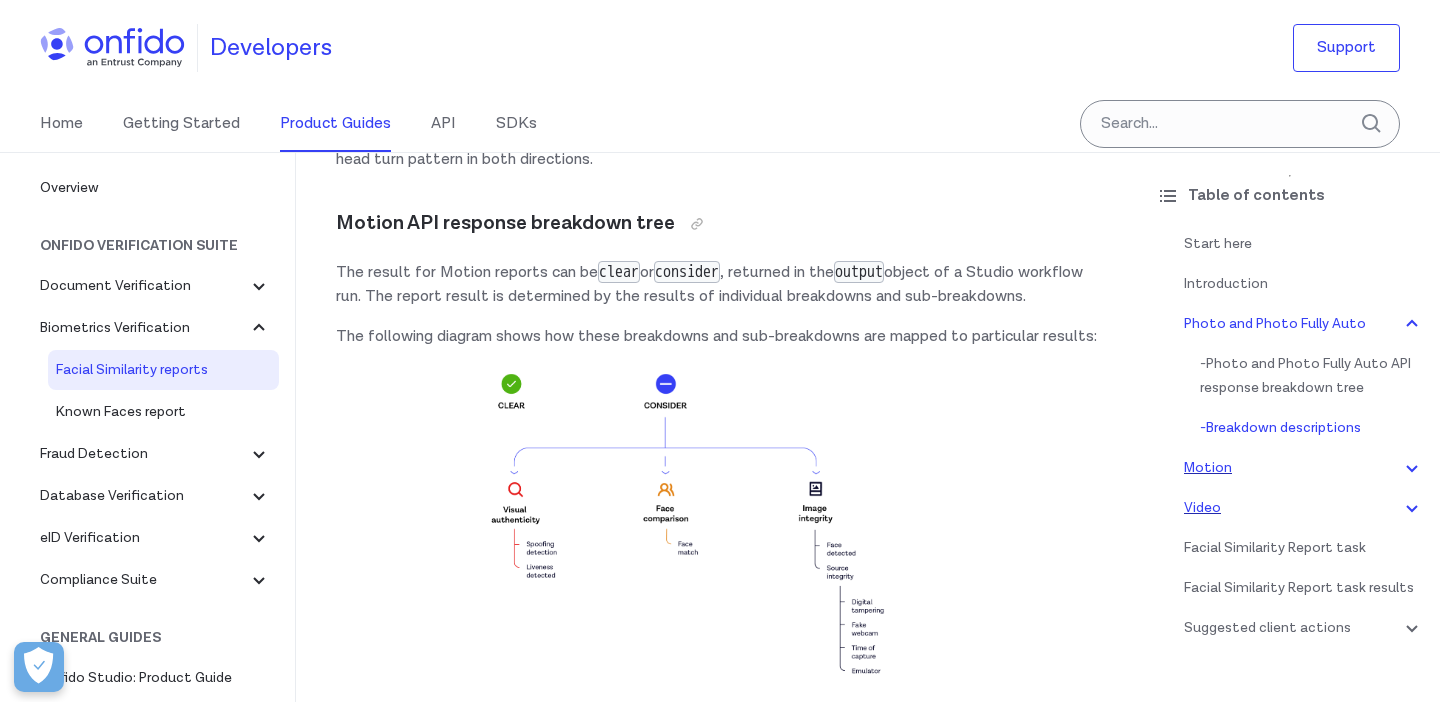 scroll, scrollTop: 2665, scrollLeft: 0, axis: vertical 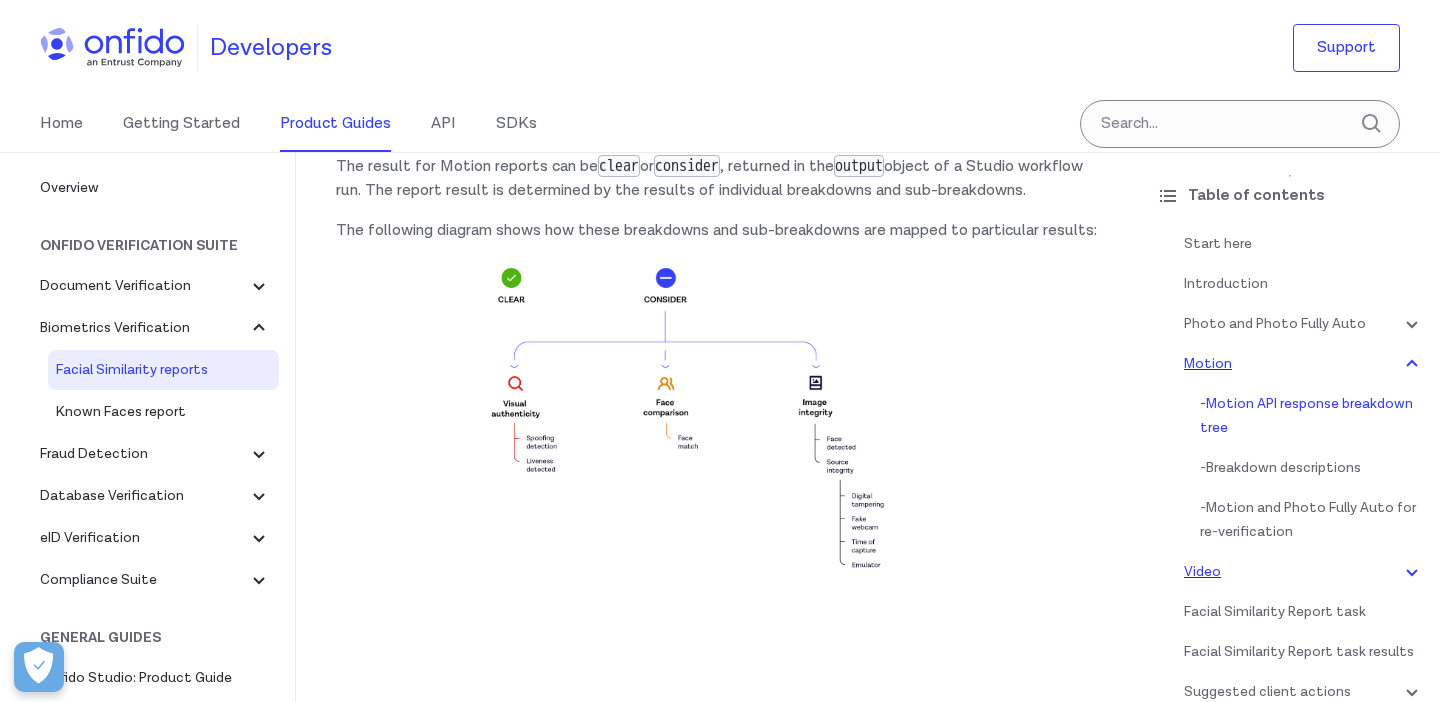 click on "Video" at bounding box center [1304, 572] 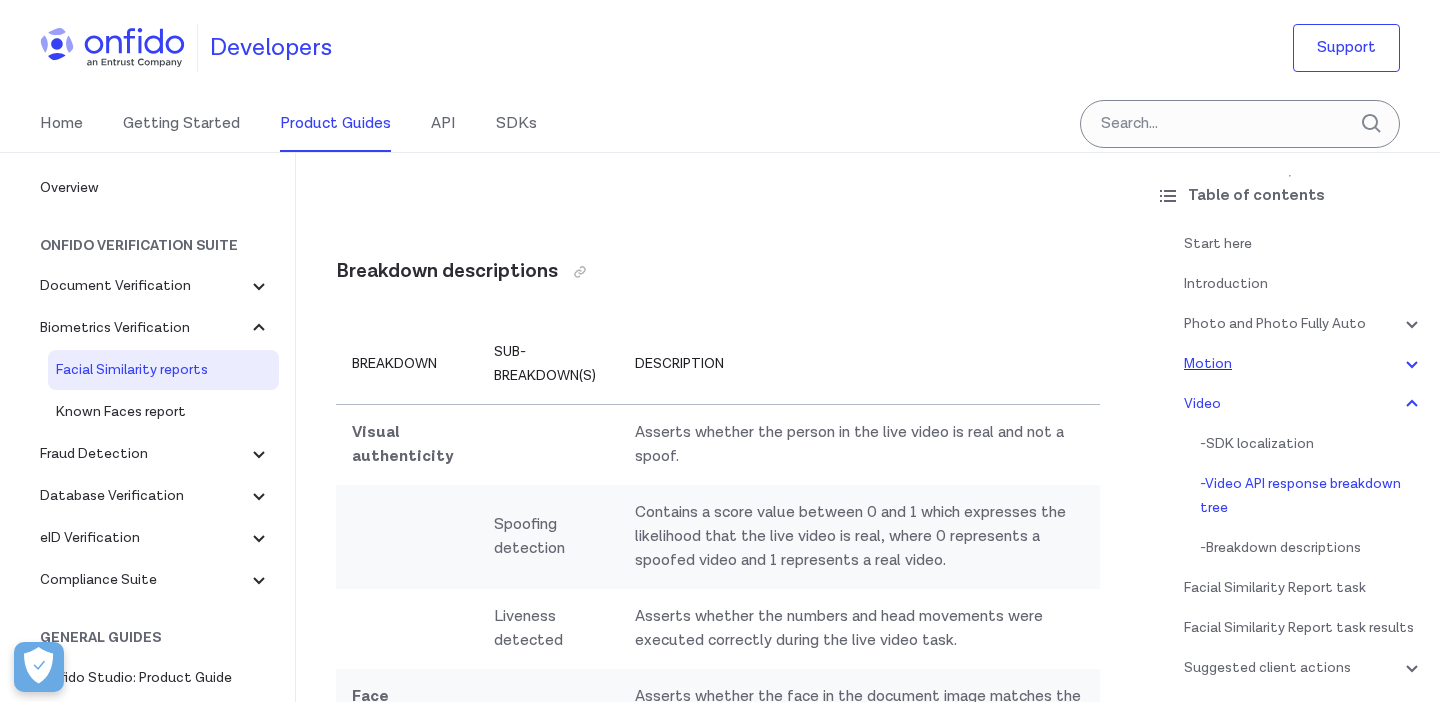 scroll, scrollTop: 6877, scrollLeft: 0, axis: vertical 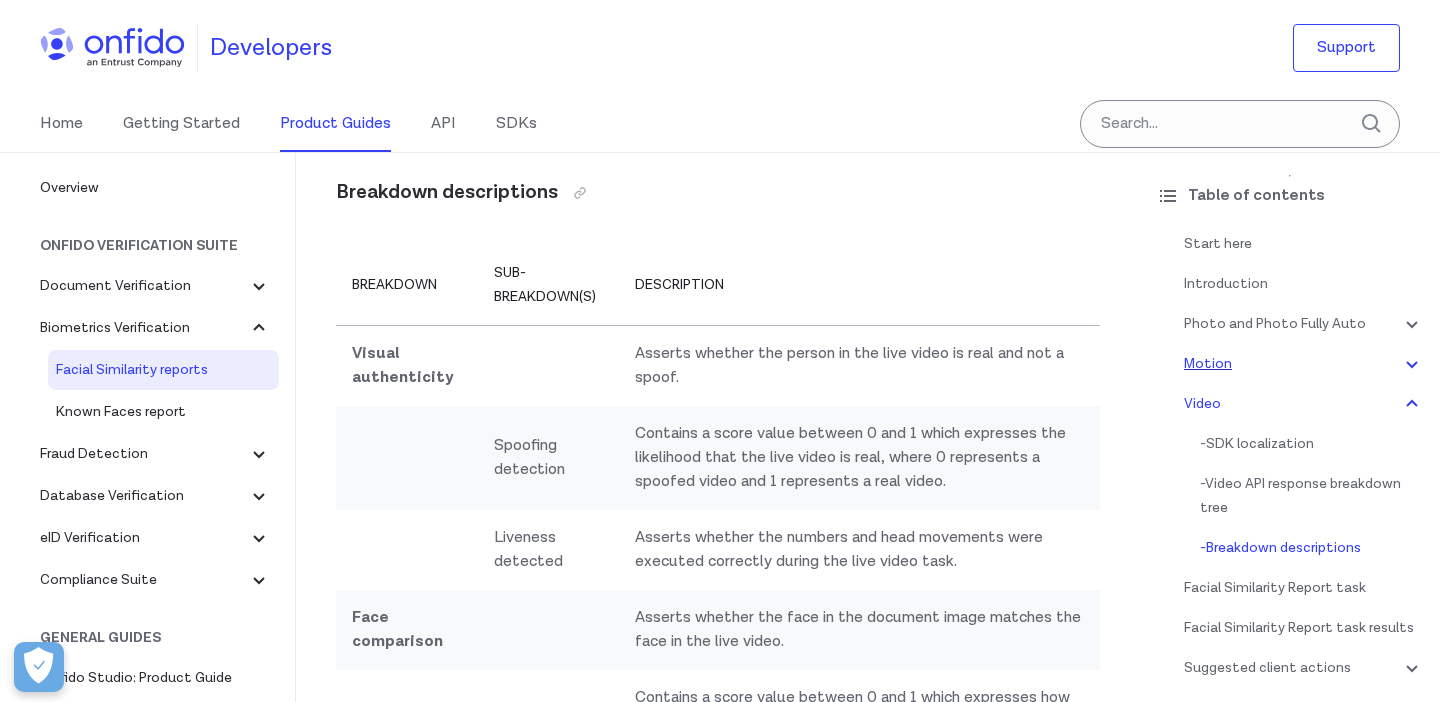 click on "Motion" at bounding box center (1304, 364) 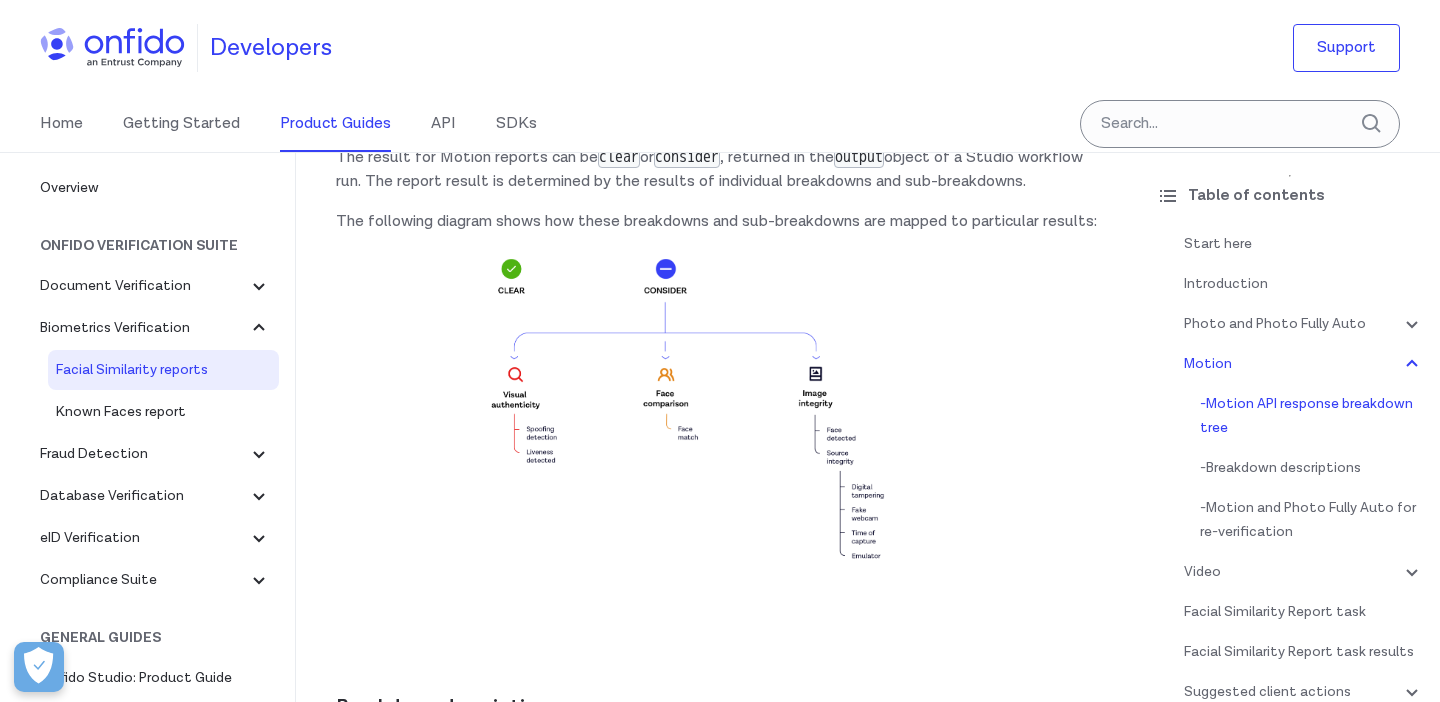 scroll, scrollTop: 2713, scrollLeft: 0, axis: vertical 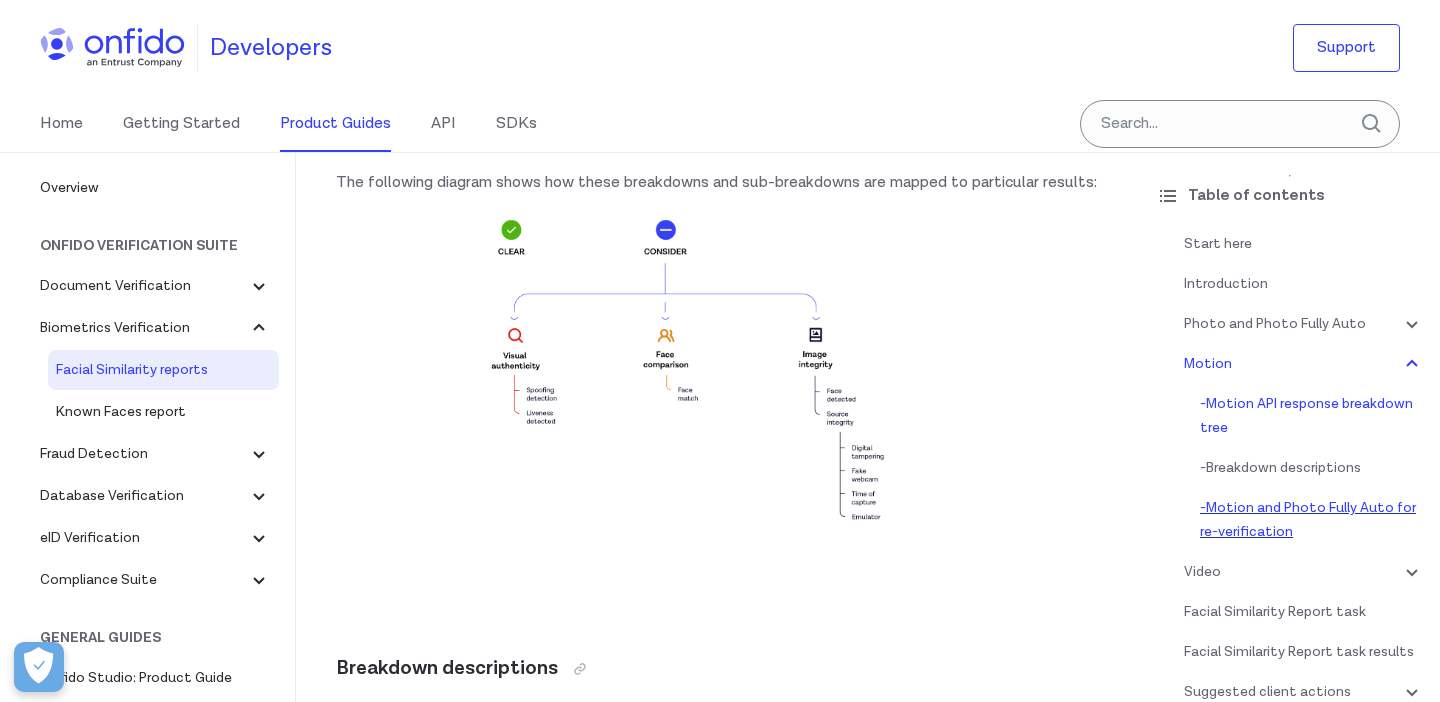 click on "-  Motion and Photo Fully Auto for re-verification" at bounding box center [1312, 520] 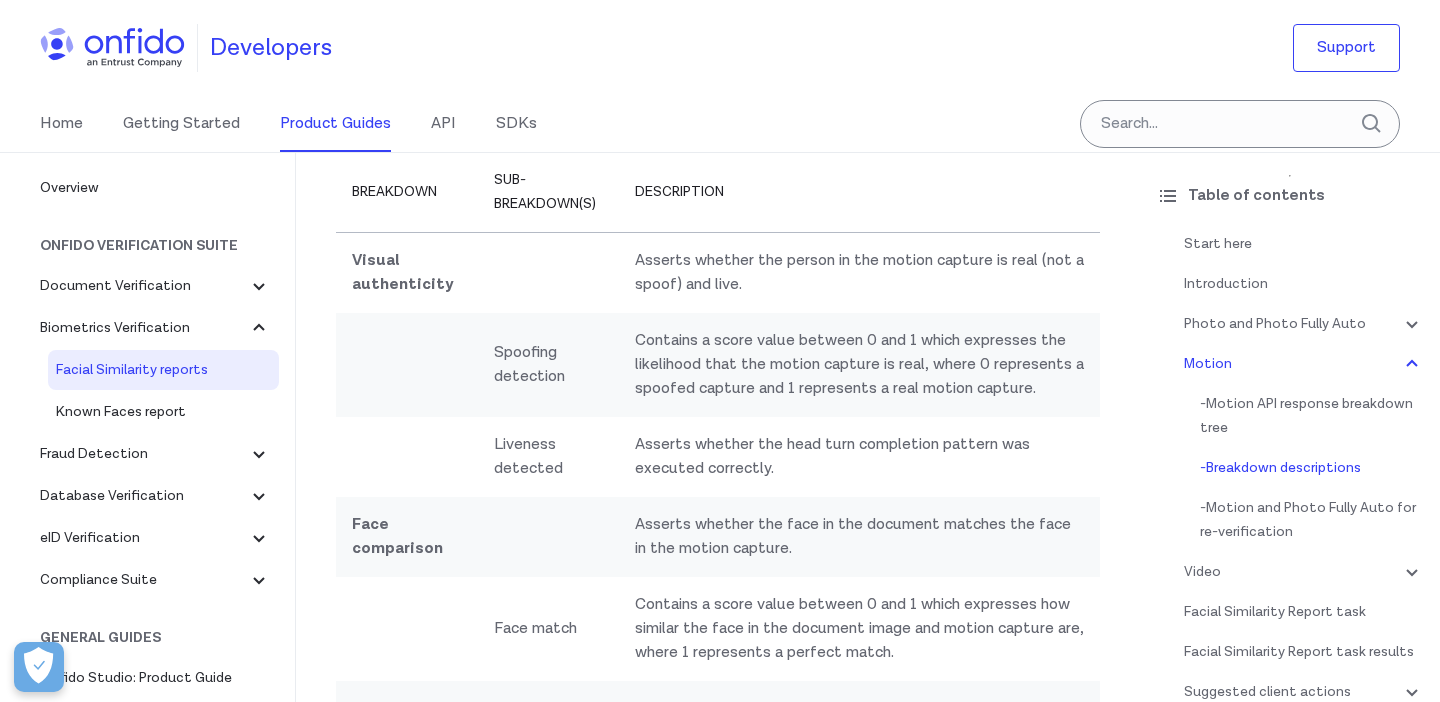 scroll, scrollTop: 3304, scrollLeft: 0, axis: vertical 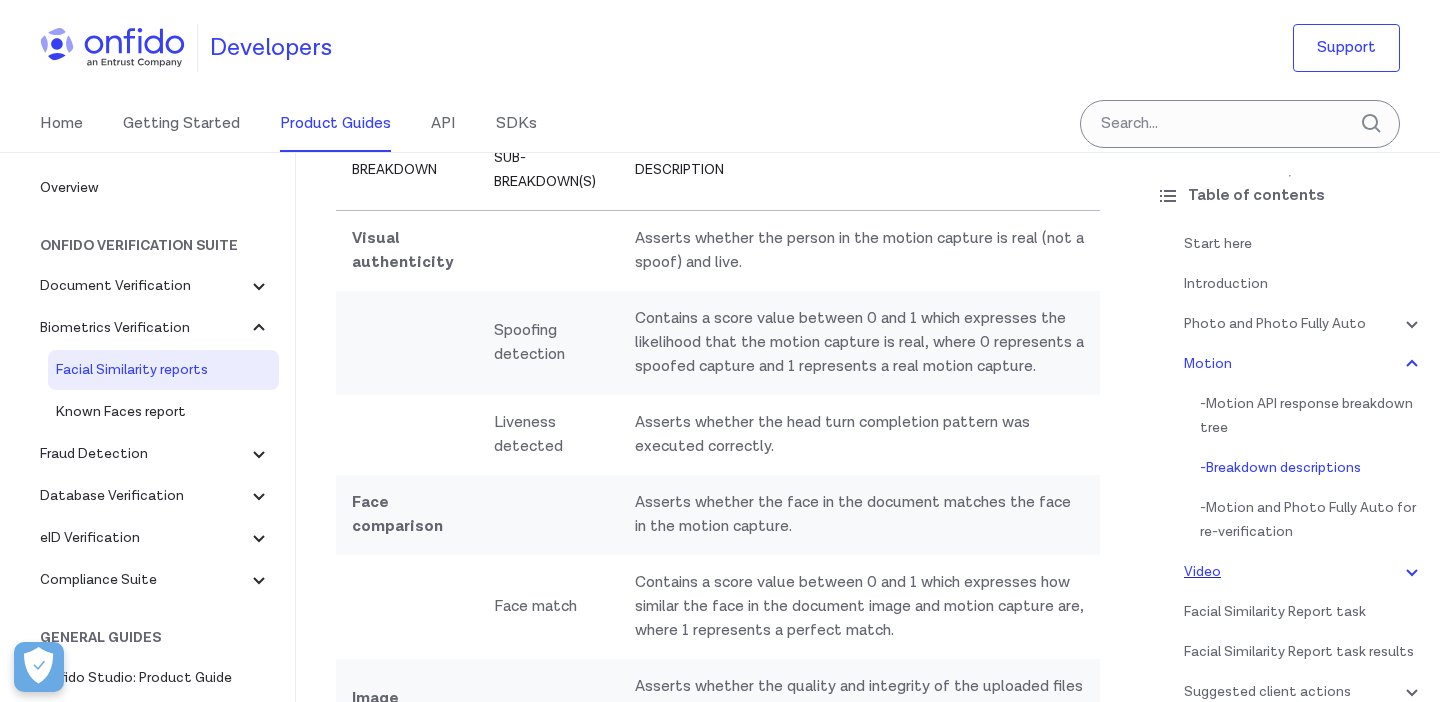 click on "Video" at bounding box center [1304, 572] 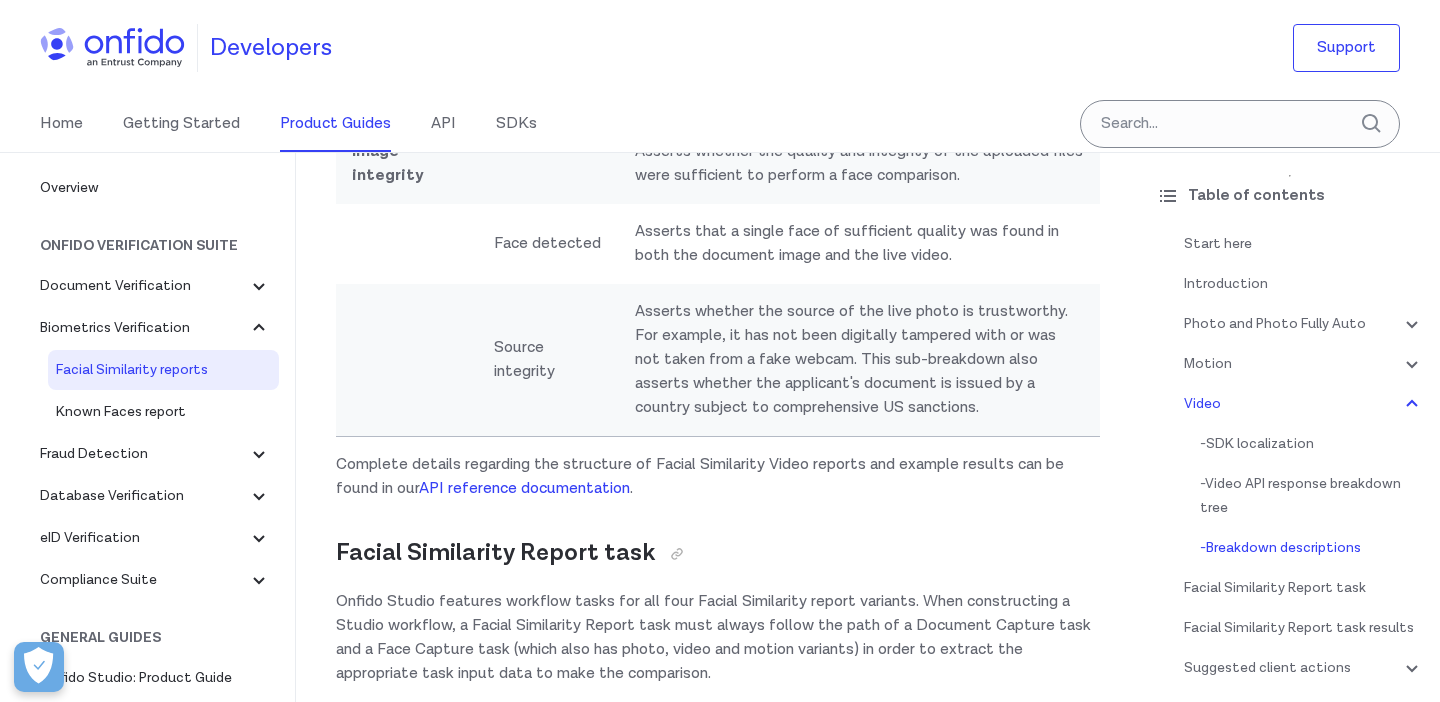 scroll, scrollTop: 7552, scrollLeft: 0, axis: vertical 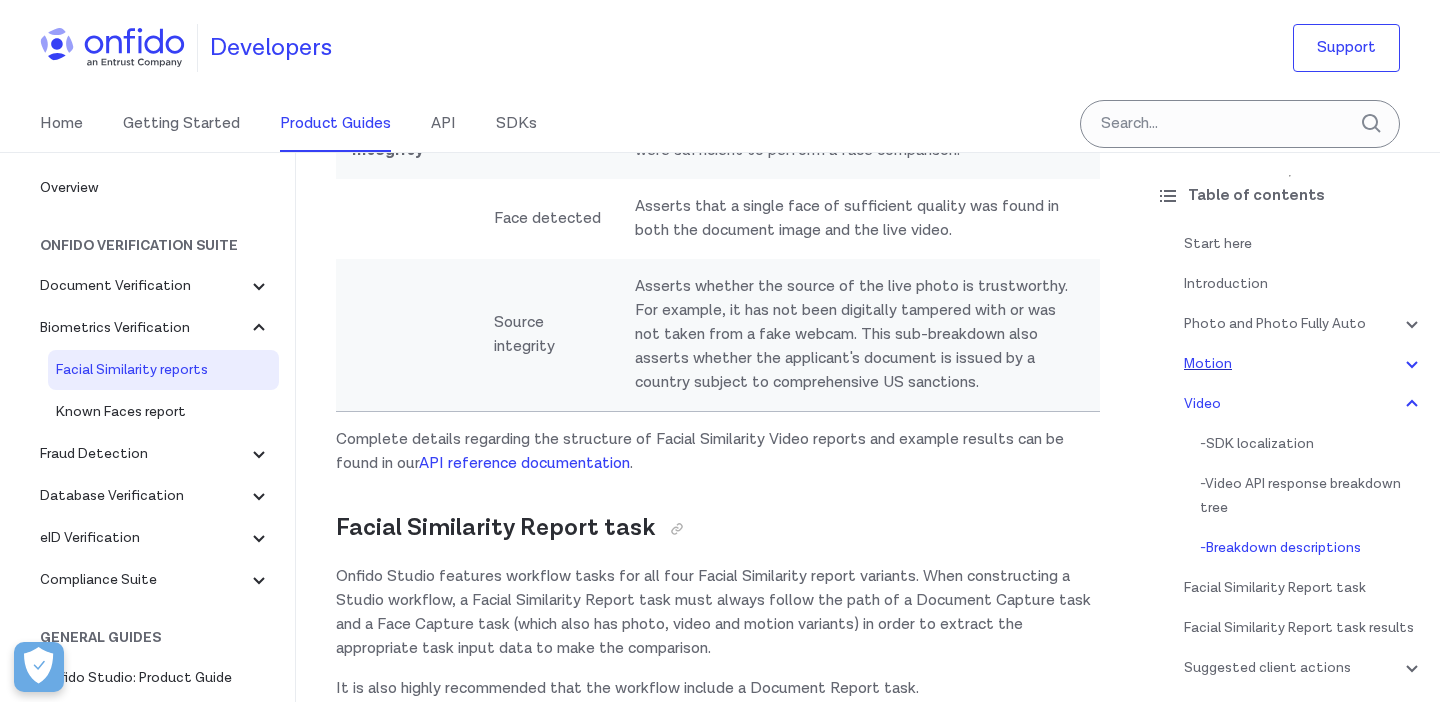 click on "Motion" at bounding box center (1304, 364) 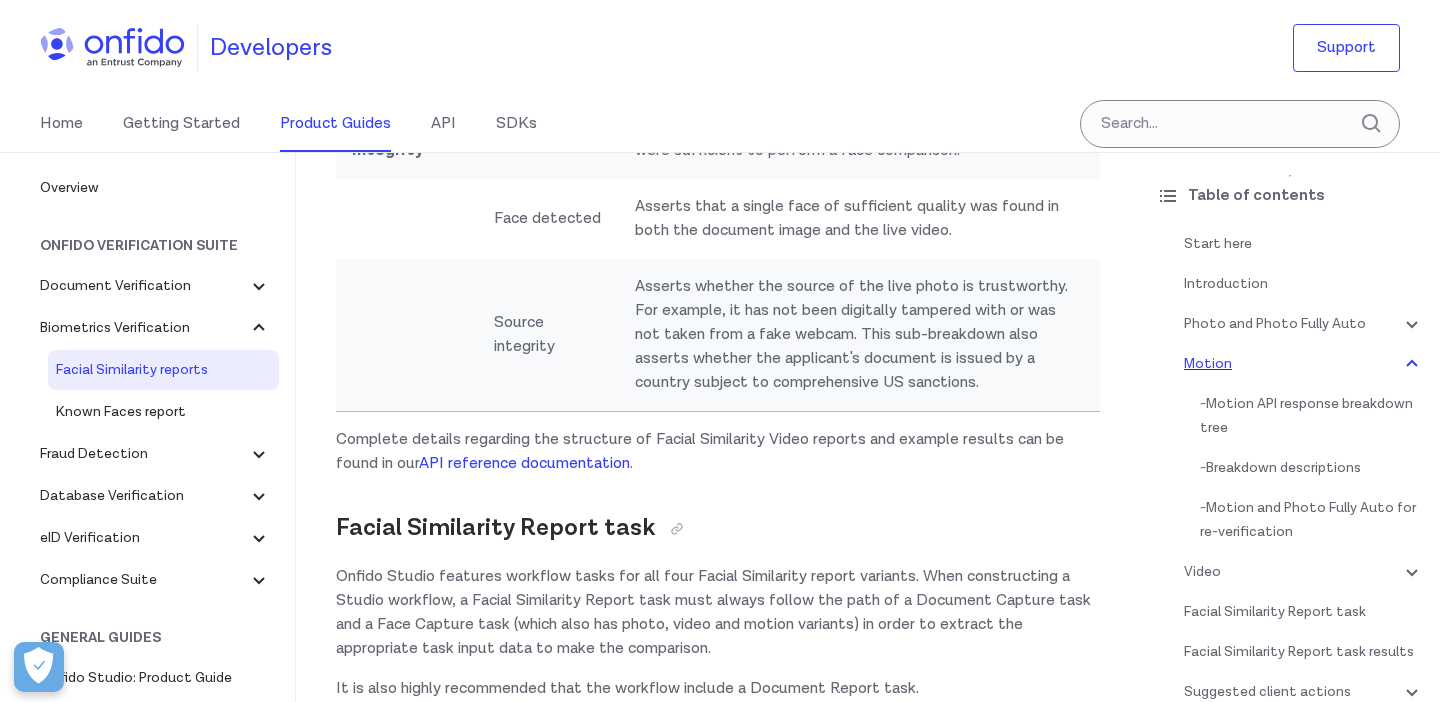 scroll, scrollTop: 2389, scrollLeft: 0, axis: vertical 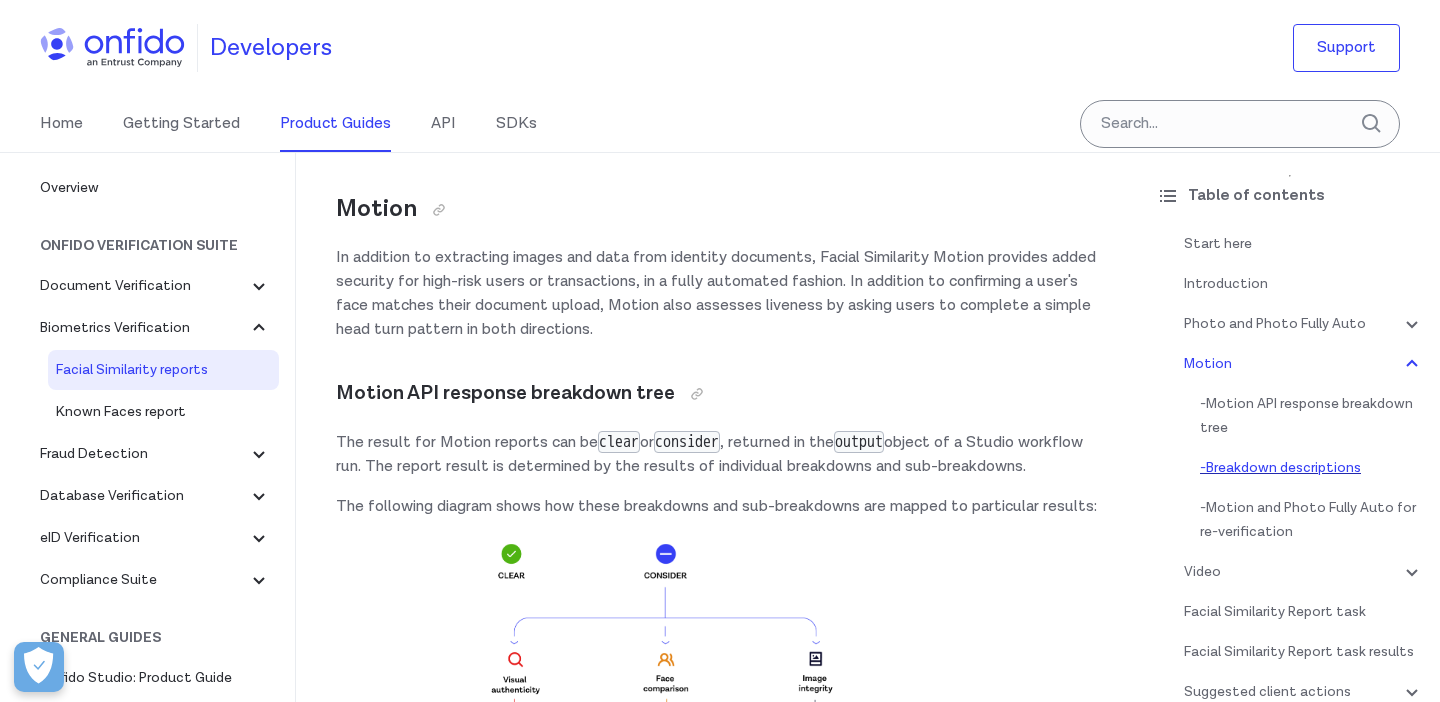 click on "-  Breakdown descriptions" at bounding box center [1312, 468] 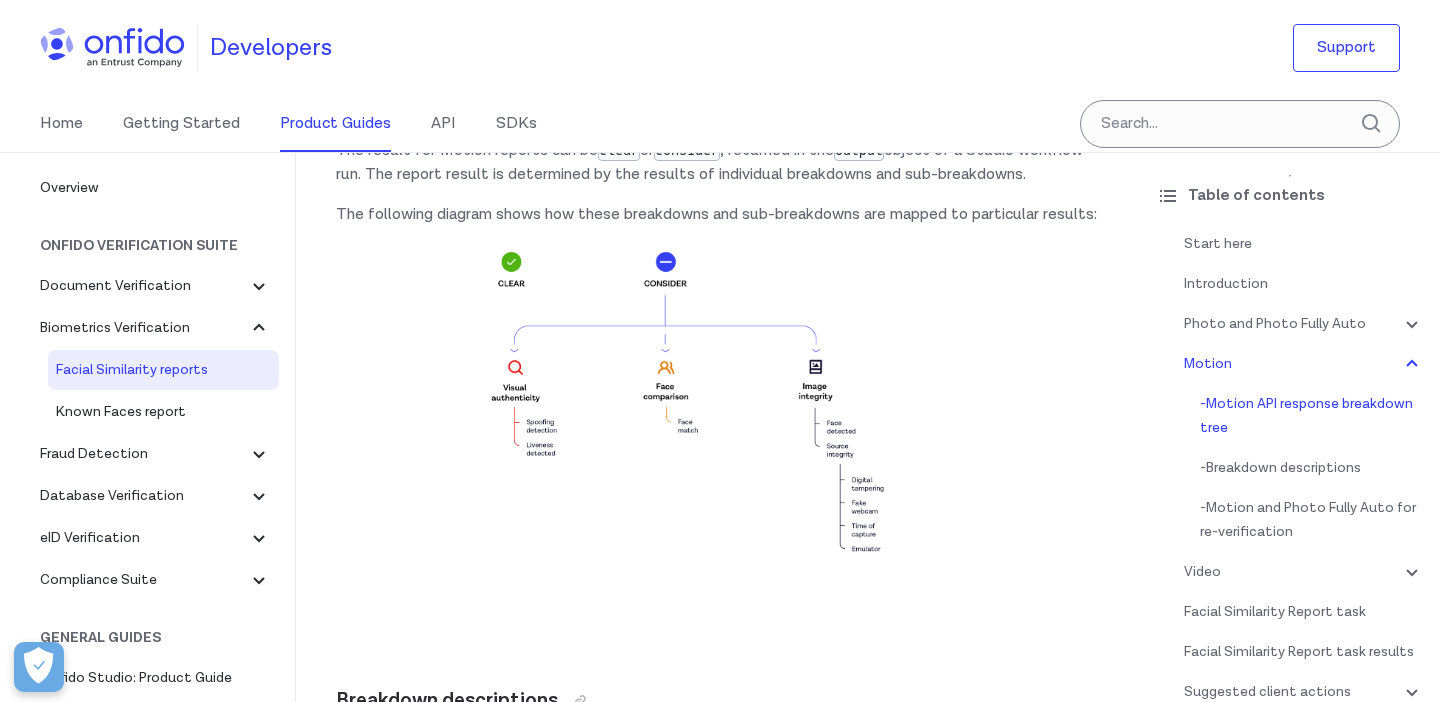 scroll, scrollTop: 2659, scrollLeft: 0, axis: vertical 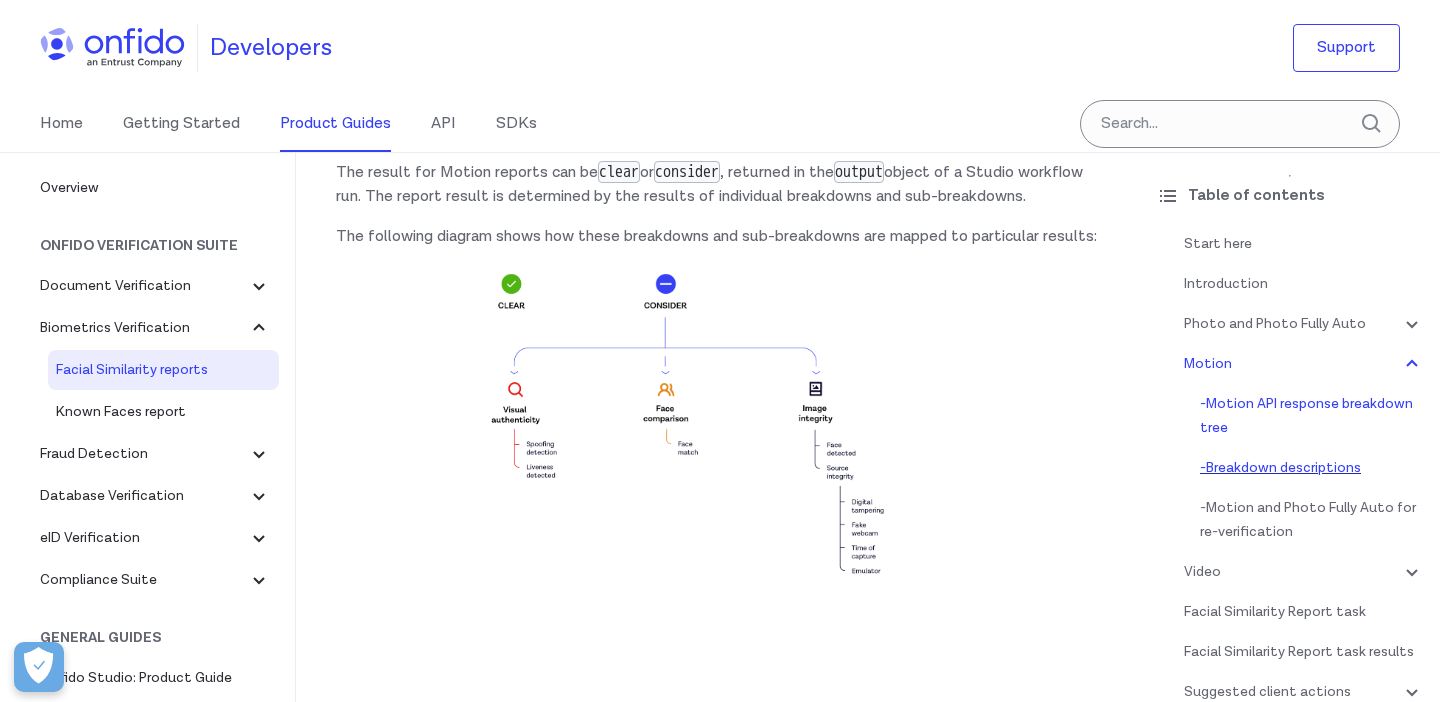 click on "-  Breakdown descriptions" at bounding box center [1312, 468] 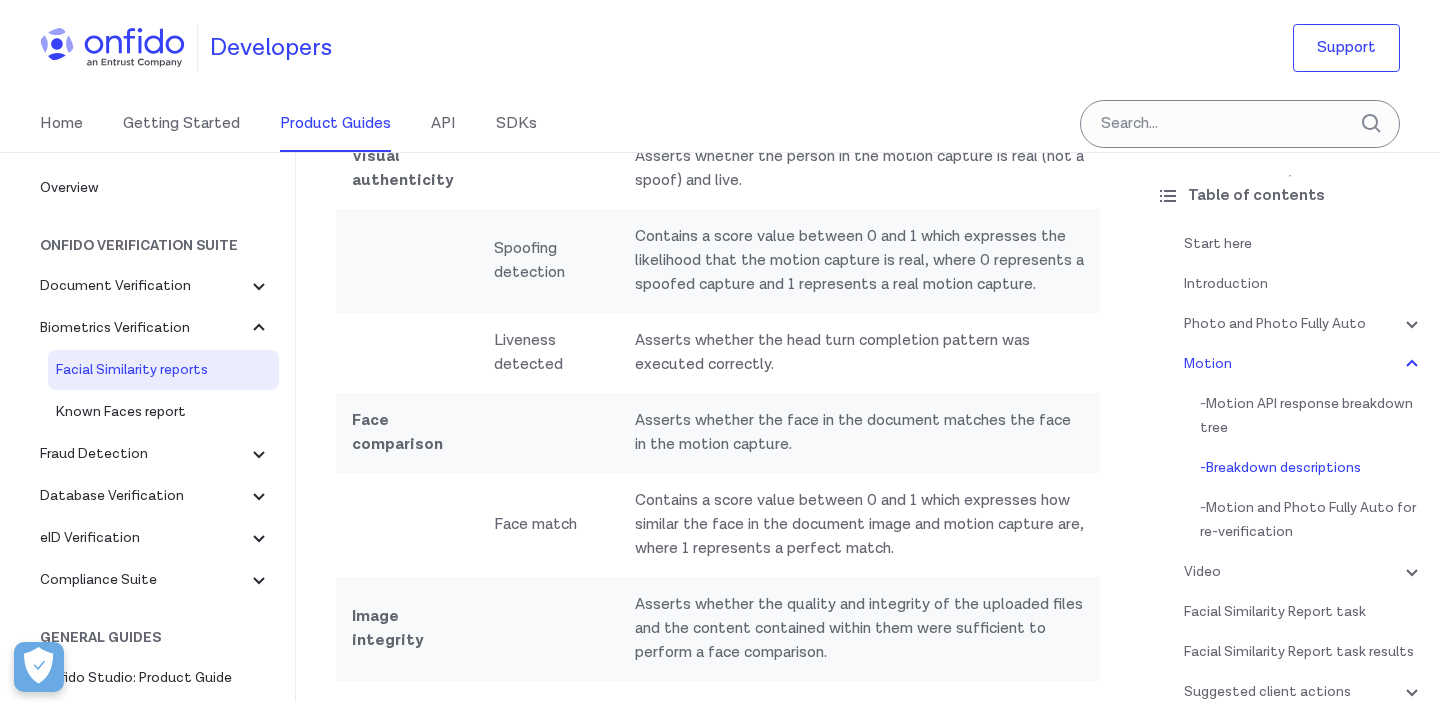 scroll, scrollTop: 3399, scrollLeft: 0, axis: vertical 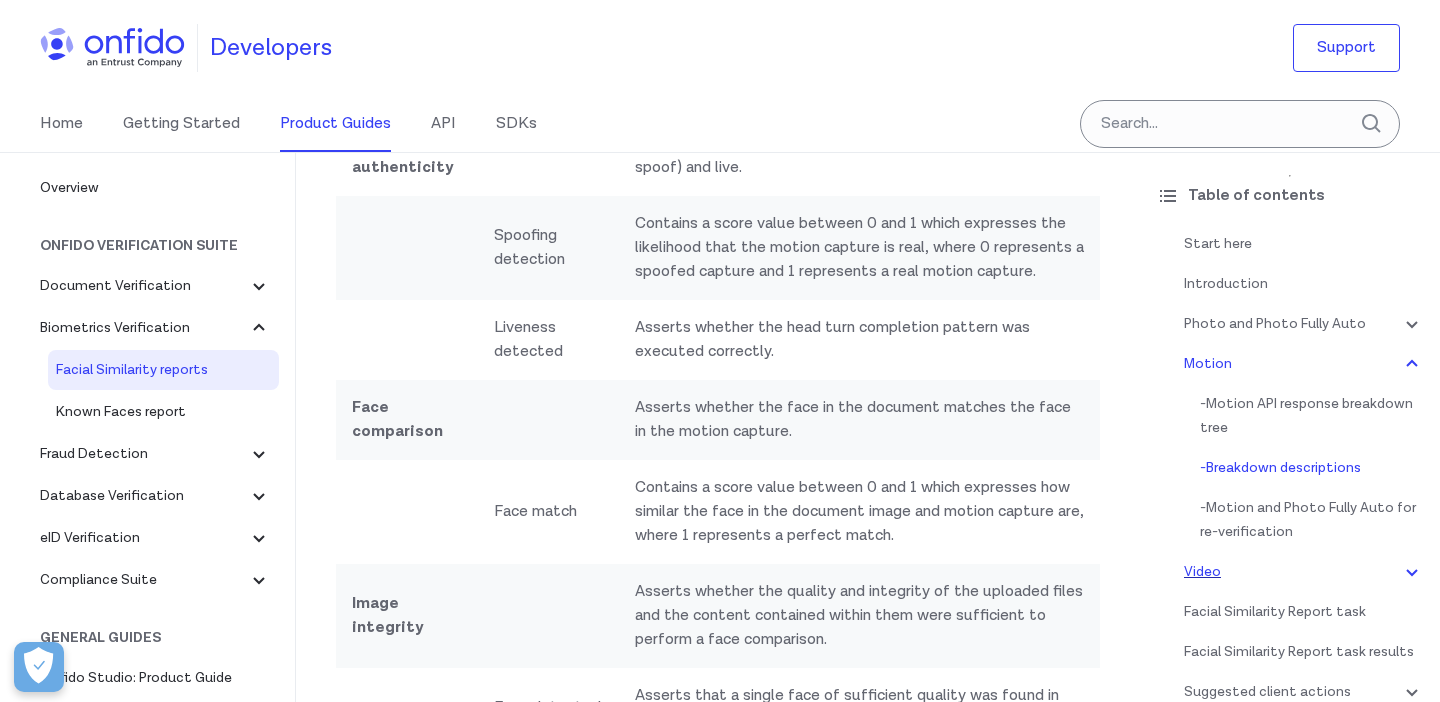 click on "Video" at bounding box center [1304, 572] 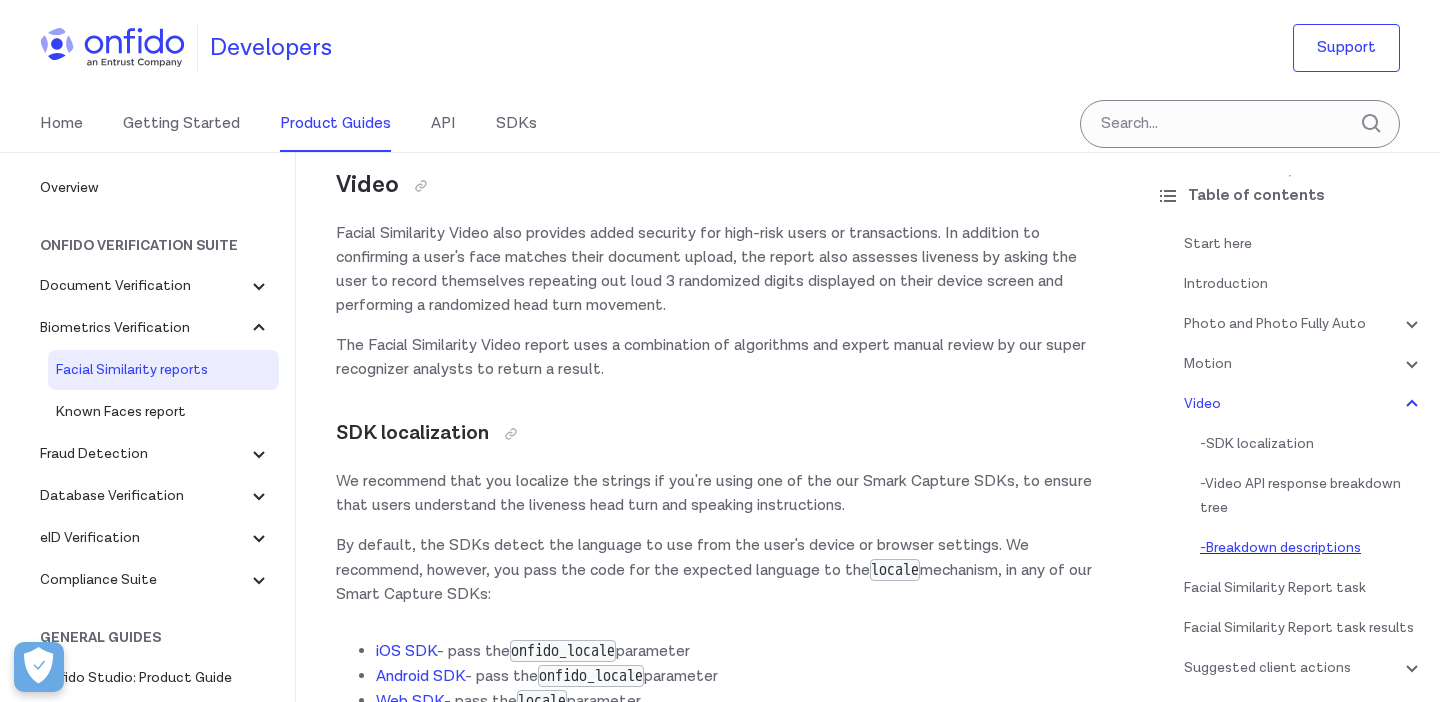 click on "-  Breakdown descriptions" at bounding box center (1312, 548) 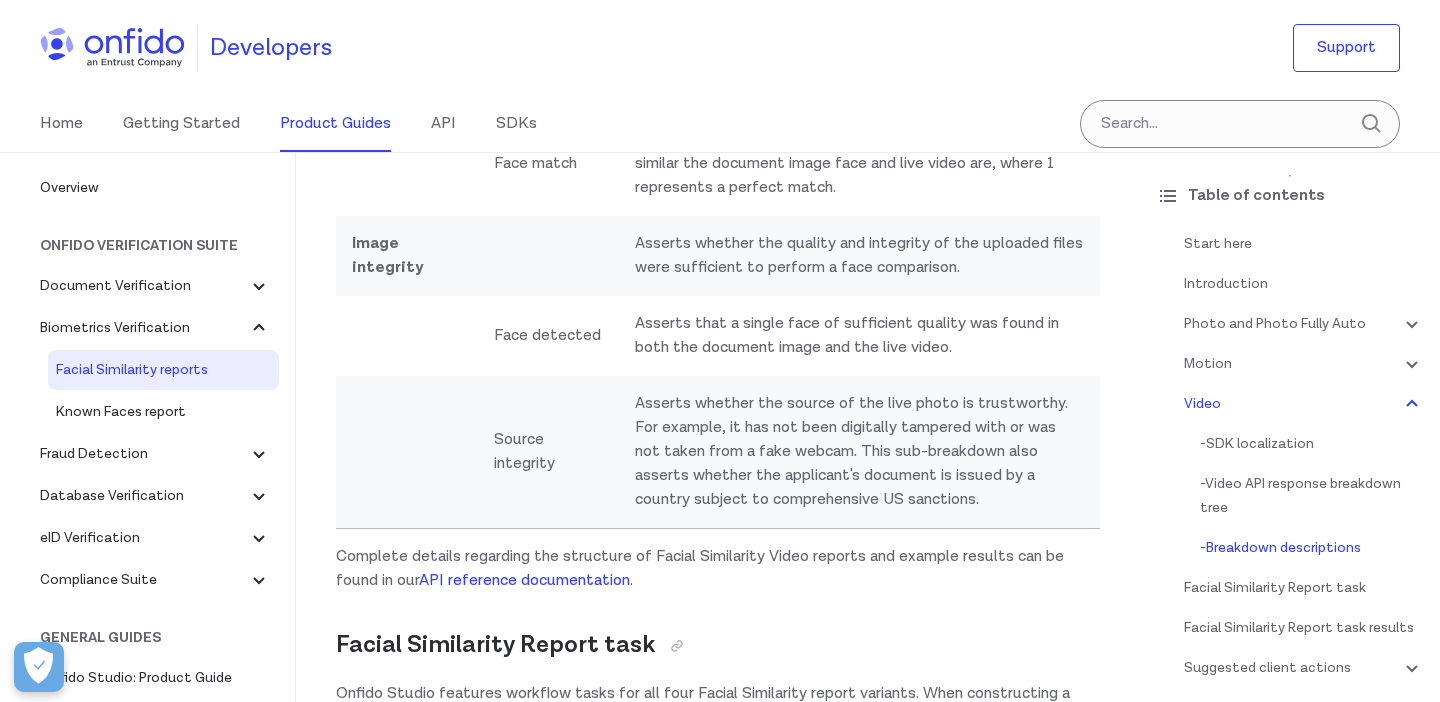scroll, scrollTop: 7438, scrollLeft: 0, axis: vertical 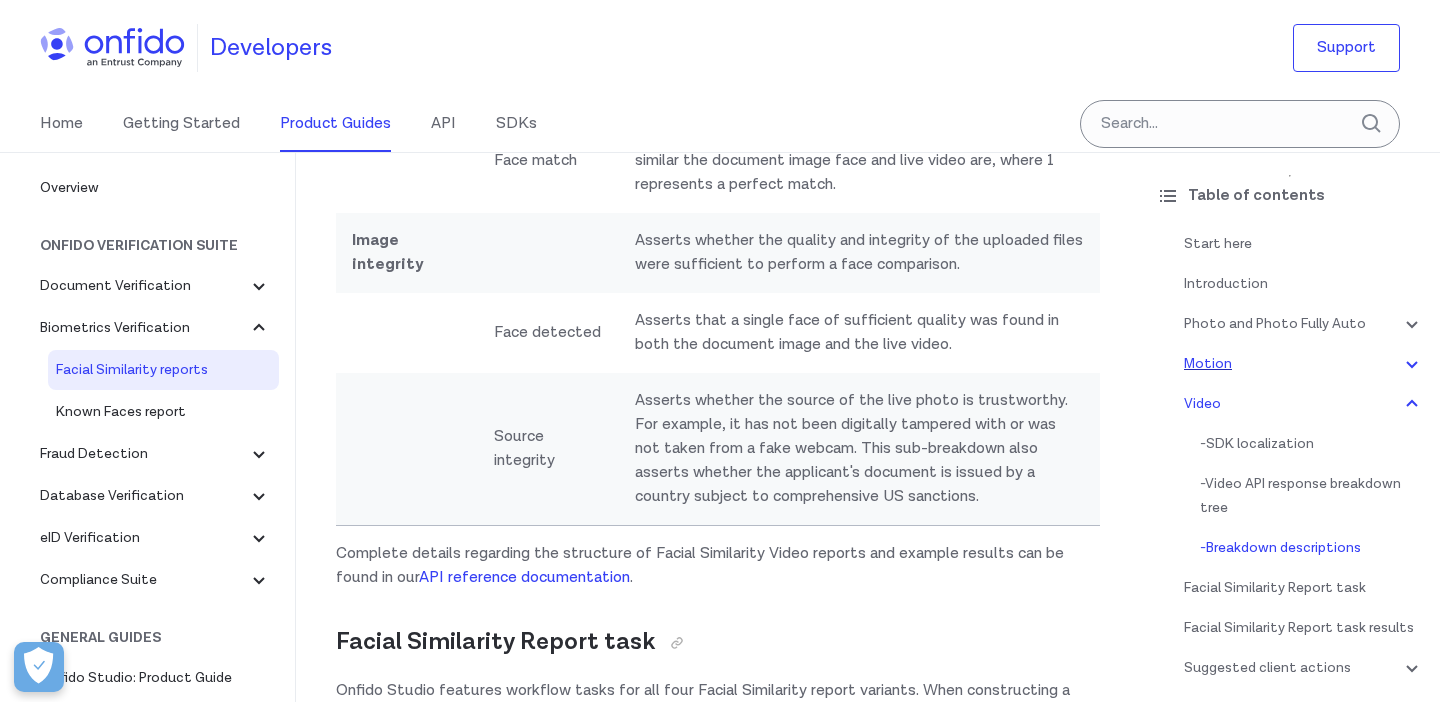 click on "Motion" at bounding box center (1304, 364) 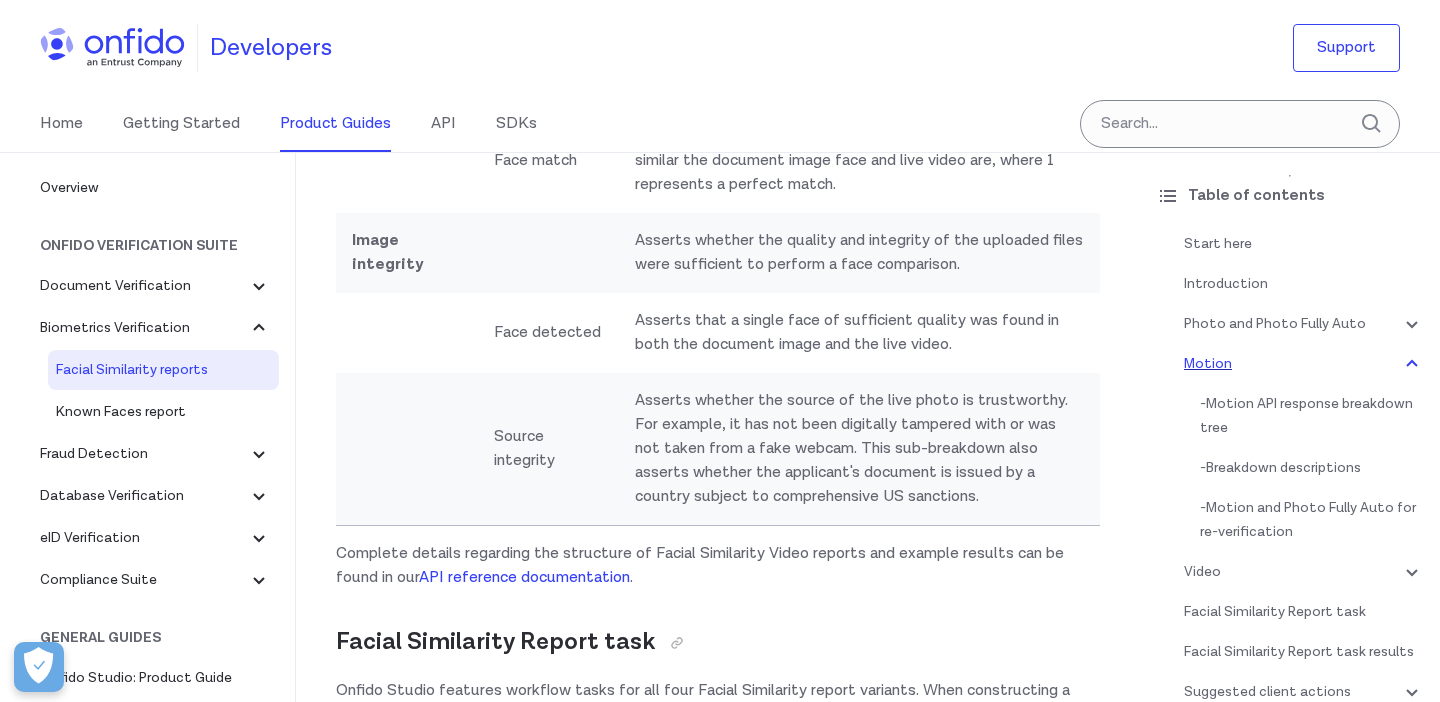 scroll, scrollTop: 2389, scrollLeft: 0, axis: vertical 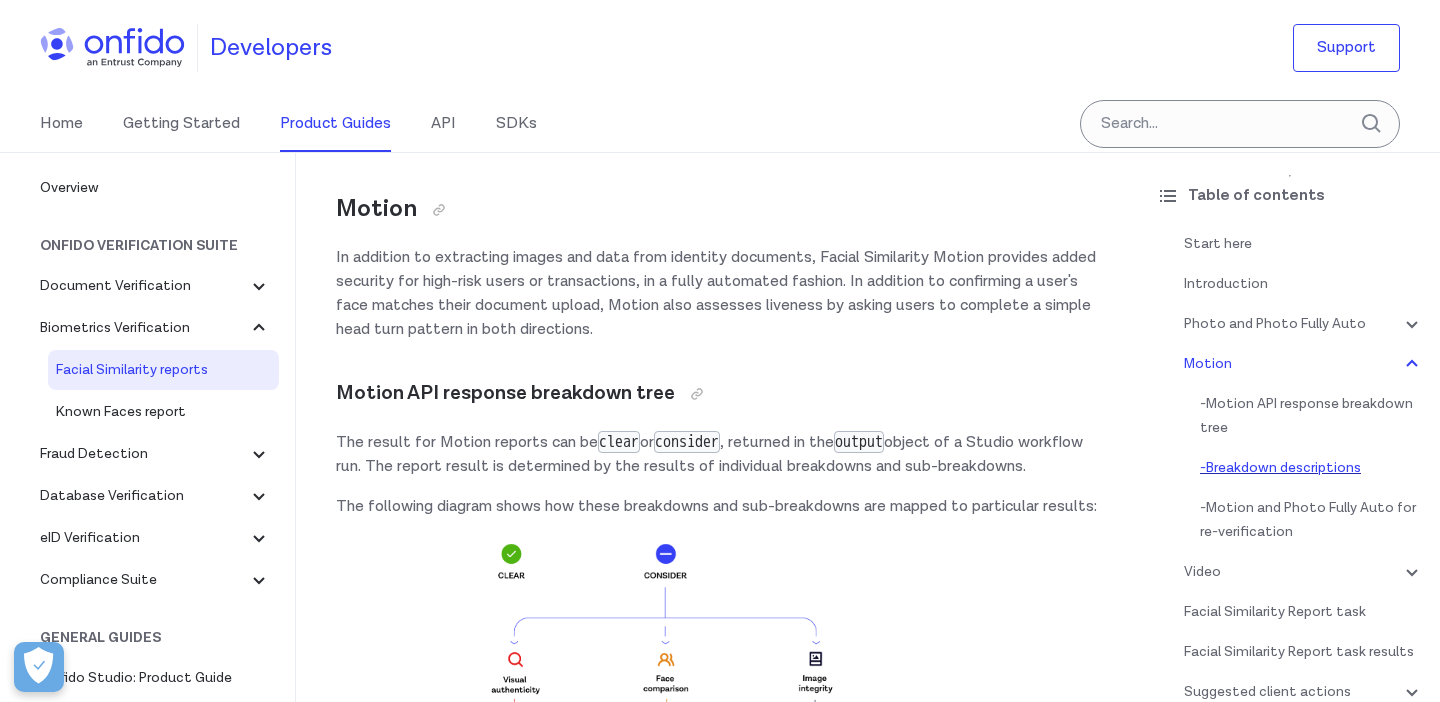 click on "-  Breakdown descriptions" at bounding box center (1312, 468) 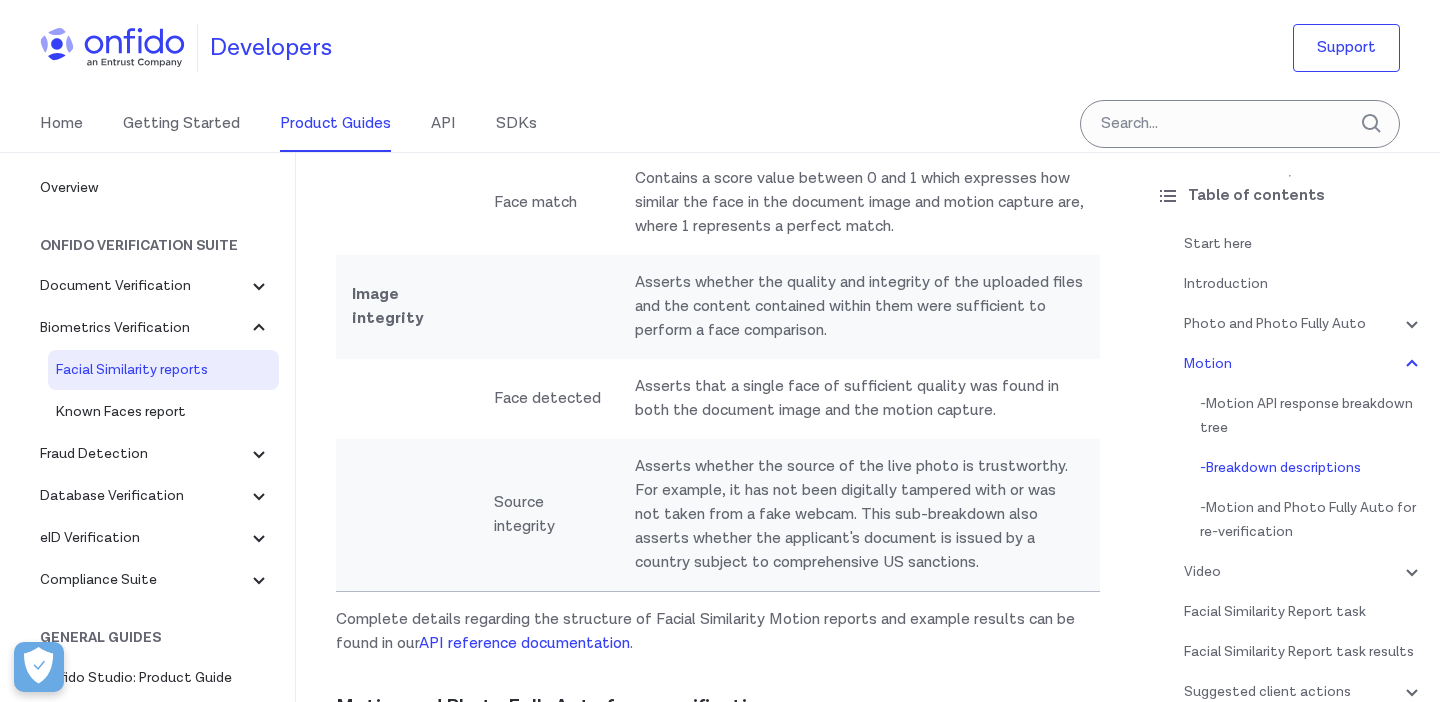 scroll, scrollTop: 3754, scrollLeft: 0, axis: vertical 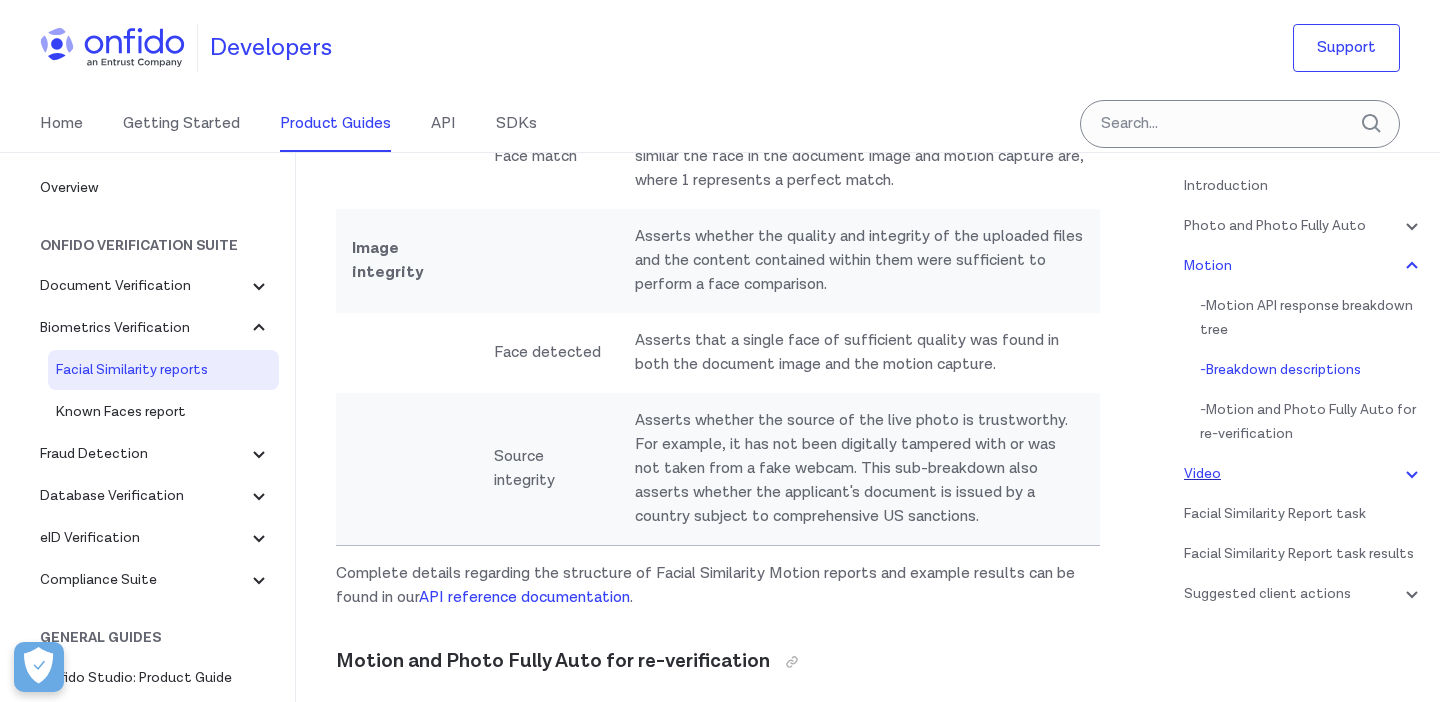 click on "Video" at bounding box center [1304, 474] 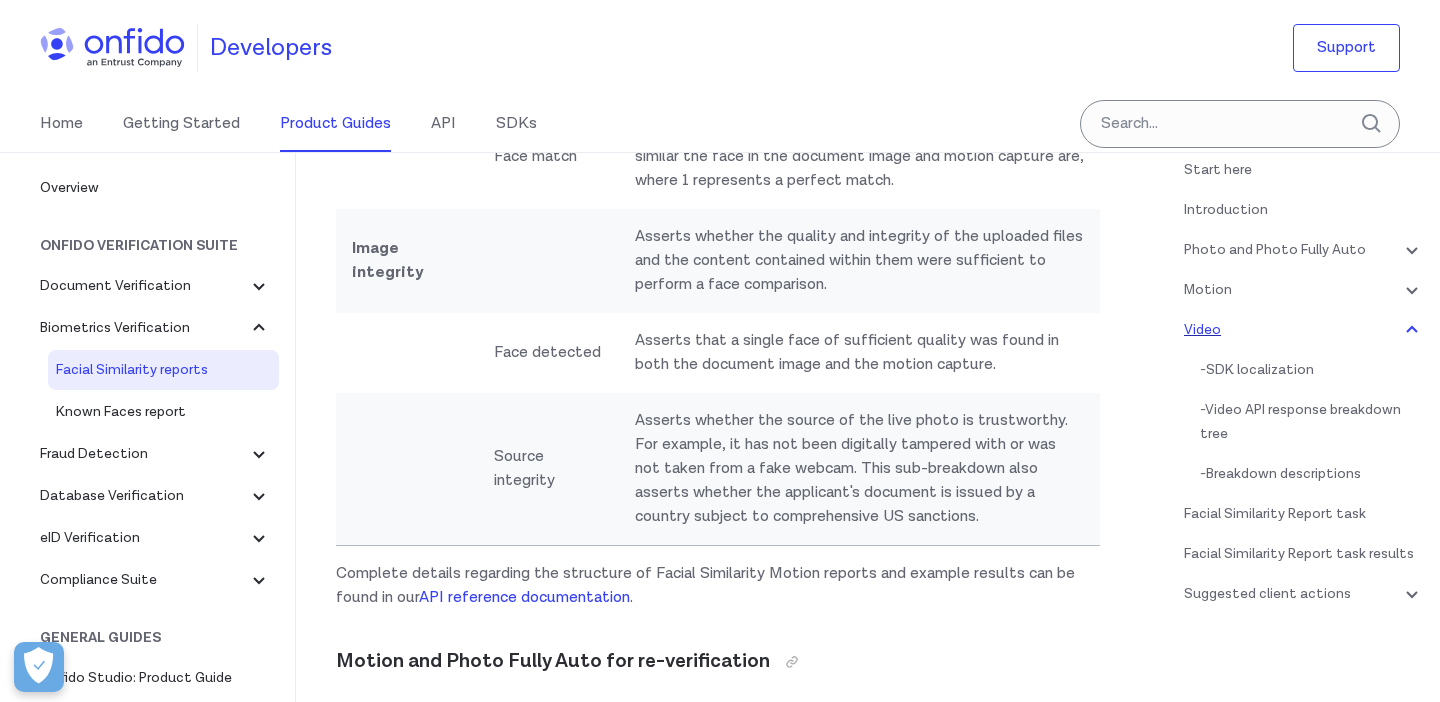 scroll, scrollTop: 4543, scrollLeft: 0, axis: vertical 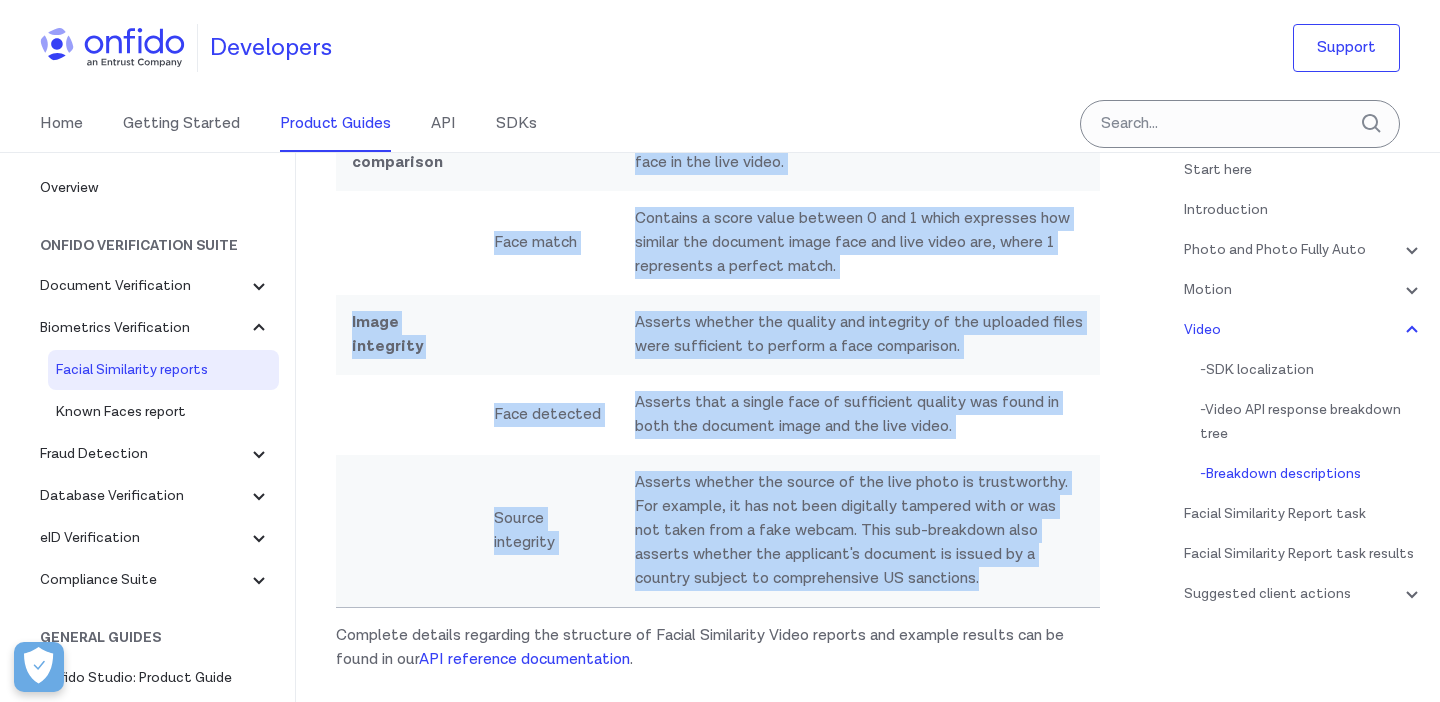 drag, startPoint x: 920, startPoint y: 651, endPoint x: 548, endPoint y: 228, distance: 563.3054 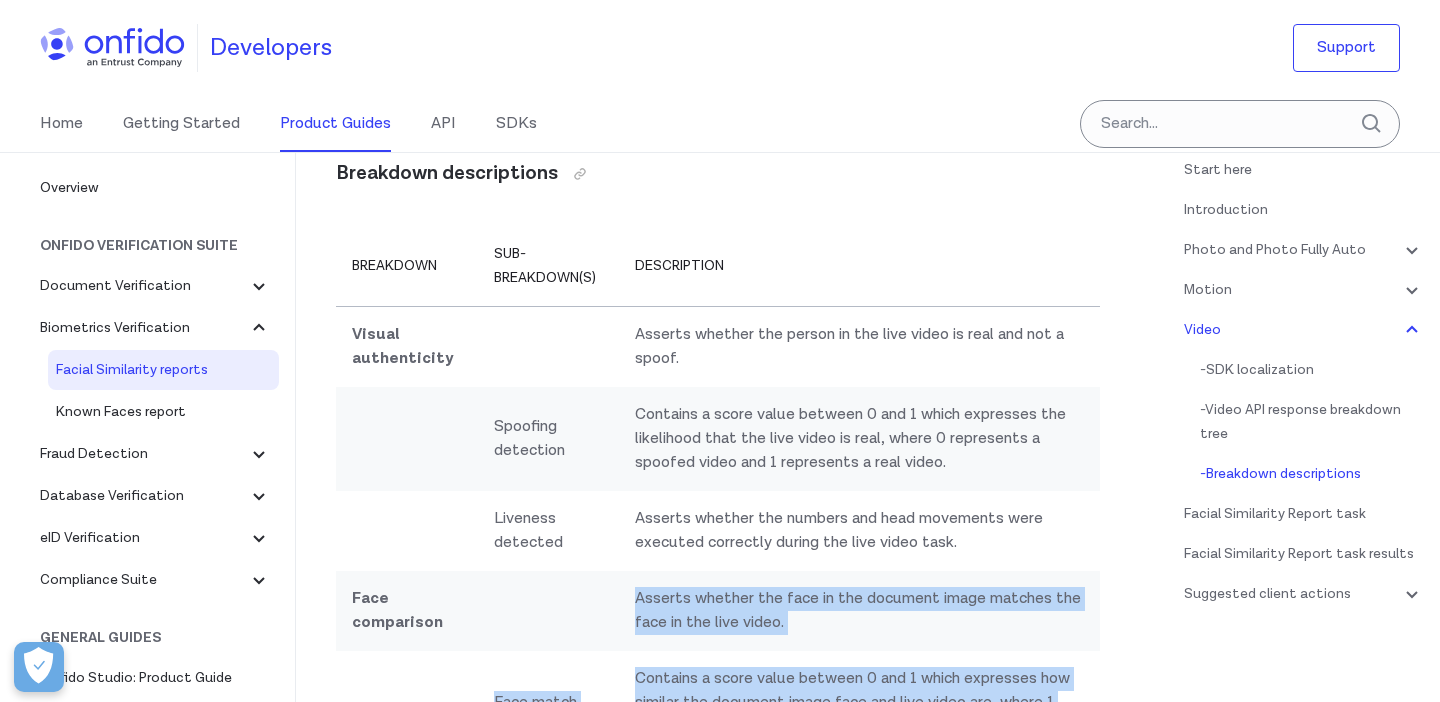 scroll, scrollTop: 6899, scrollLeft: 0, axis: vertical 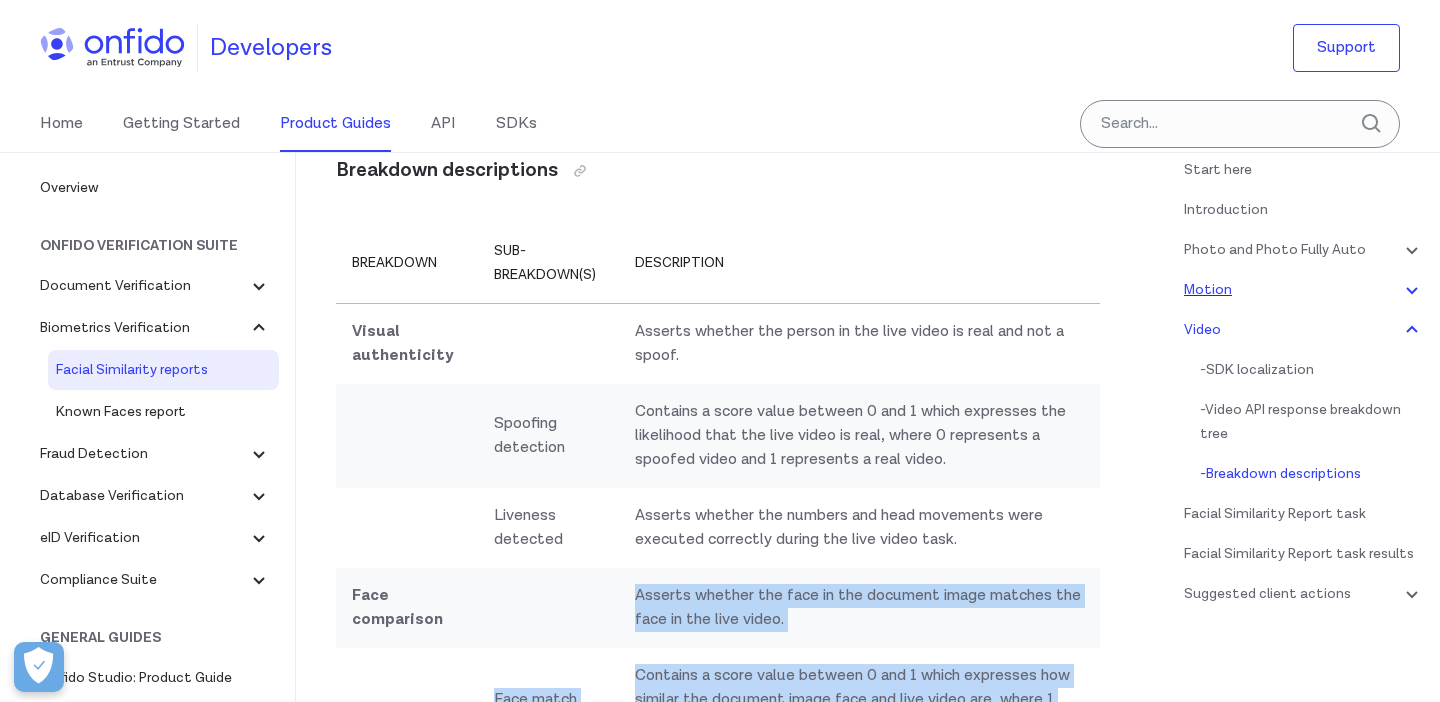 click on "Motion" at bounding box center [1304, 290] 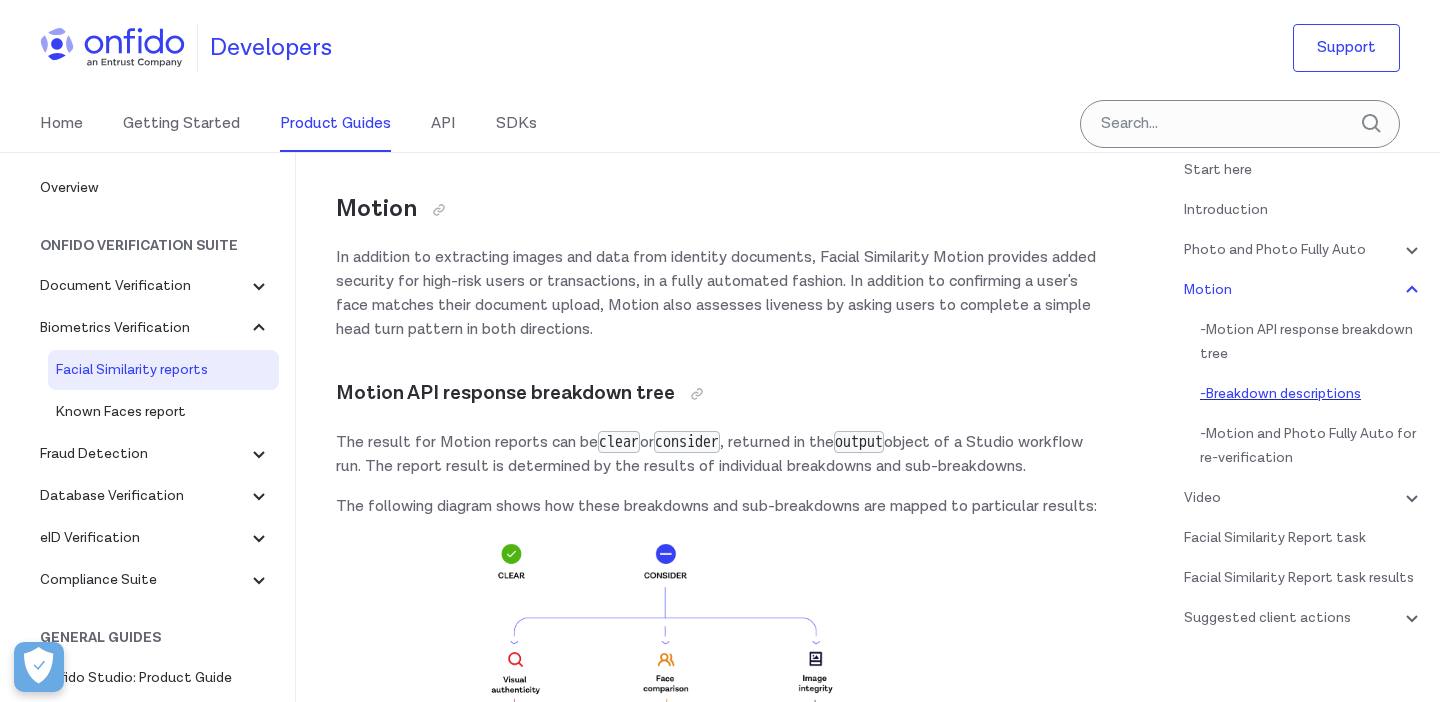 click on "-  Breakdown descriptions" at bounding box center [1312, 394] 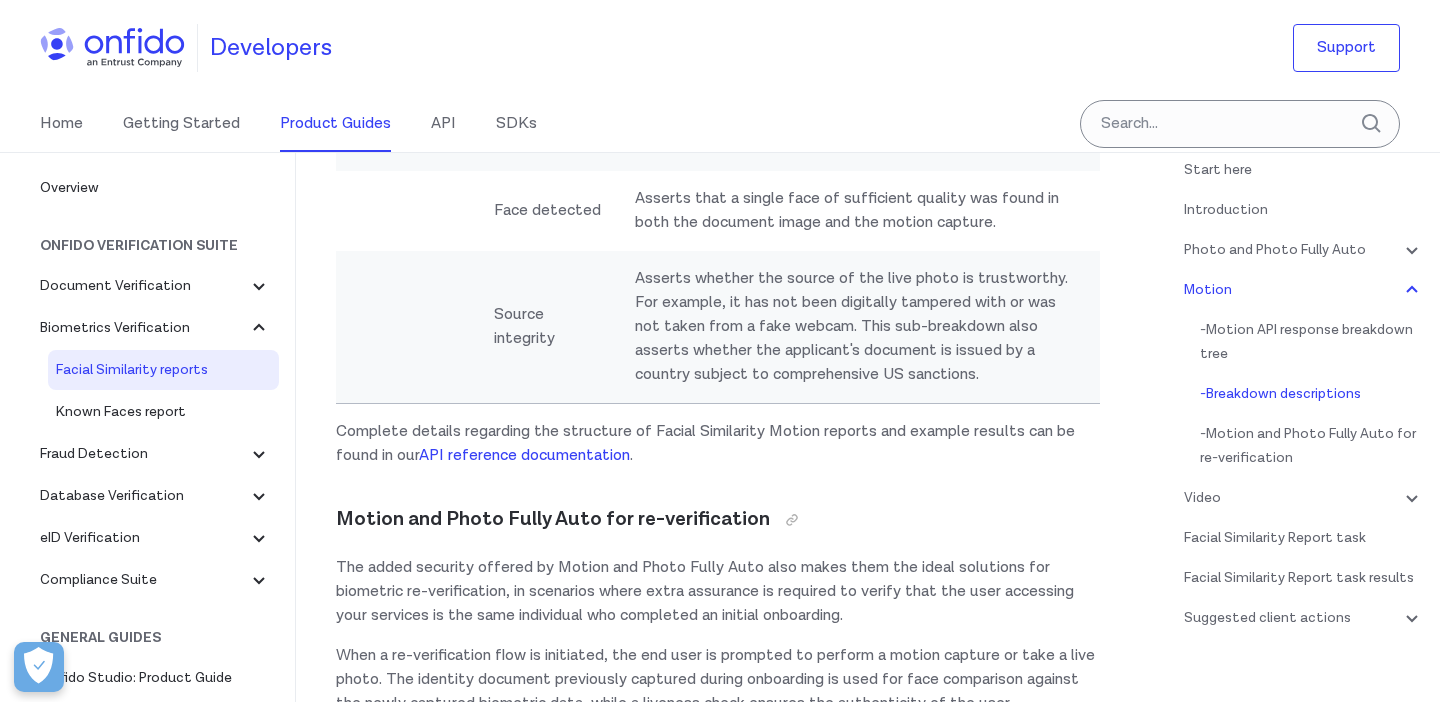 scroll, scrollTop: 3787, scrollLeft: 0, axis: vertical 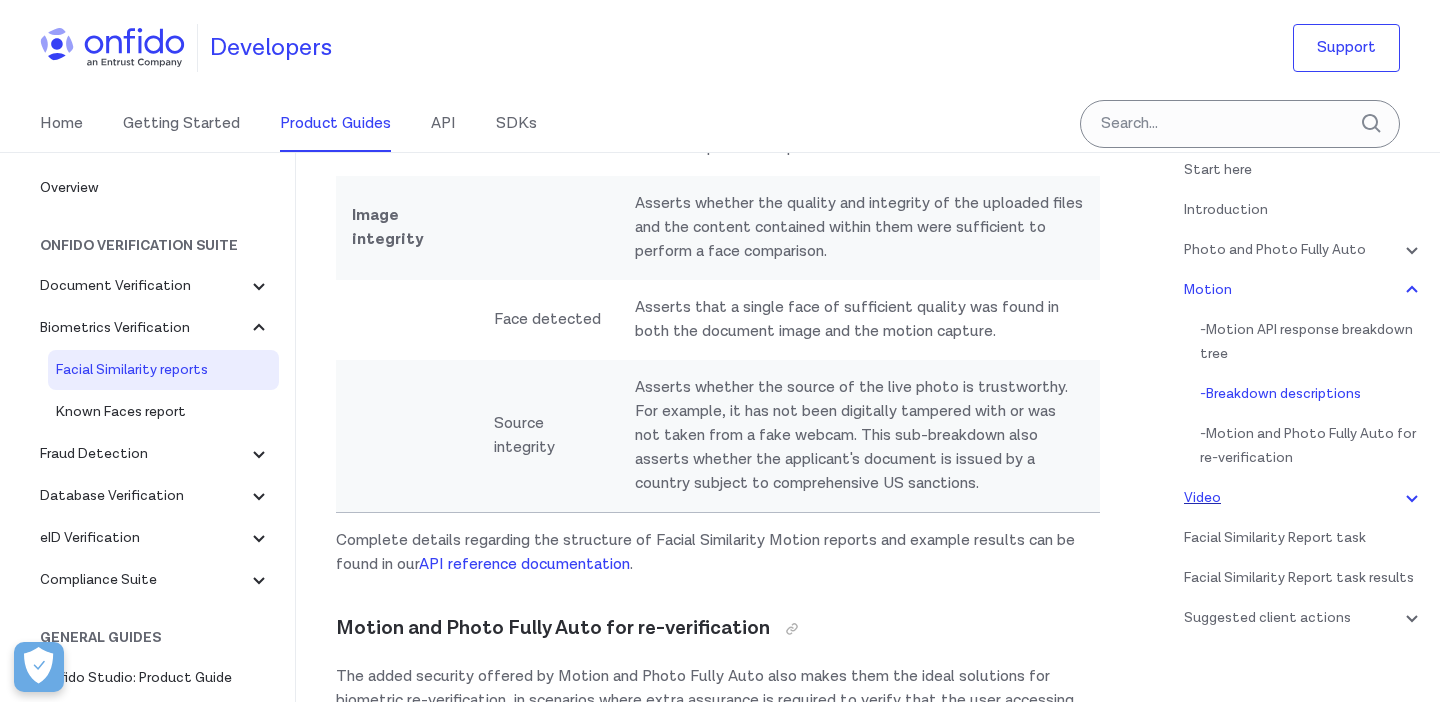 click on "Video" at bounding box center [1304, 498] 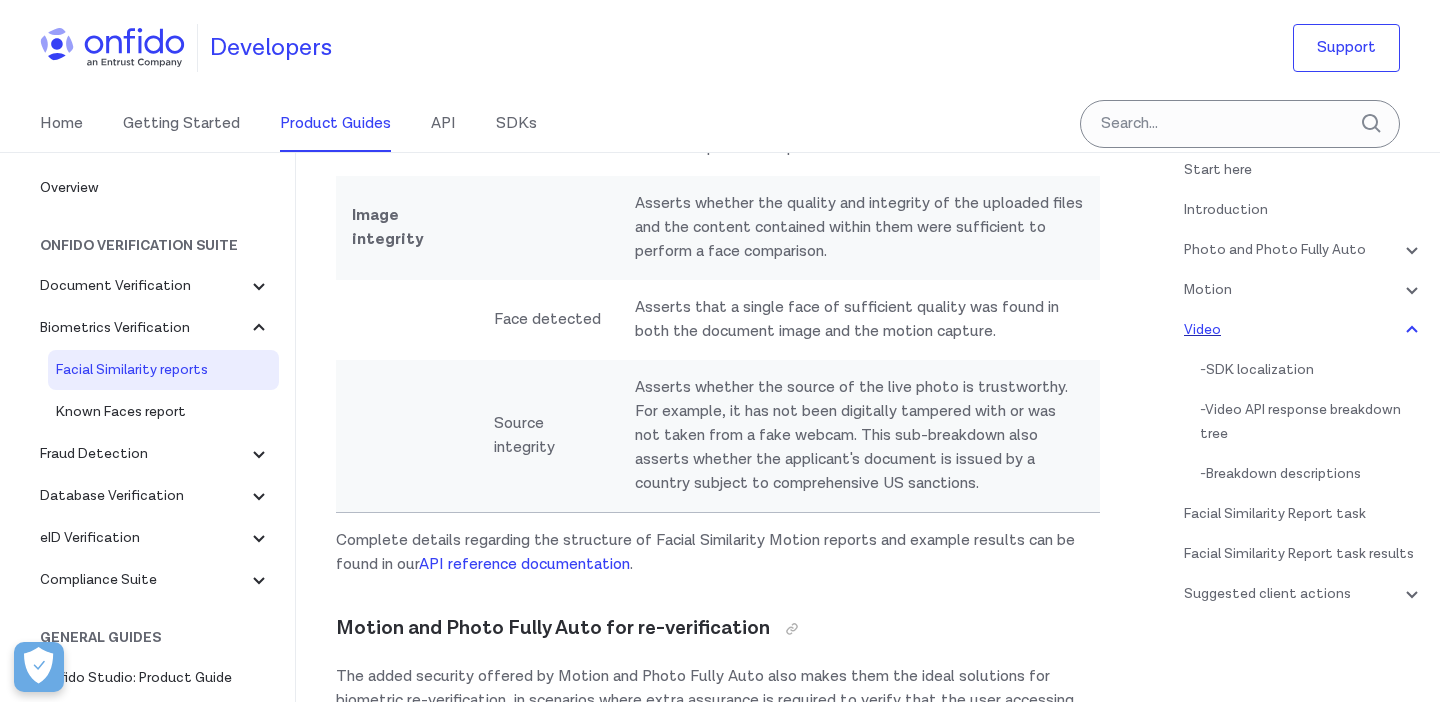 scroll, scrollTop: 4543, scrollLeft: 0, axis: vertical 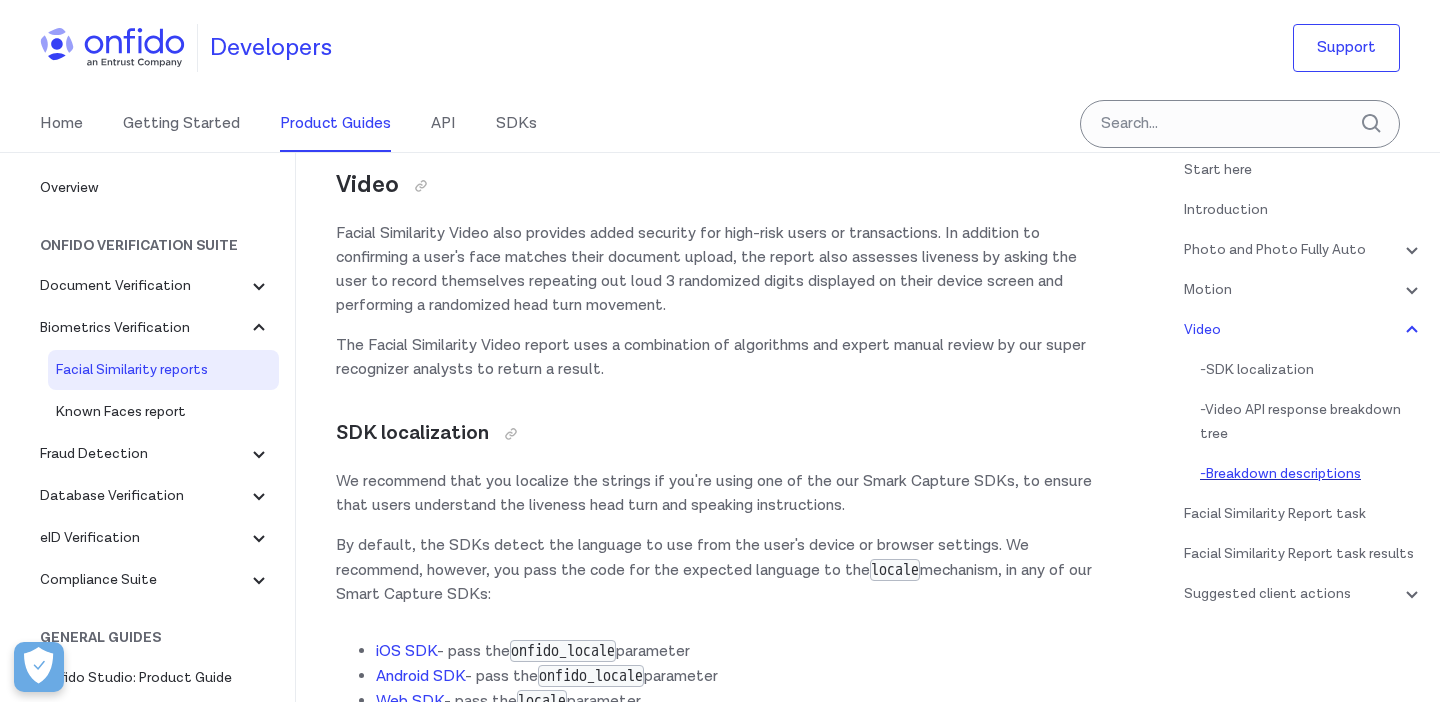 click on "-  Breakdown descriptions" at bounding box center (1312, 474) 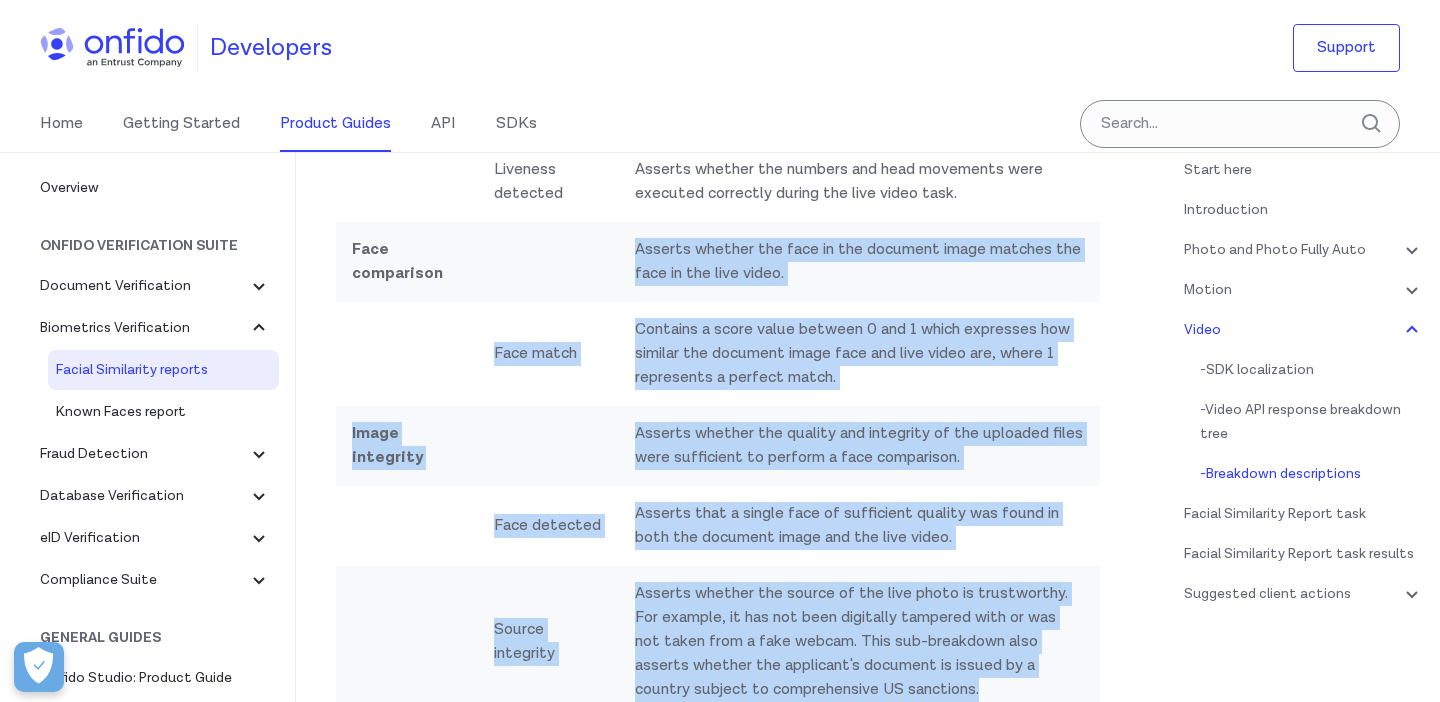 scroll, scrollTop: 7372, scrollLeft: 0, axis: vertical 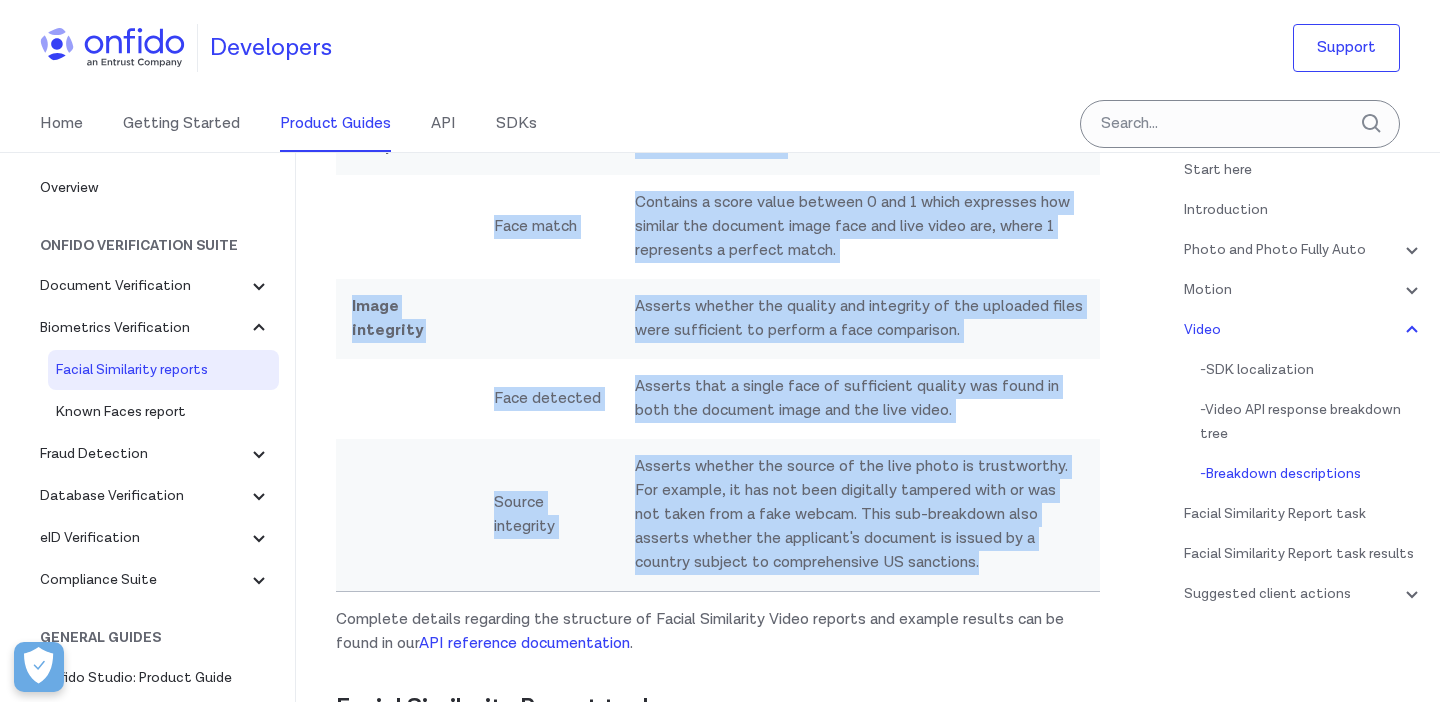 click on "Asserts that a single face of sufficient quality was found in both the document image and the live video." at bounding box center [859, 399] 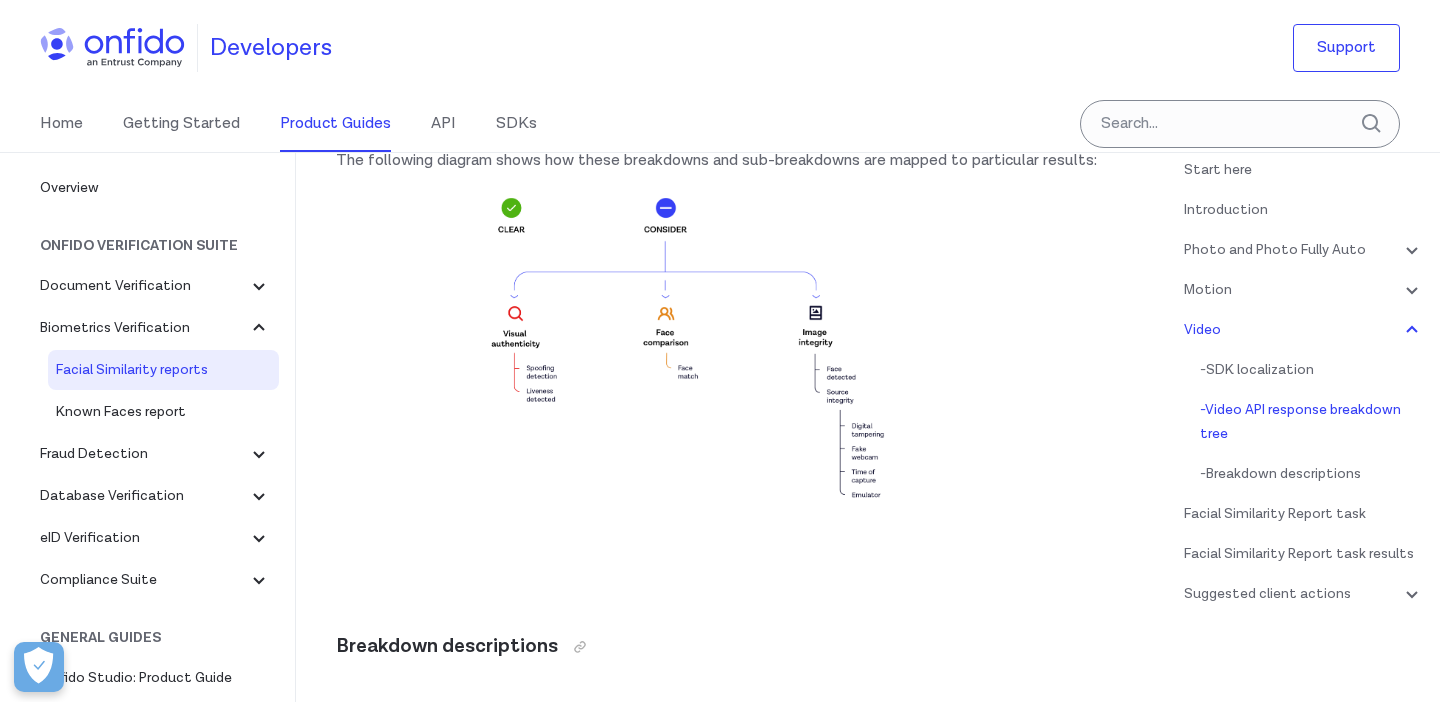 scroll, scrollTop: 6359, scrollLeft: 0, axis: vertical 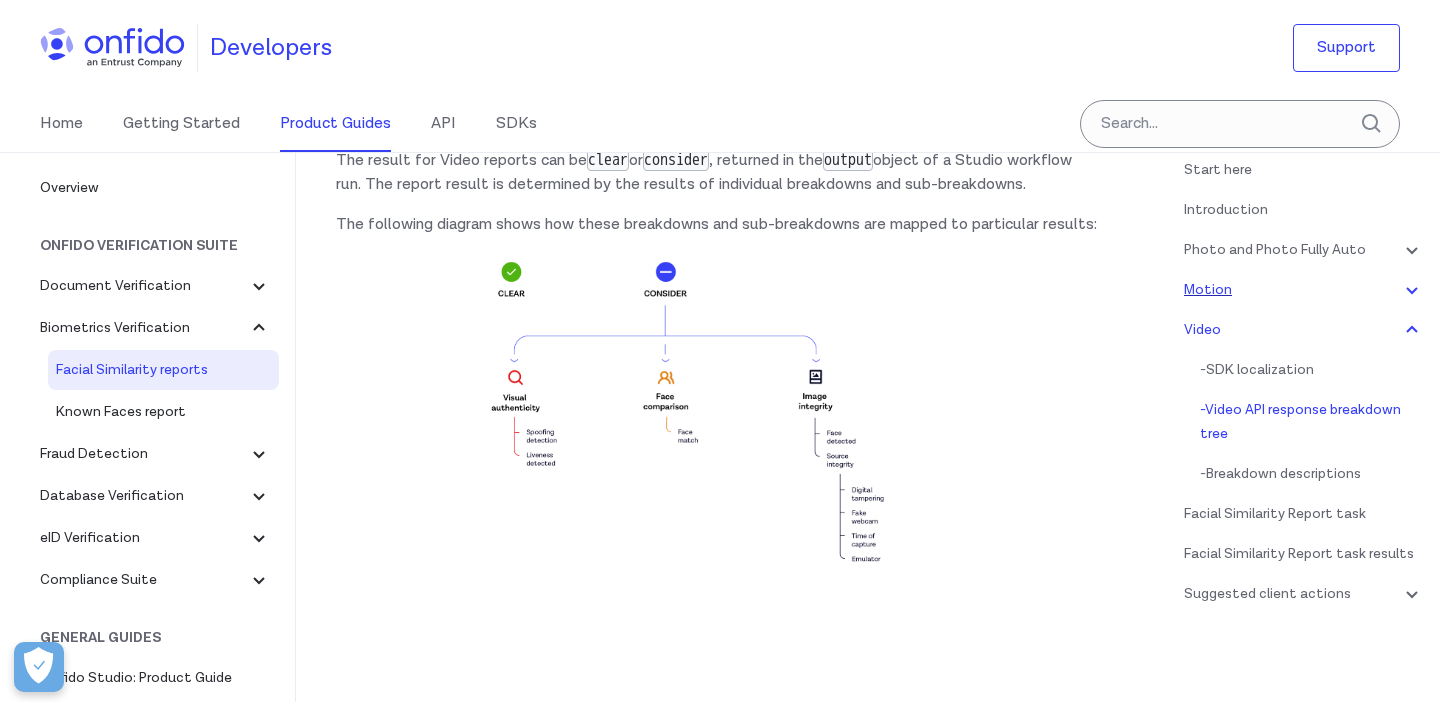 click on "Motion" at bounding box center (1304, 290) 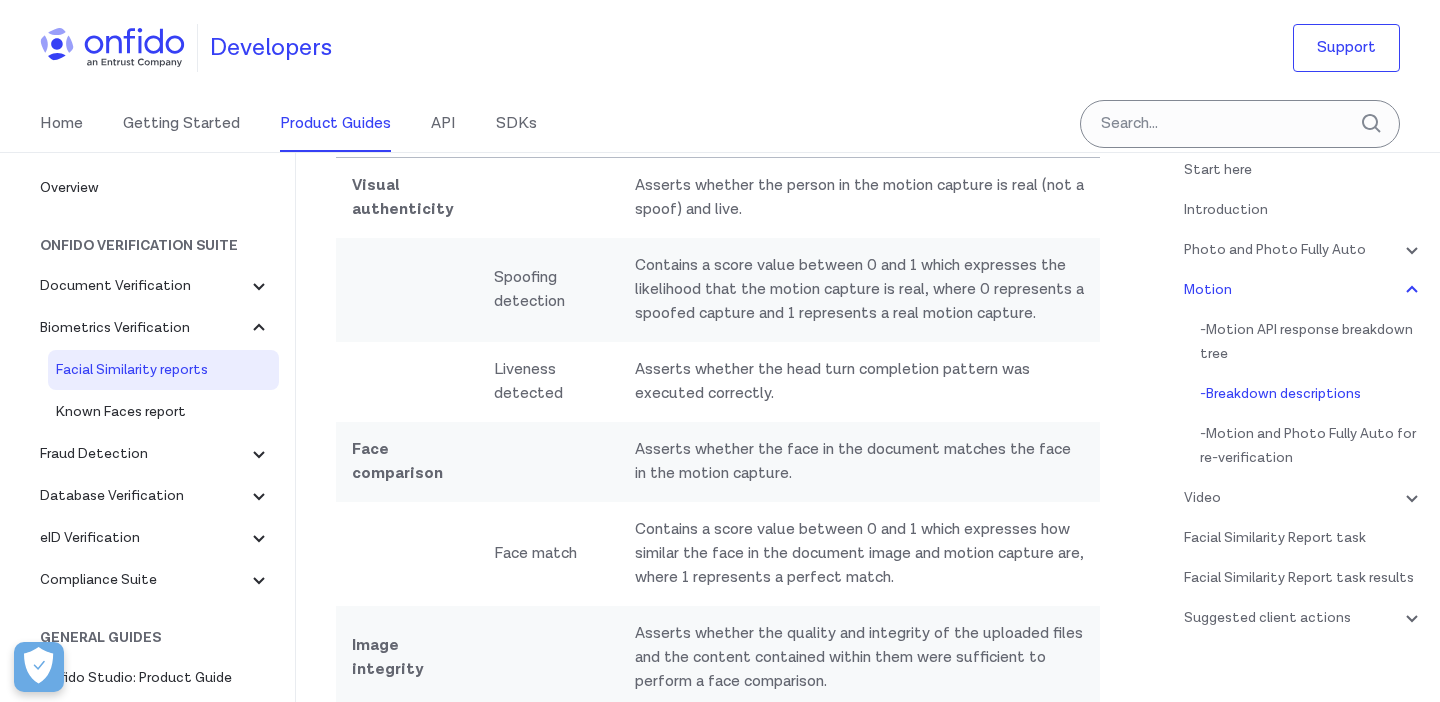 scroll, scrollTop: 3356, scrollLeft: 0, axis: vertical 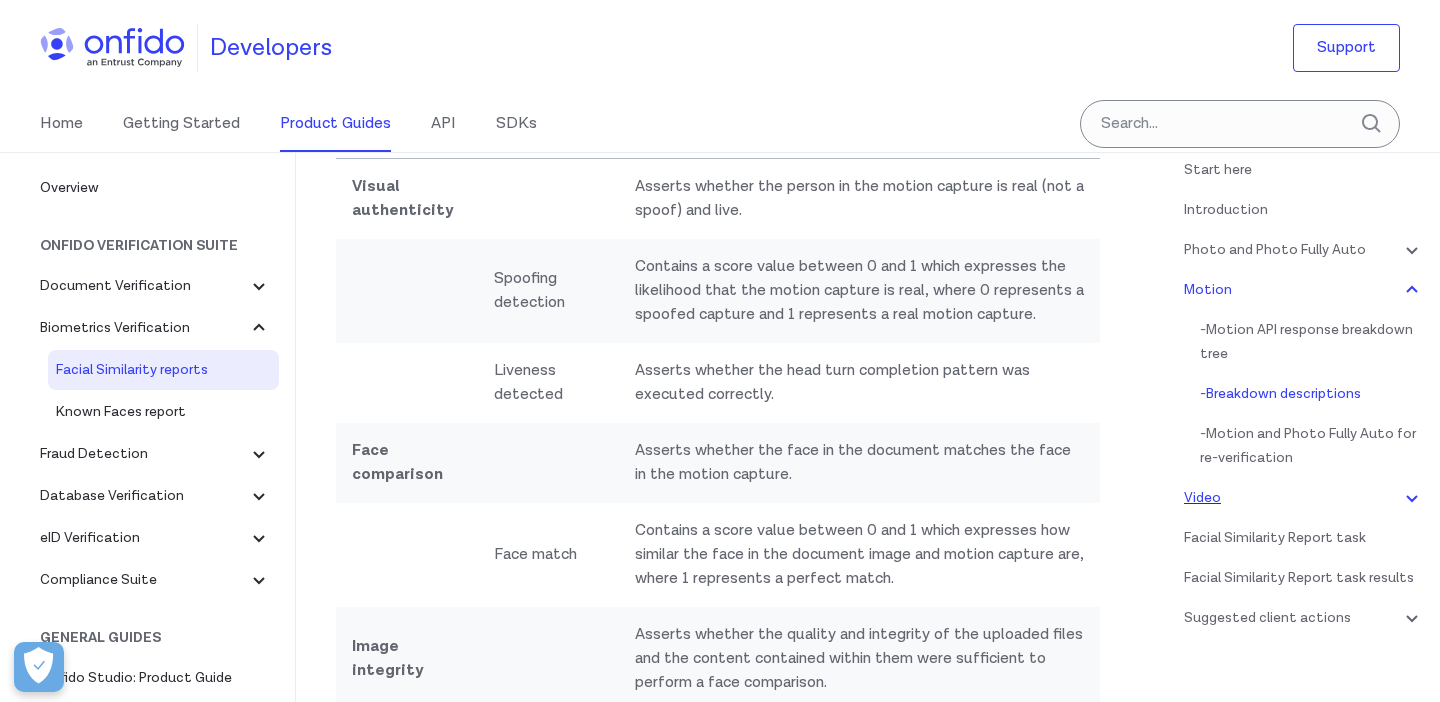 click on "Video" at bounding box center [1304, 498] 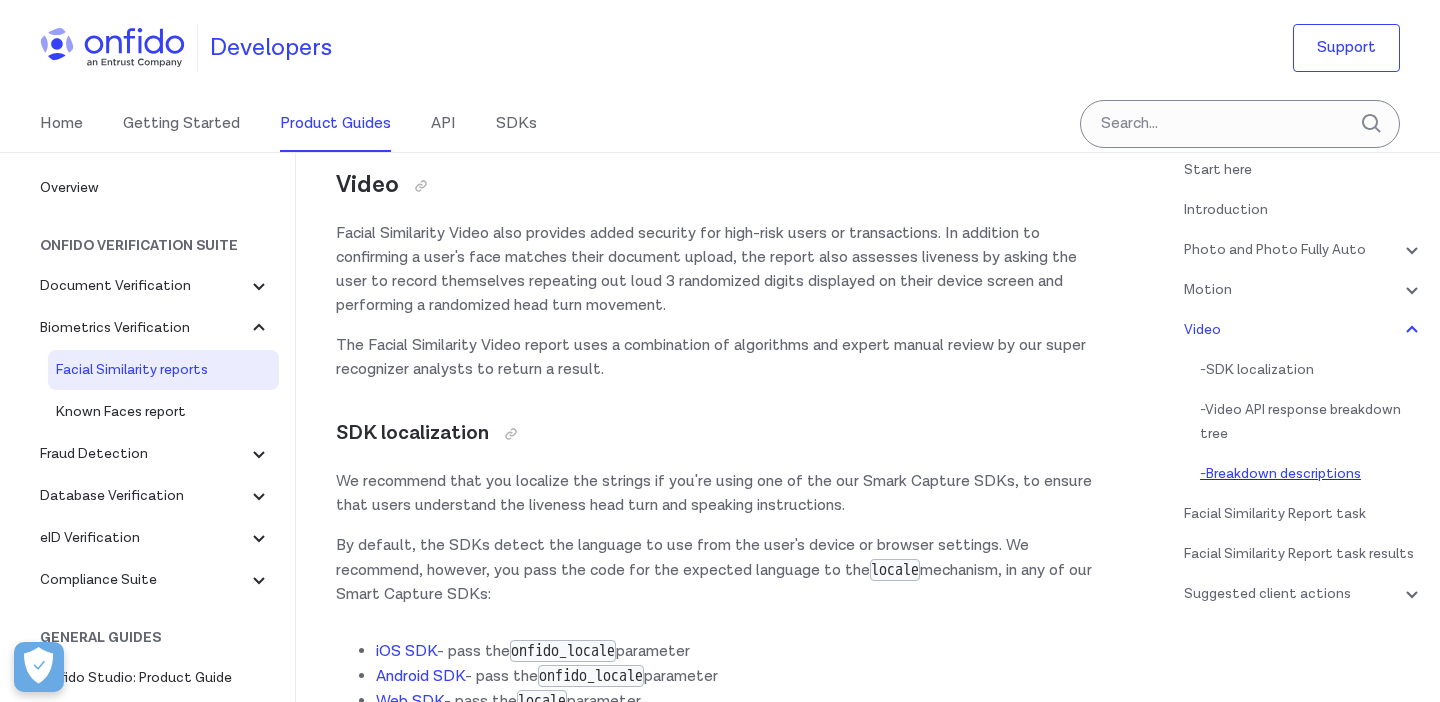 click on "-  Breakdown descriptions" at bounding box center [1312, 474] 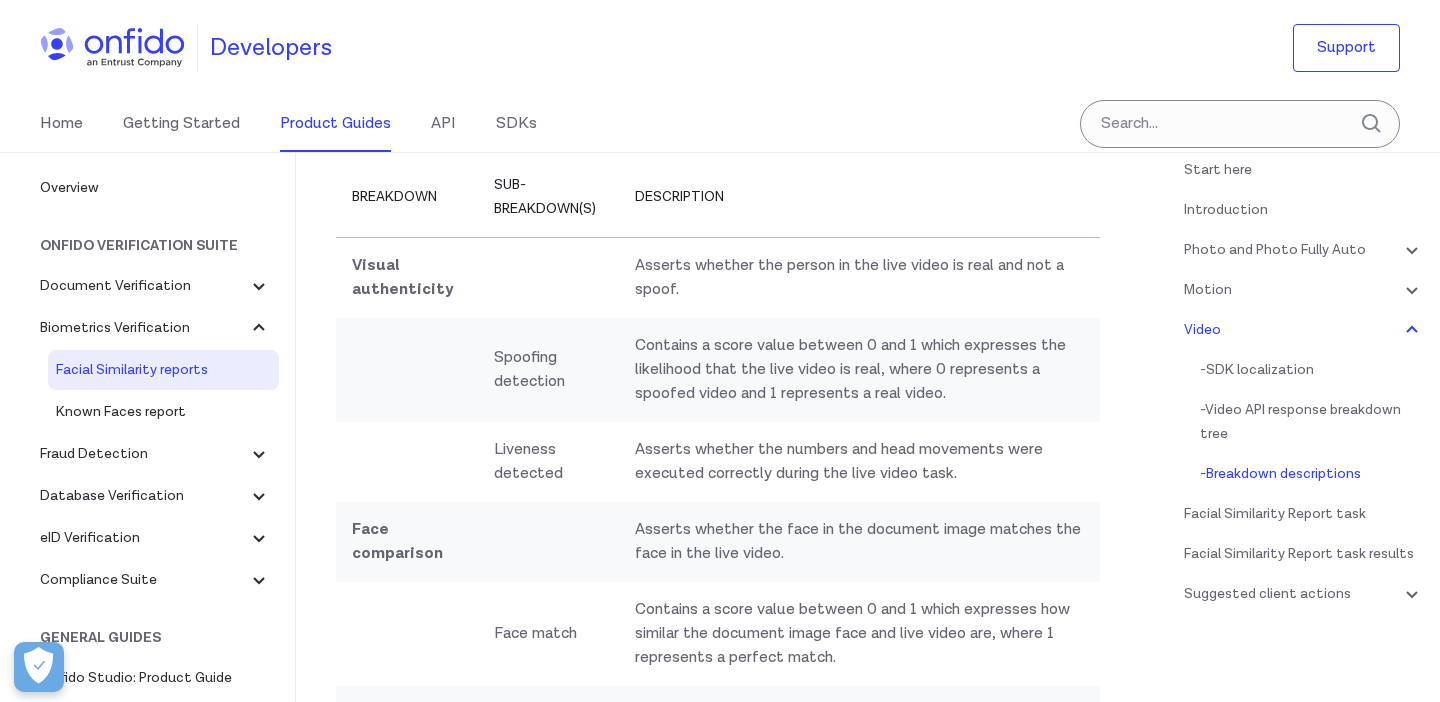 scroll, scrollTop: 6967, scrollLeft: 0, axis: vertical 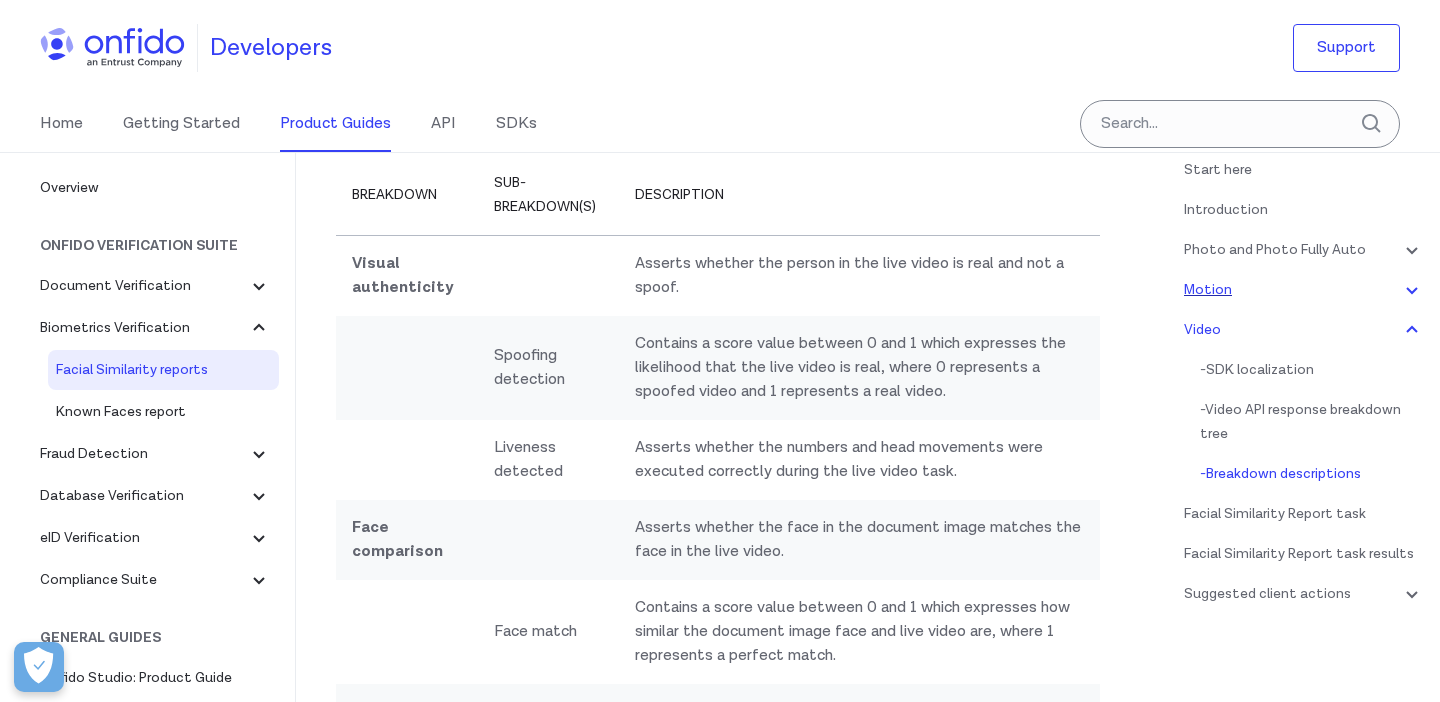 click on "Motion" at bounding box center (1304, 290) 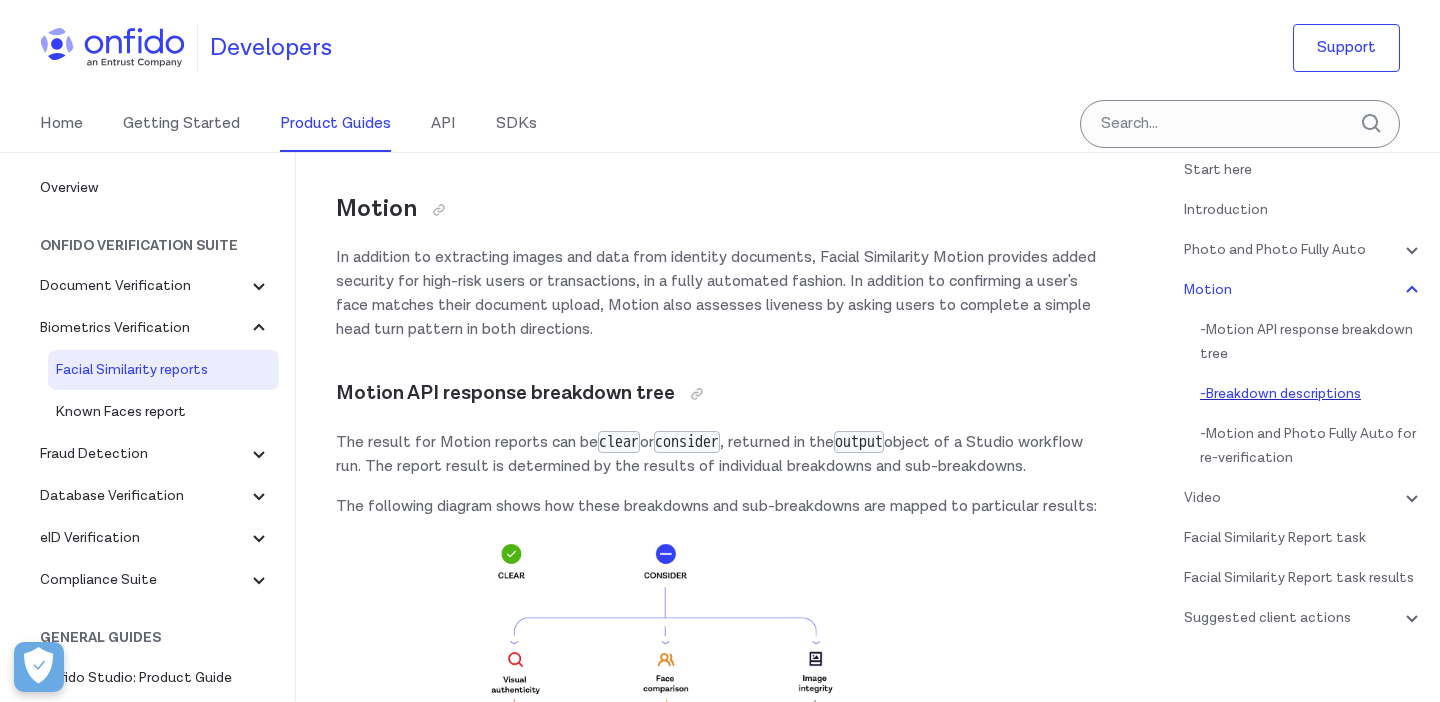 click on "-  Breakdown descriptions" at bounding box center [1312, 394] 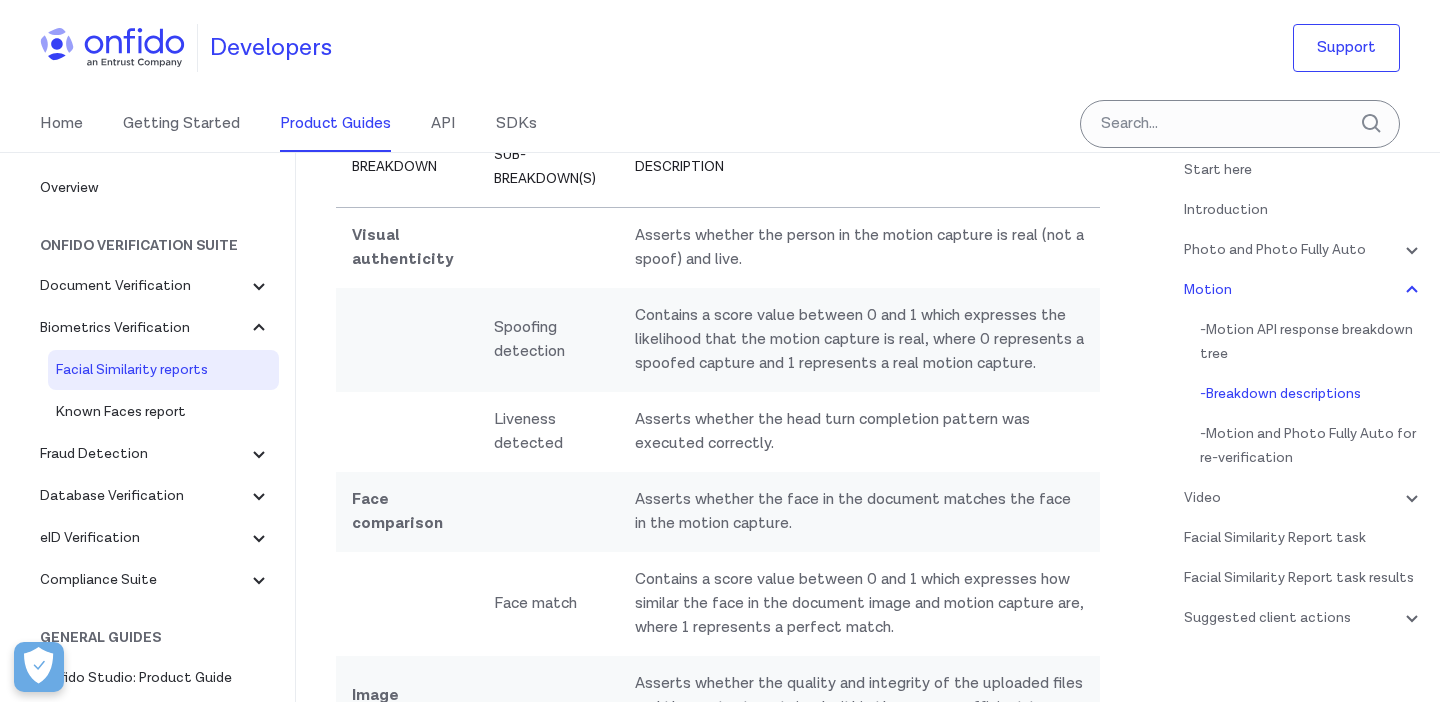 scroll, scrollTop: 3280, scrollLeft: 0, axis: vertical 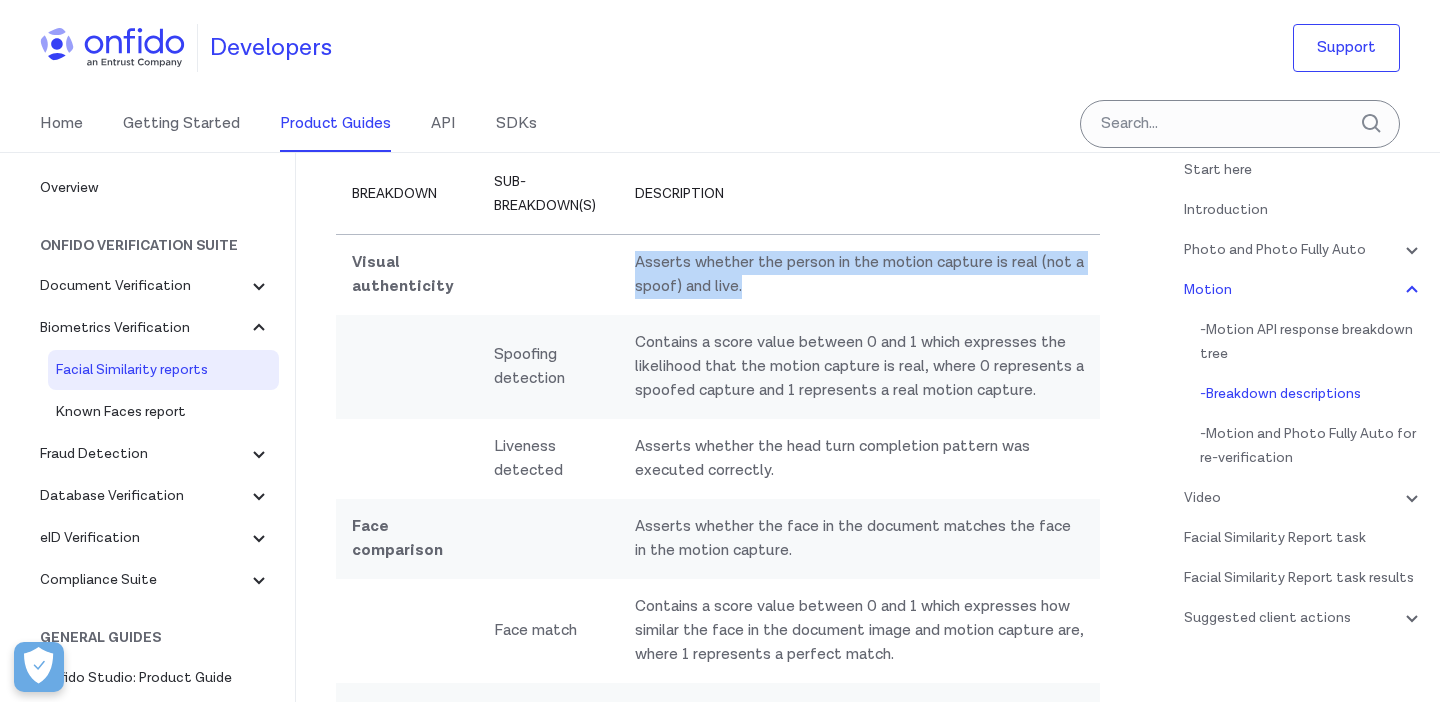 drag, startPoint x: 738, startPoint y: 334, endPoint x: 628, endPoint y: 317, distance: 111.305885 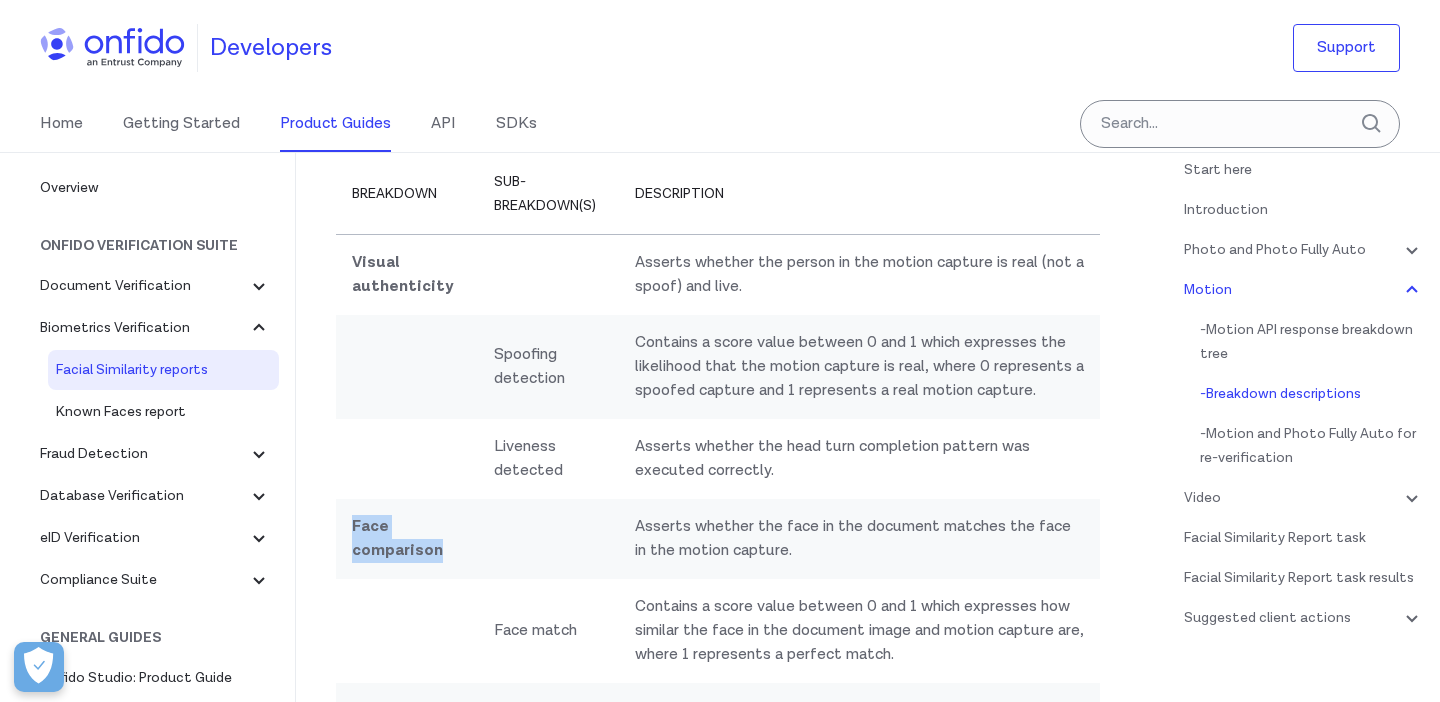 drag, startPoint x: 440, startPoint y: 597, endPoint x: 343, endPoint y: 574, distance: 99.68952 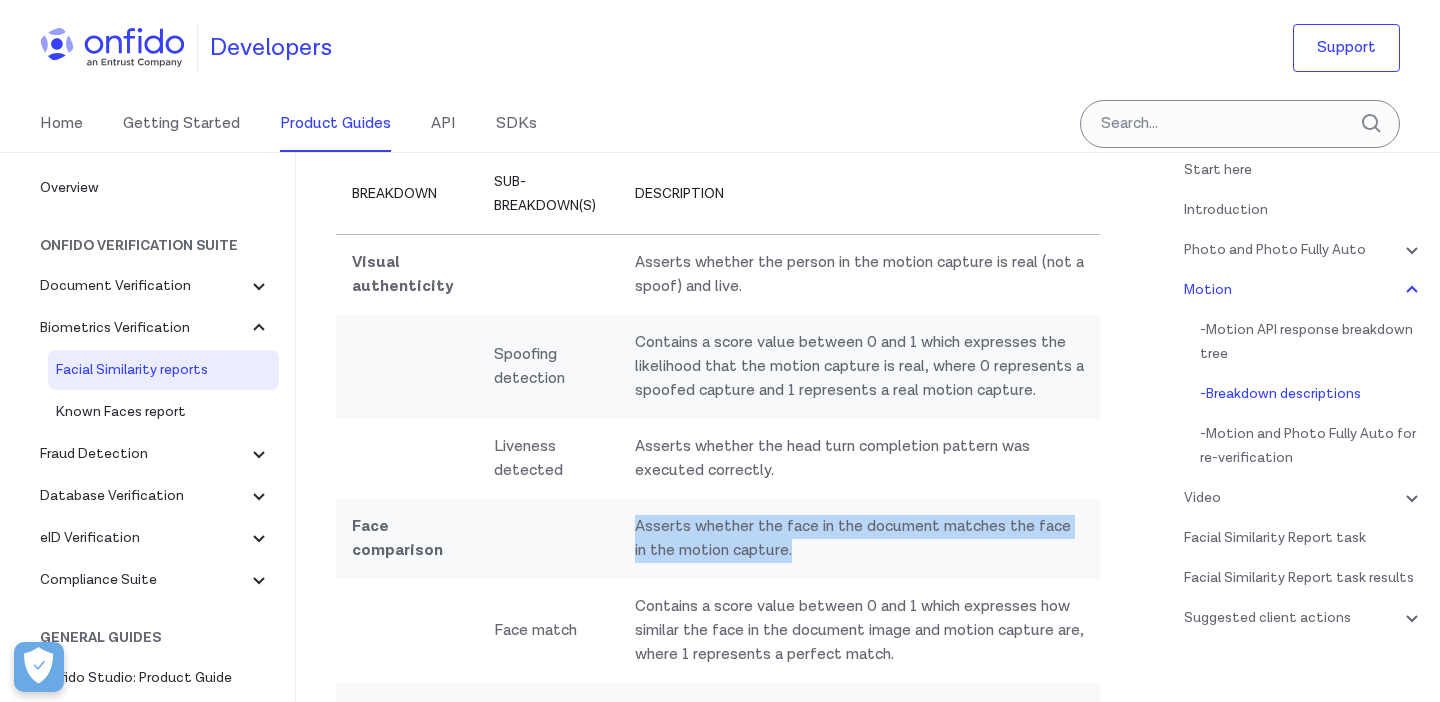 drag, startPoint x: 785, startPoint y: 601, endPoint x: 617, endPoint y: 571, distance: 170.65755 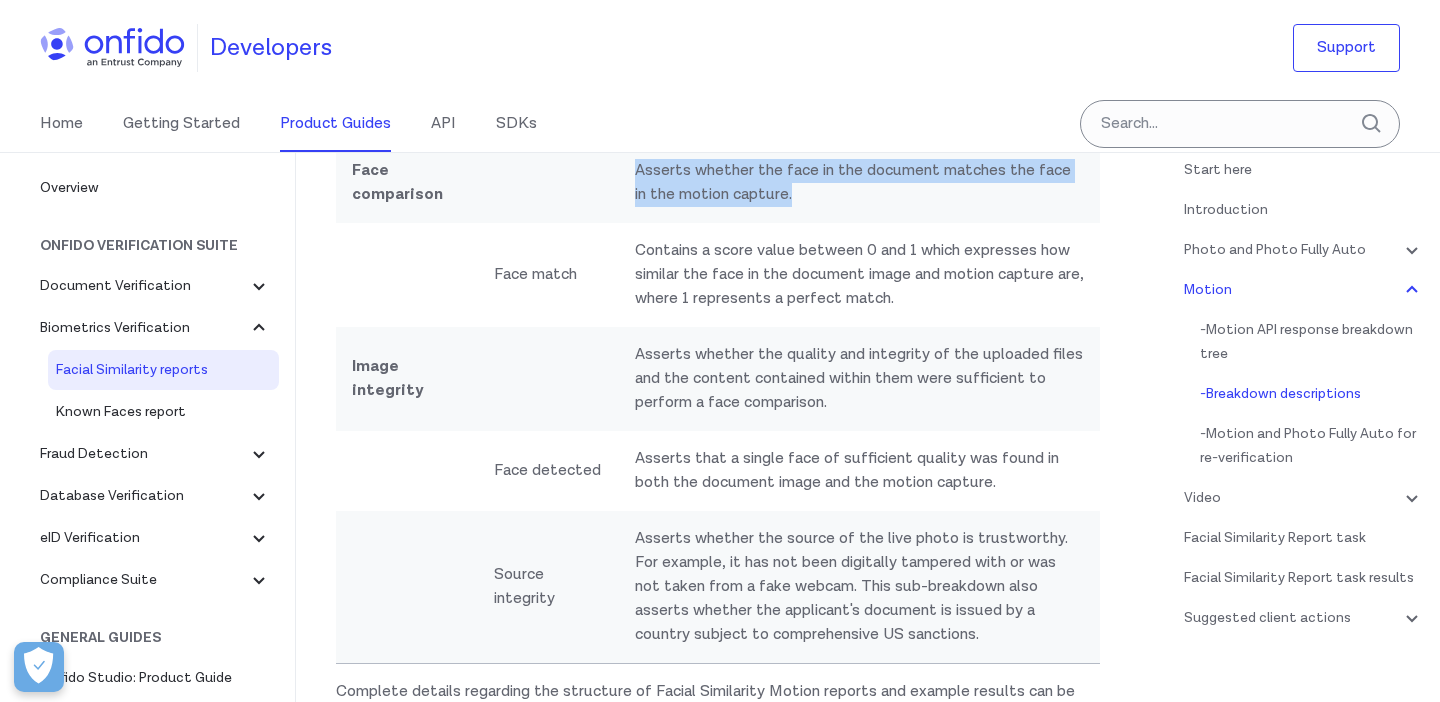 scroll, scrollTop: 3800, scrollLeft: 0, axis: vertical 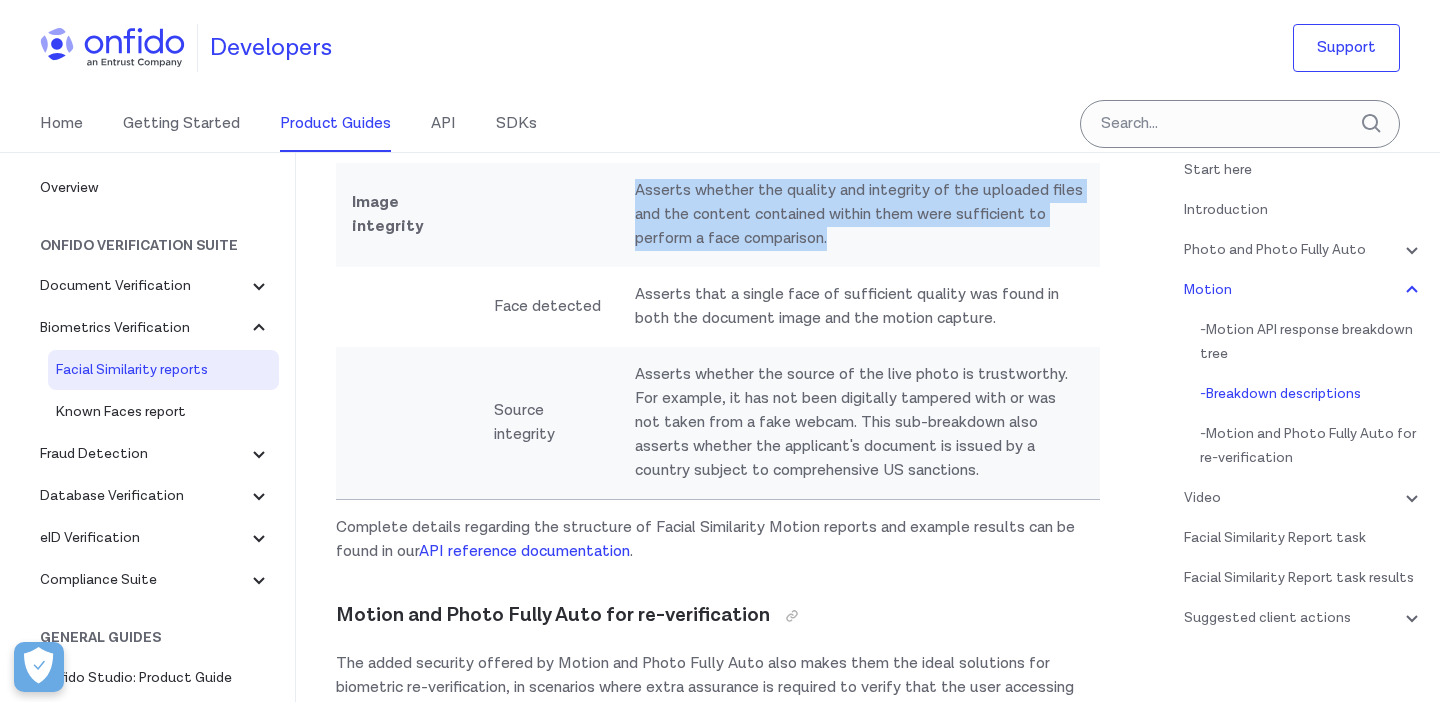 drag, startPoint x: 826, startPoint y: 284, endPoint x: 621, endPoint y: 246, distance: 208.4922 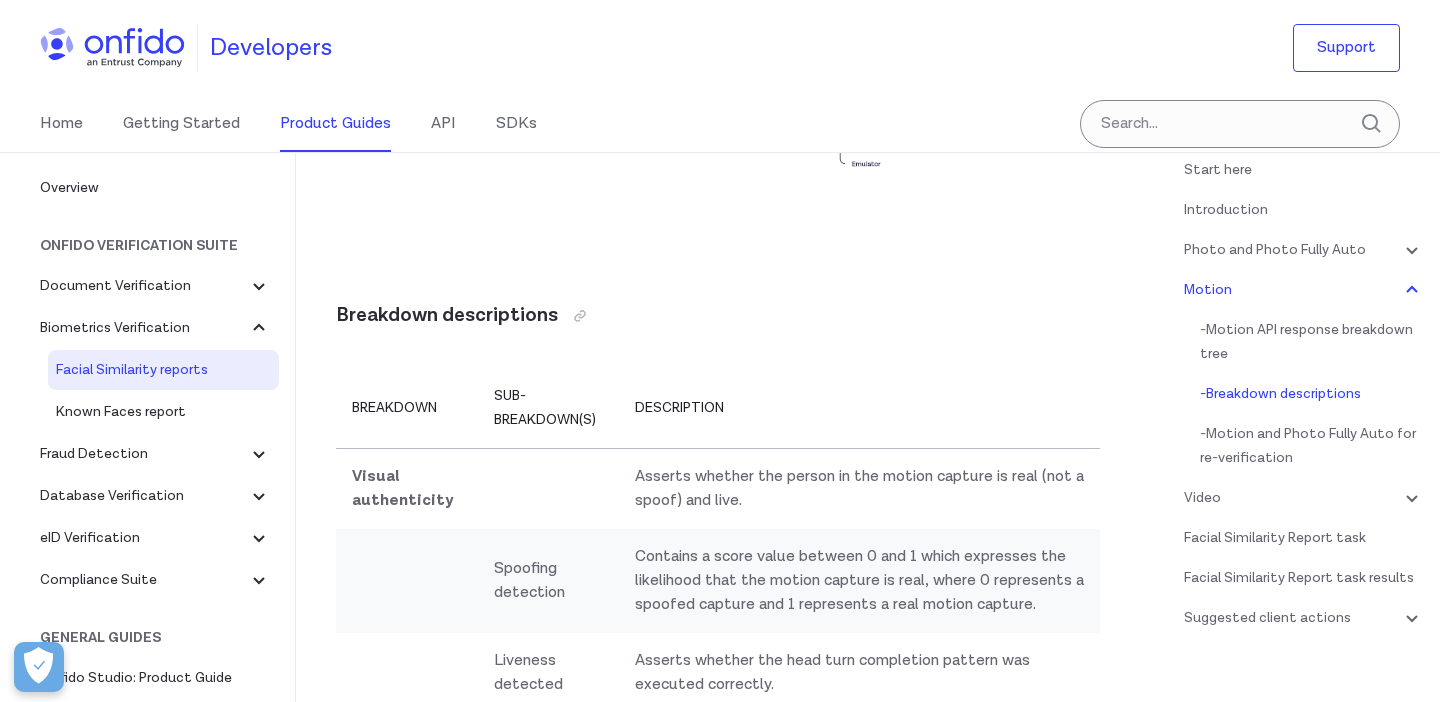 scroll, scrollTop: 2948, scrollLeft: 0, axis: vertical 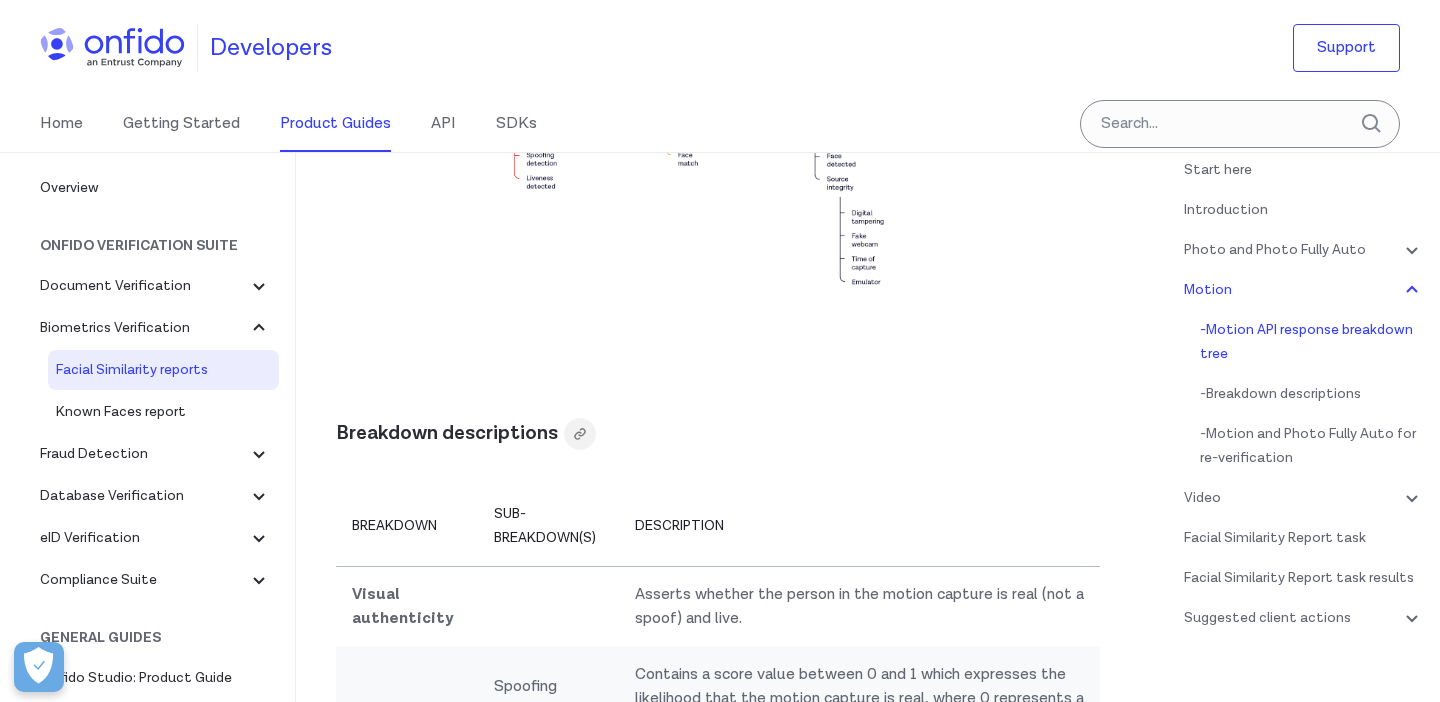 click at bounding box center (580, 434) 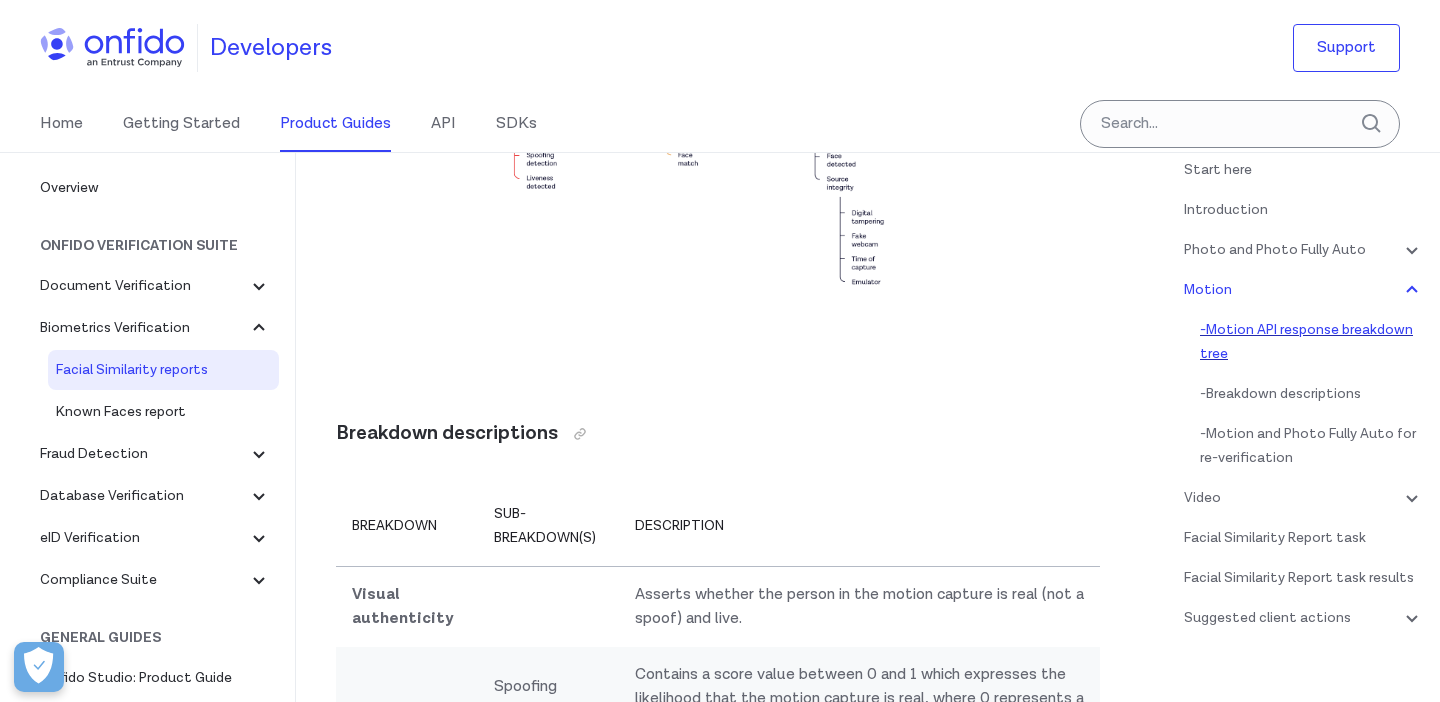 click on "-  Motion API response breakdown tree" at bounding box center [1312, 342] 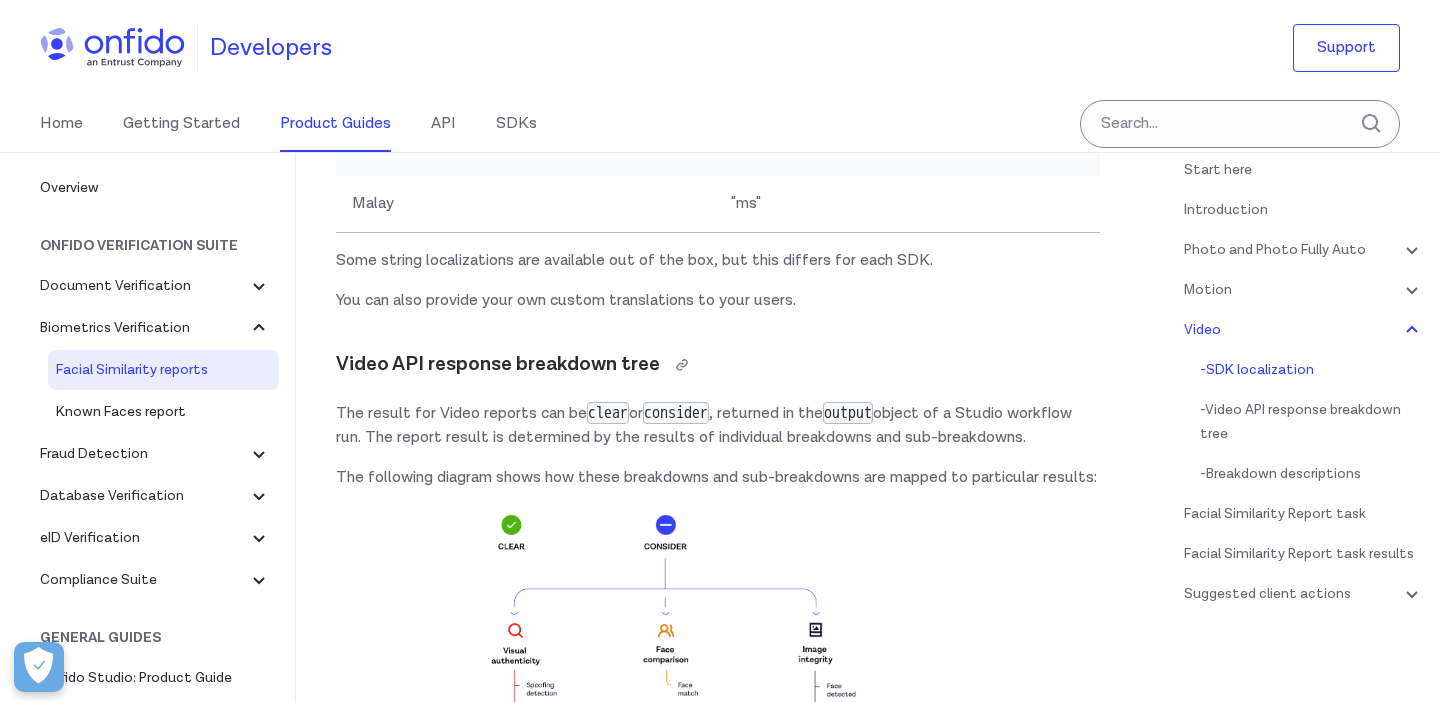 scroll, scrollTop: 6107, scrollLeft: 0, axis: vertical 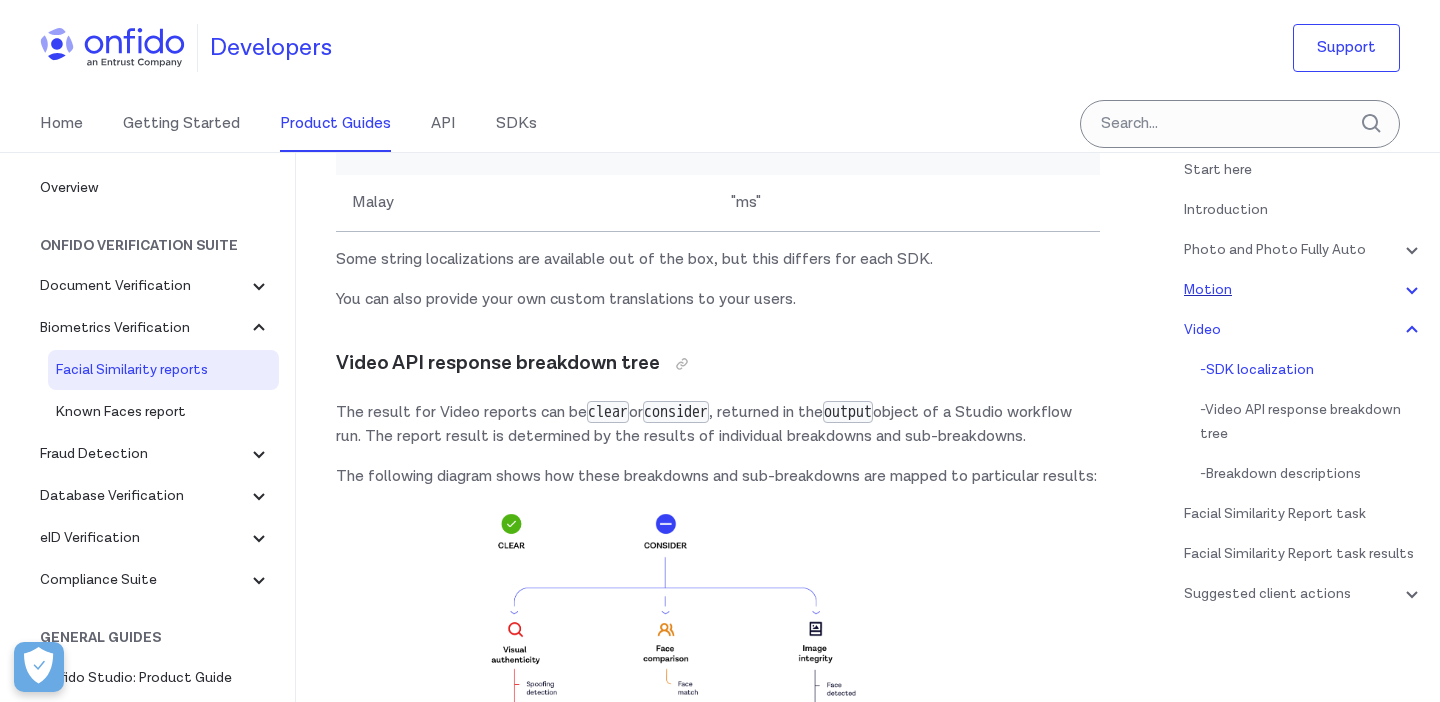 click on "Motion" at bounding box center (1304, 290) 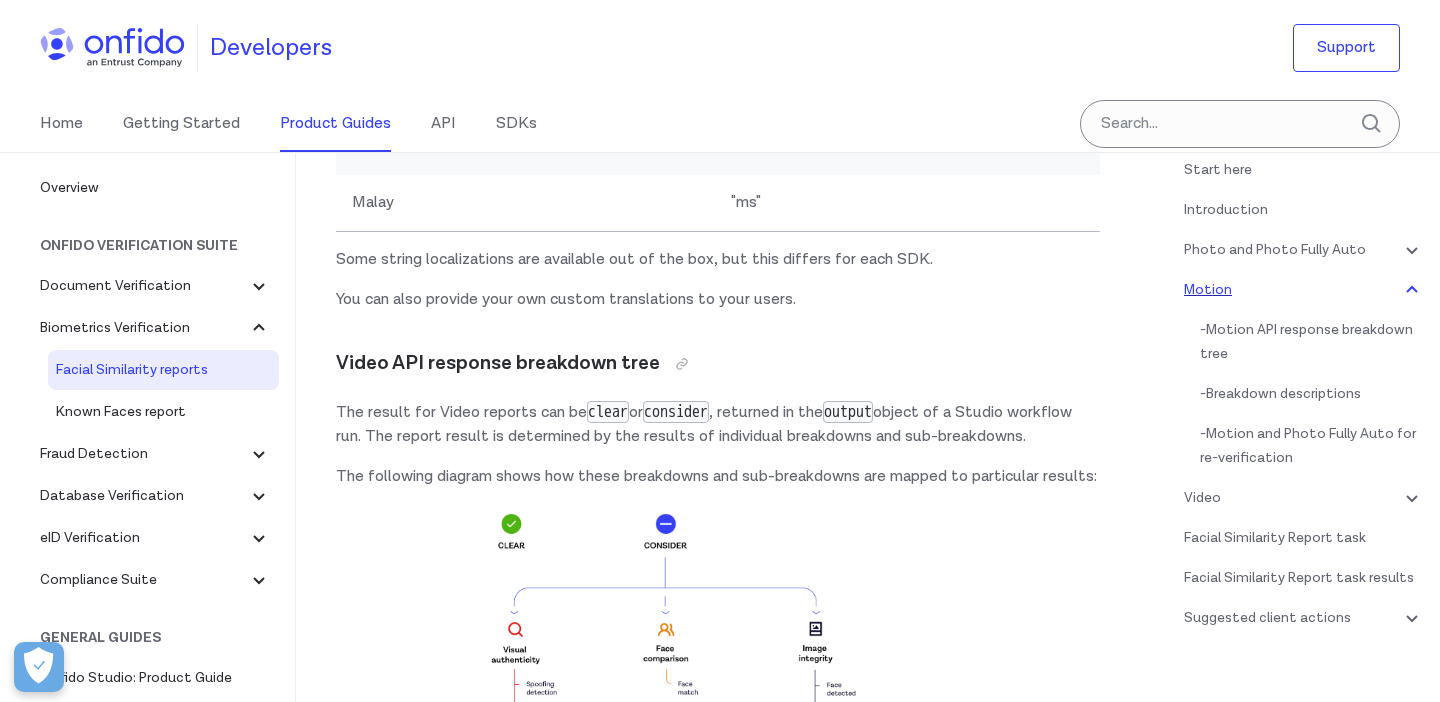 scroll, scrollTop: 2389, scrollLeft: 0, axis: vertical 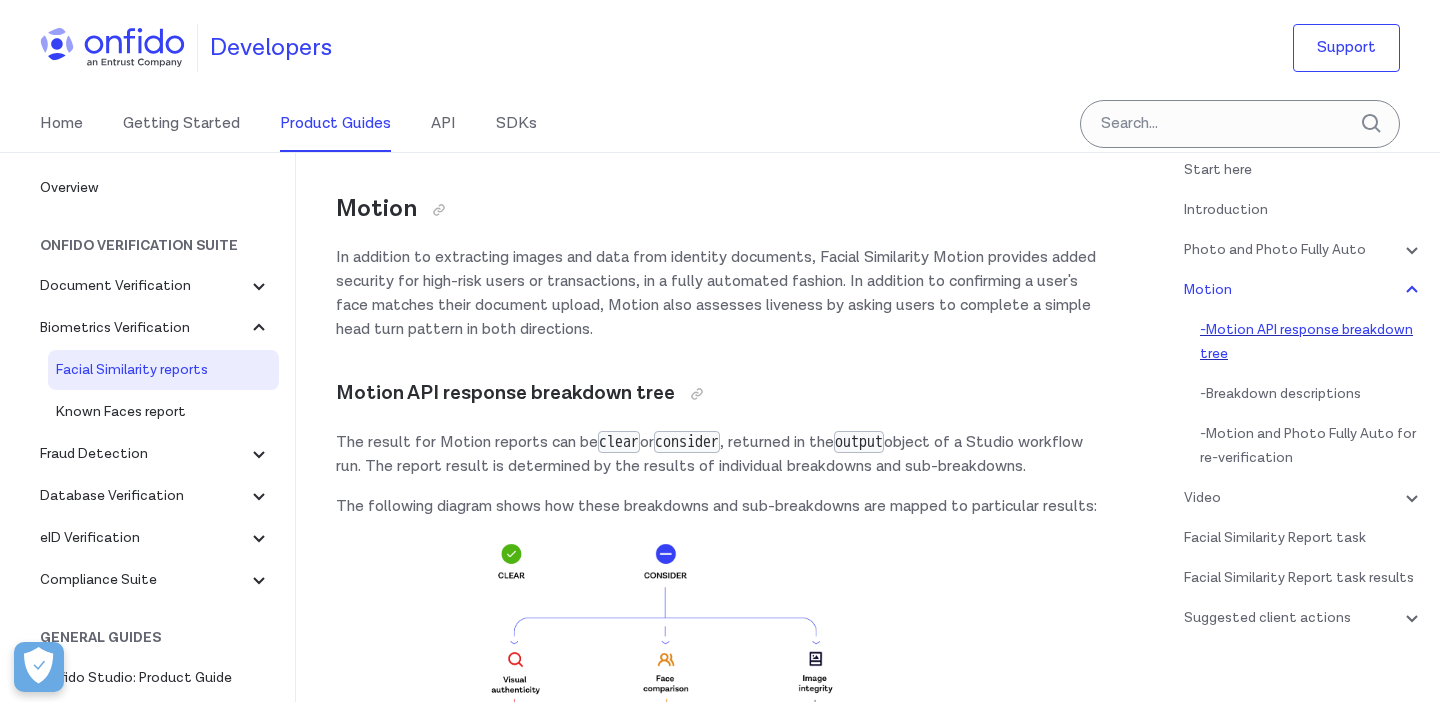 click on "-  Motion API response breakdown tree" at bounding box center [1312, 342] 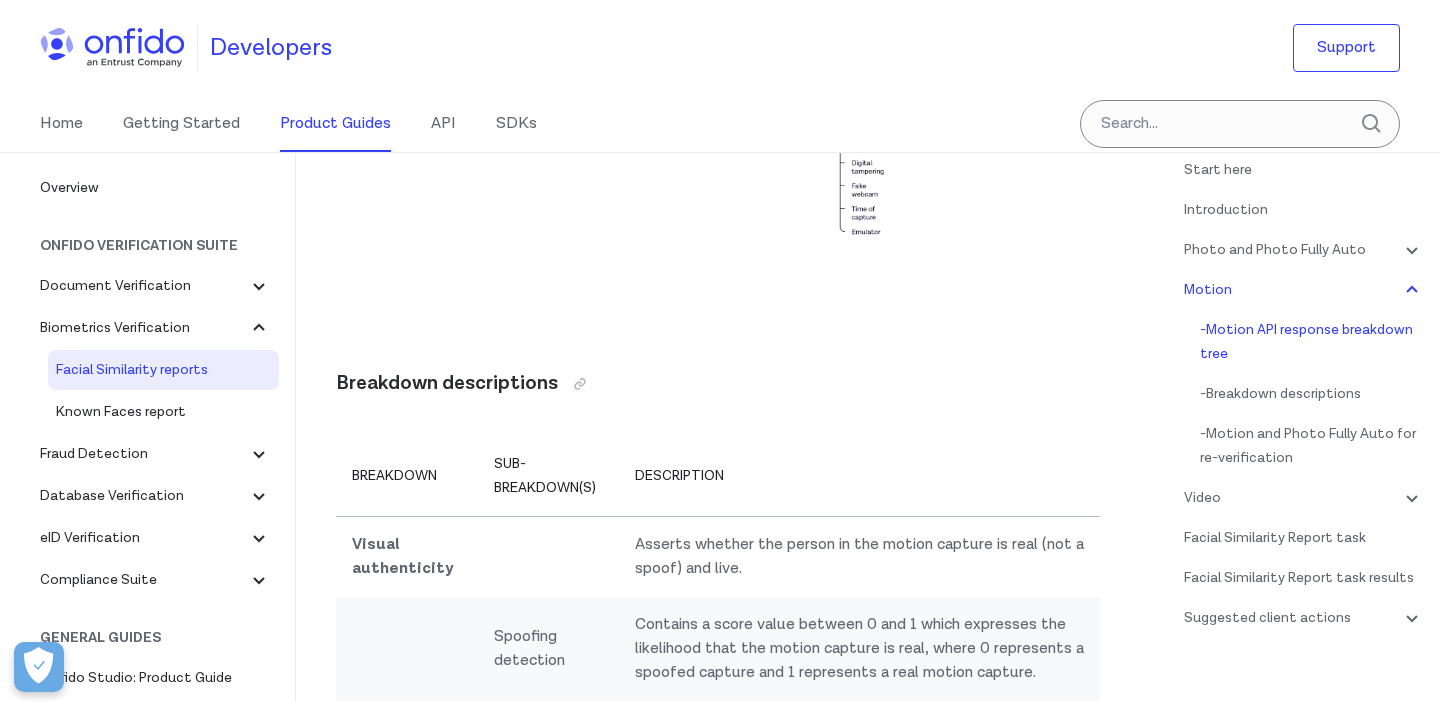 scroll, scrollTop: 3059, scrollLeft: 0, axis: vertical 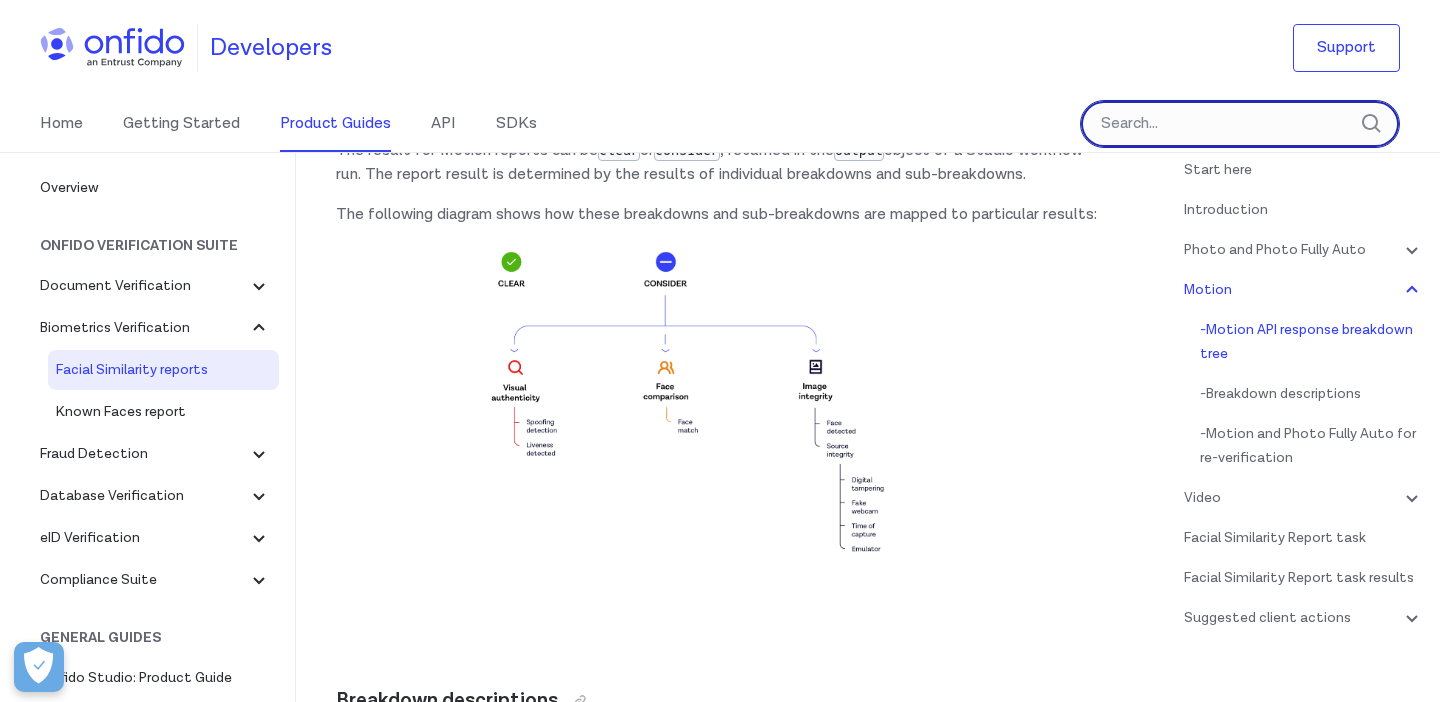 click at bounding box center (1240, 124) 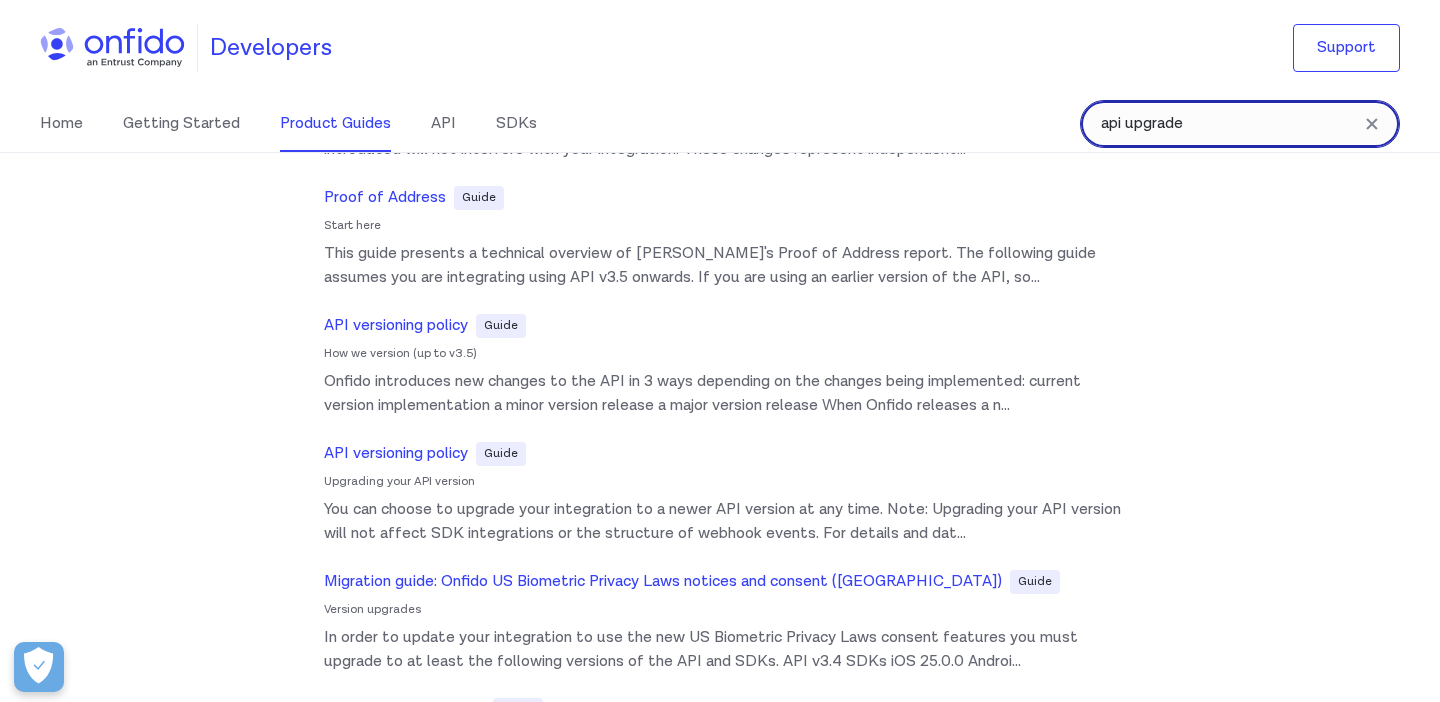 scroll, scrollTop: 423, scrollLeft: 0, axis: vertical 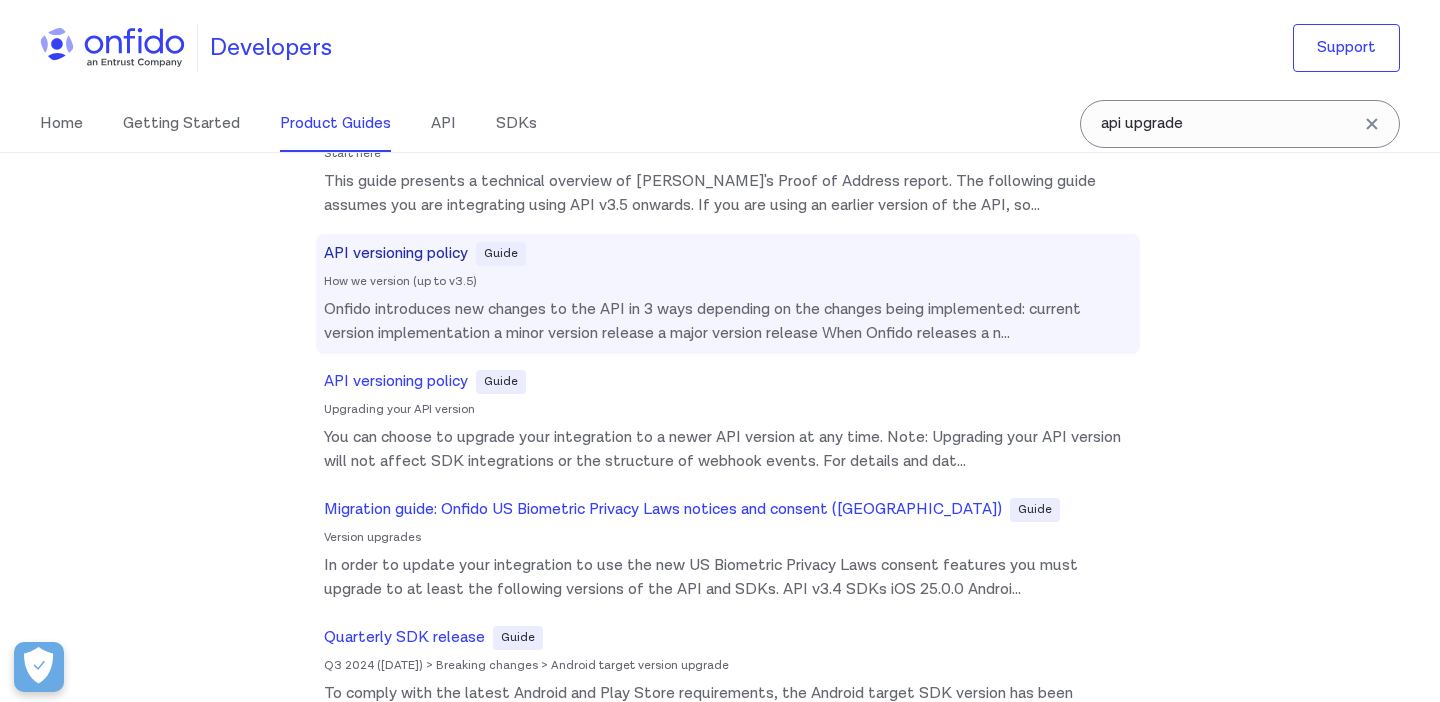 click on "API versioning policy Guide How we version (up to v3.5) Onfido introduces new changes to the API in 3 ways depending on the changes being implemented:
current version implementation
a minor version release
a major version release
When Onfido releases a n ..." at bounding box center [728, 294] 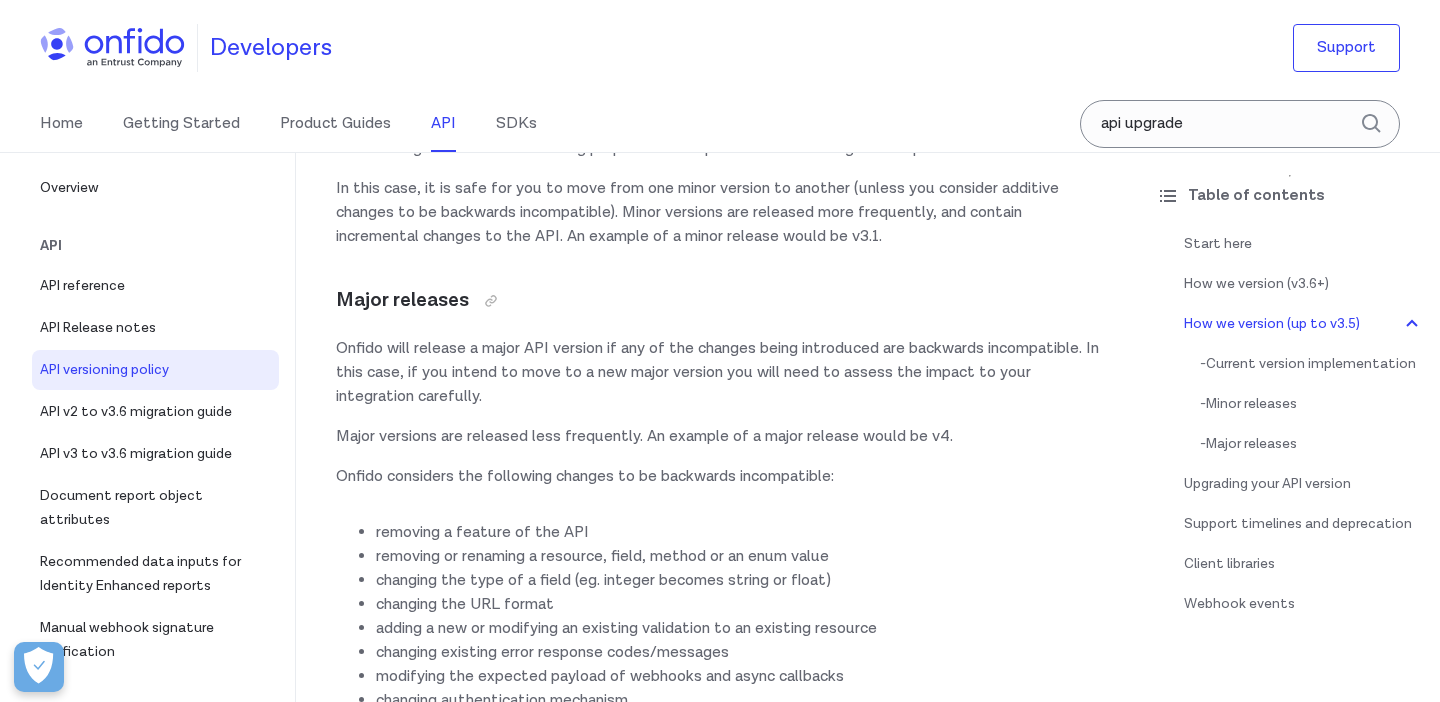 scroll, scrollTop: 1589, scrollLeft: 0, axis: vertical 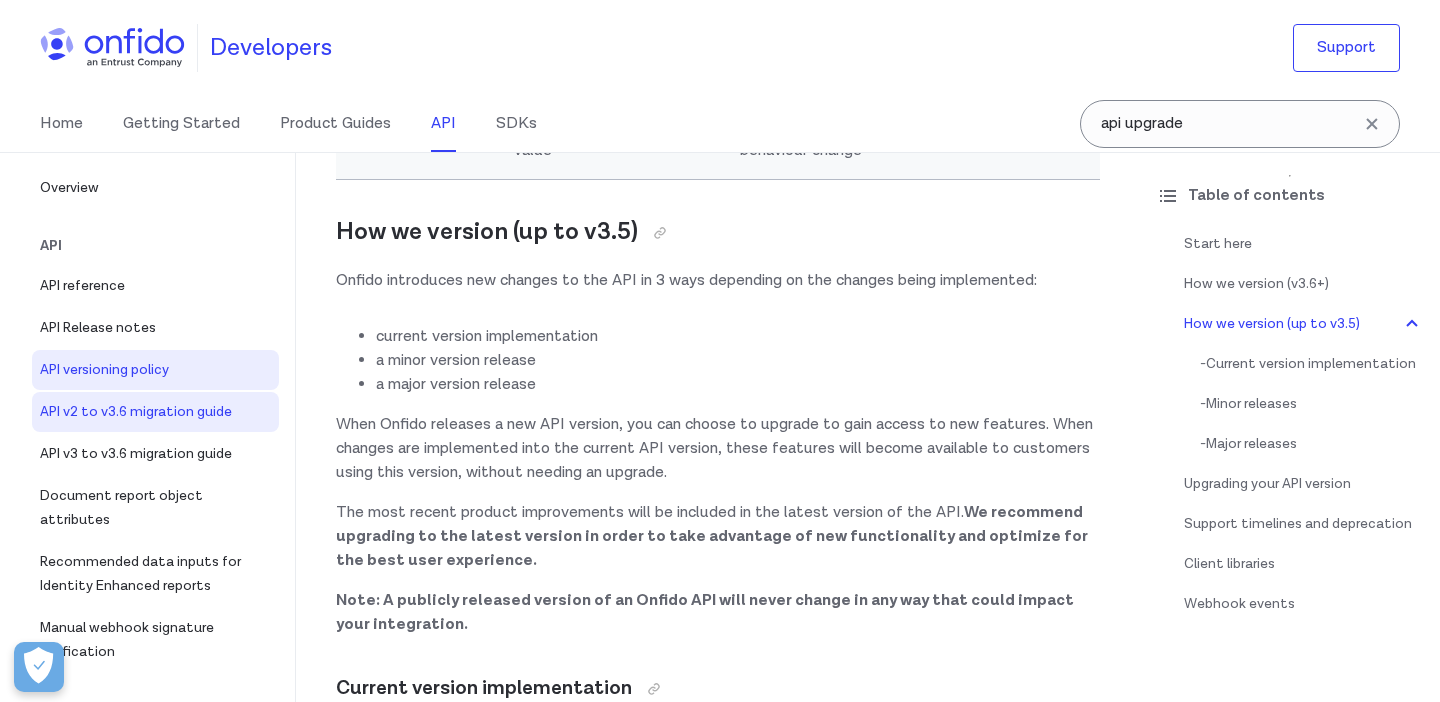 click on "API v2 to v3.6 migration guide" at bounding box center (155, 412) 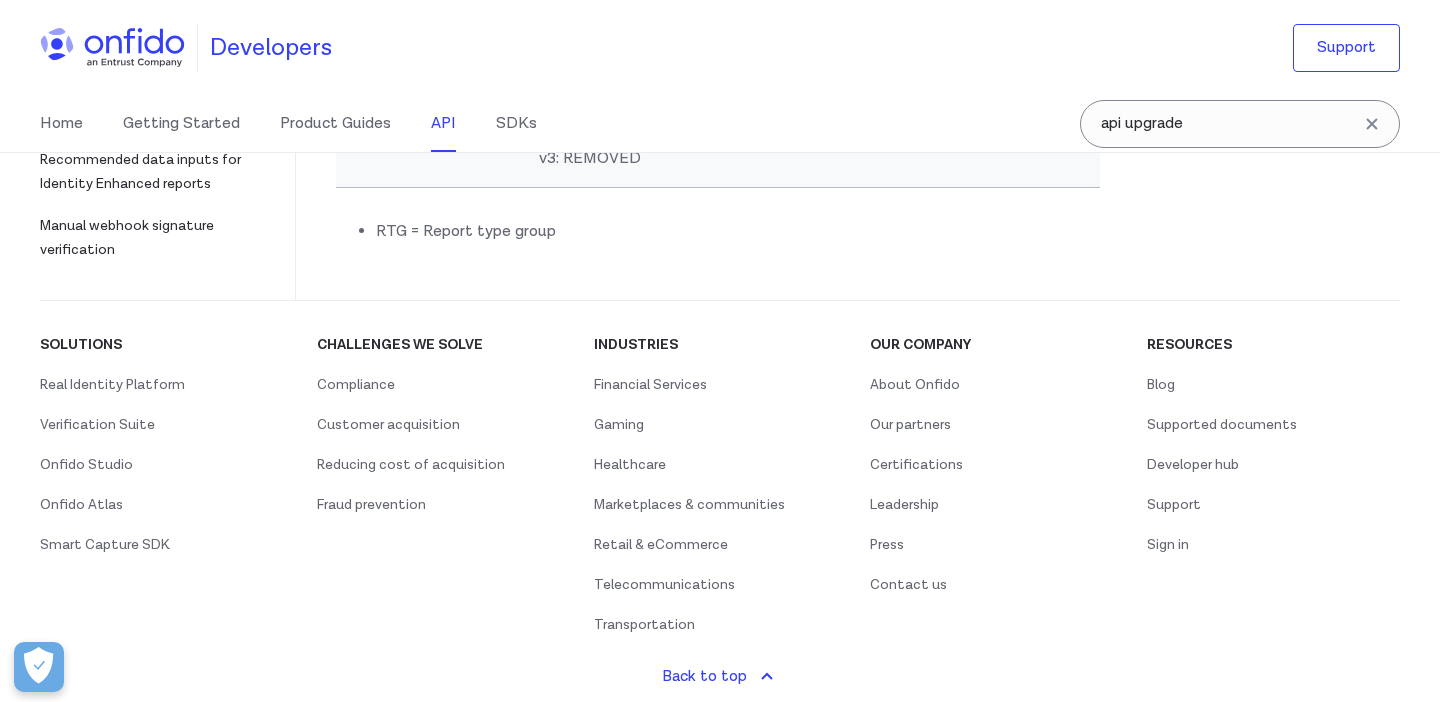 scroll, scrollTop: 11306, scrollLeft: 0, axis: vertical 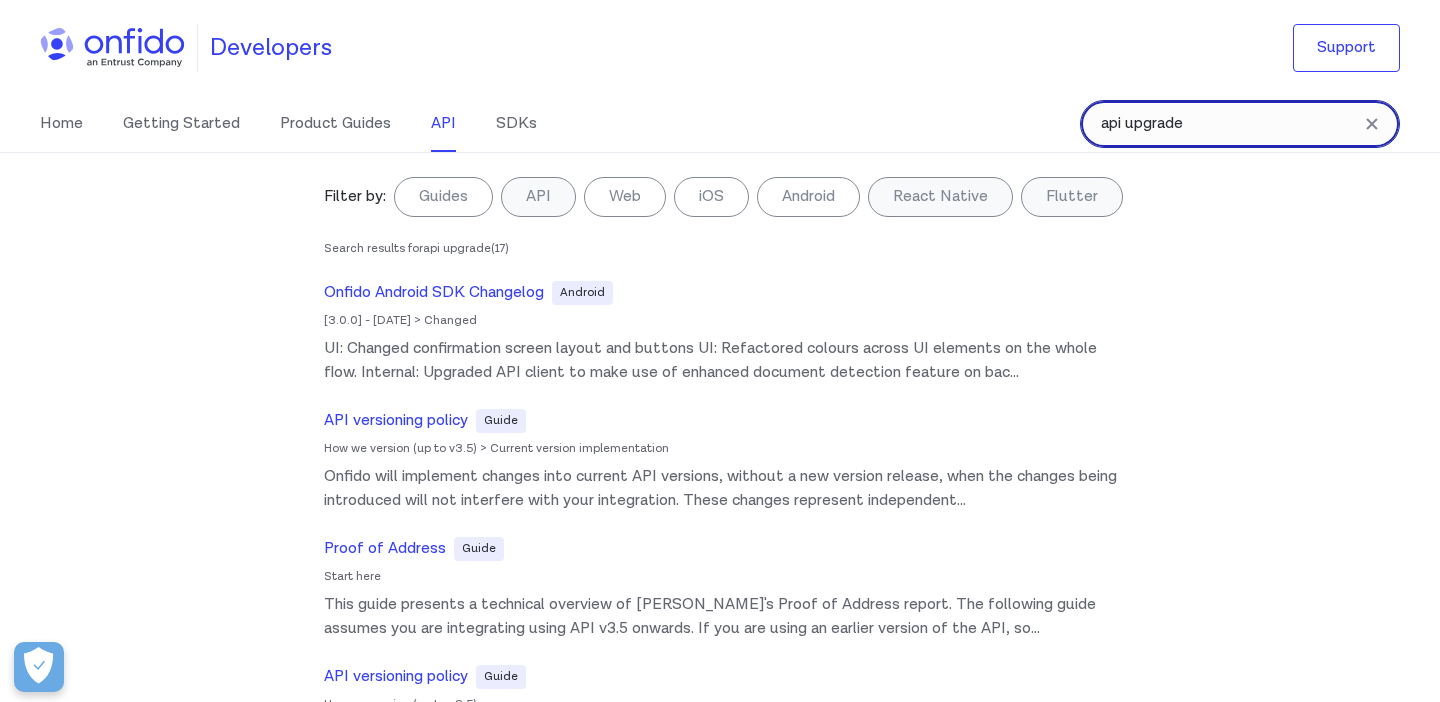 drag, startPoint x: 1203, startPoint y: 127, endPoint x: 1027, endPoint y: 120, distance: 176.13914 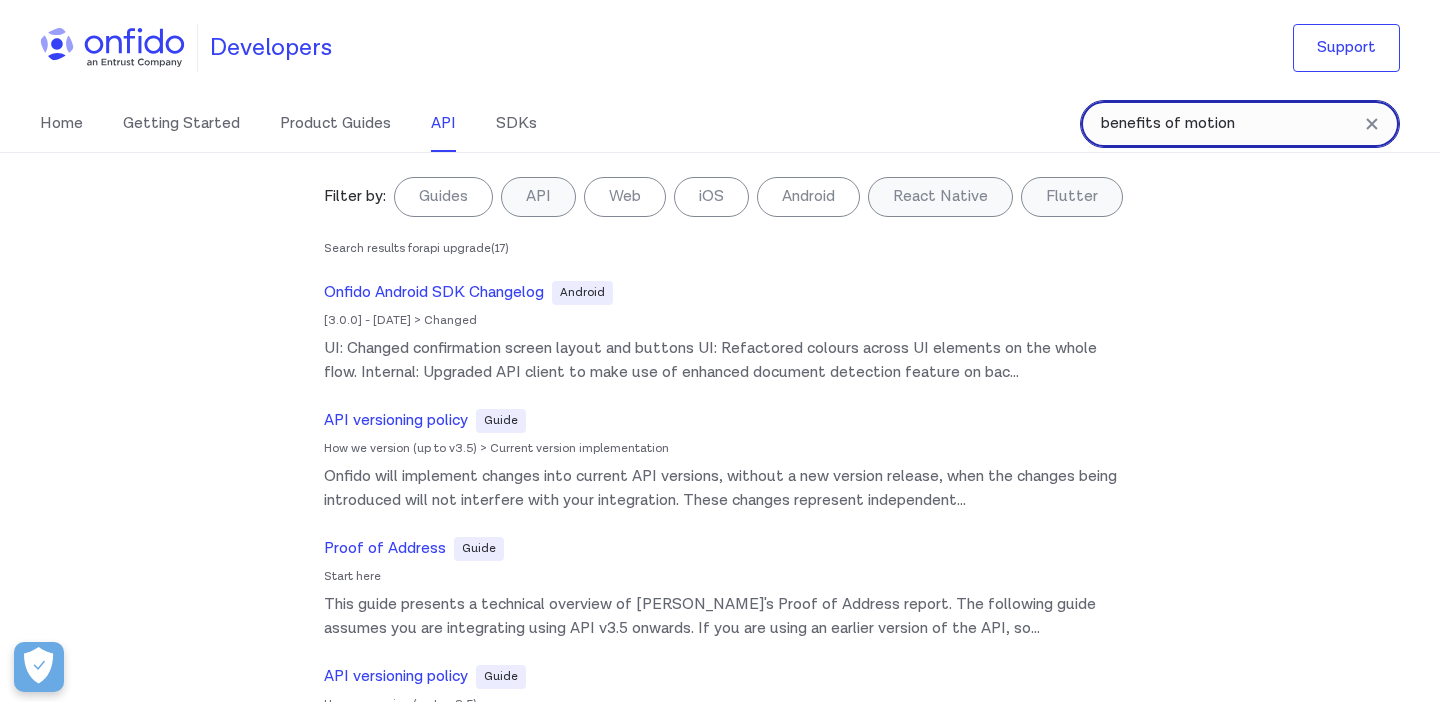 type on "benefits of motion" 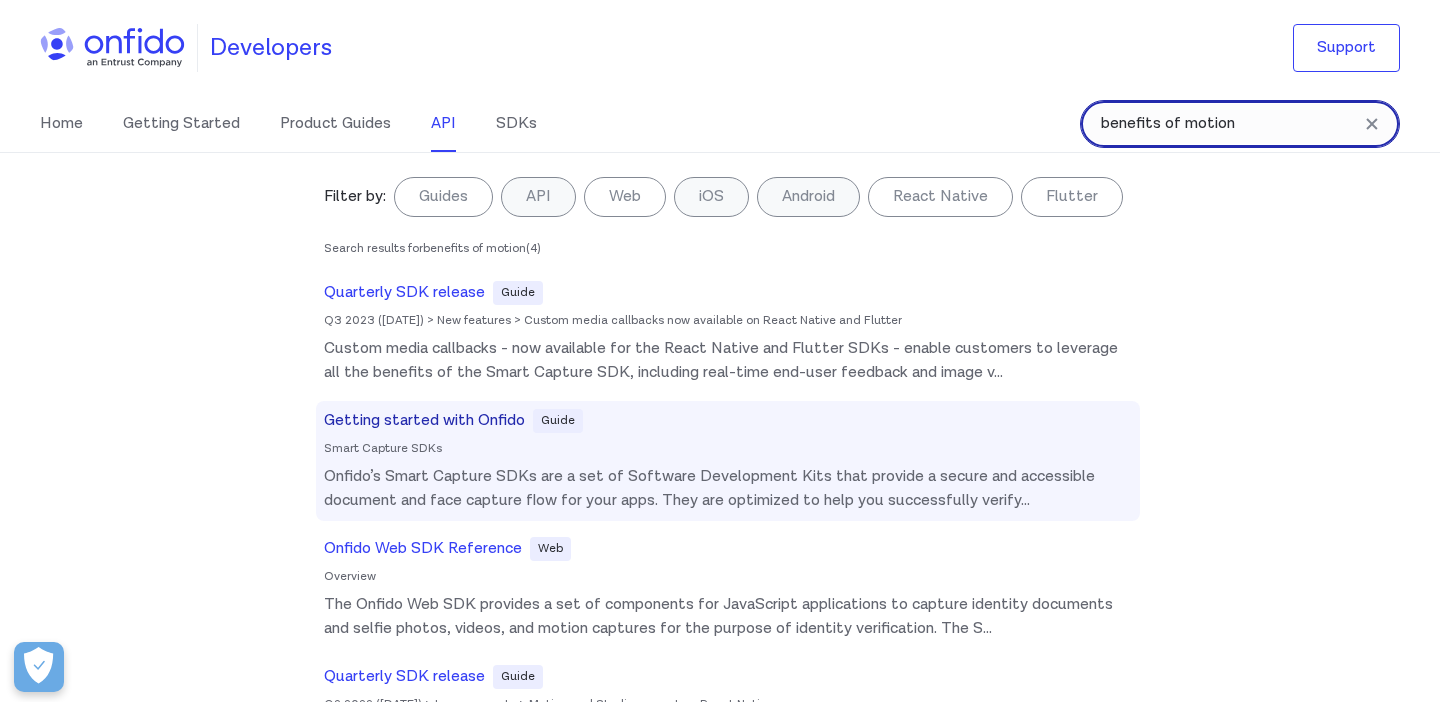 scroll, scrollTop: 91, scrollLeft: 0, axis: vertical 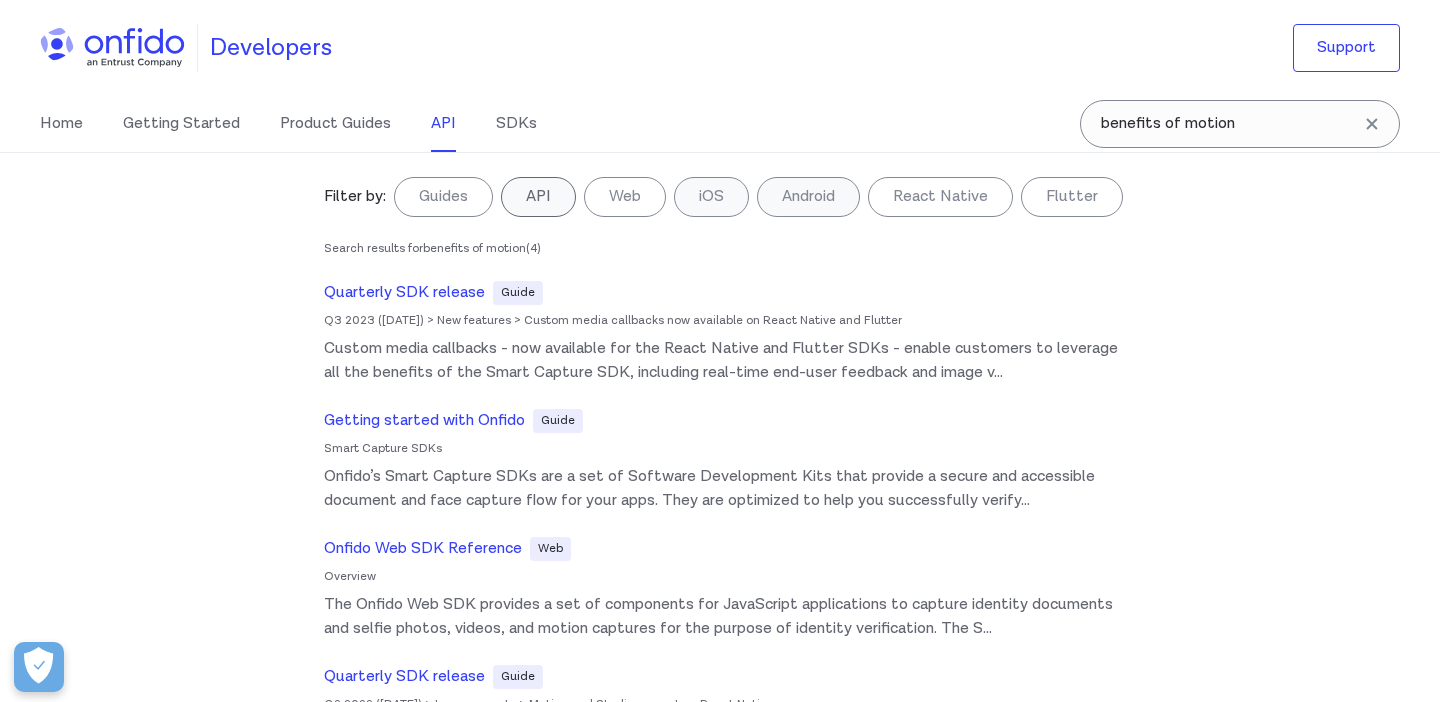 click on "API" at bounding box center (538, 197) 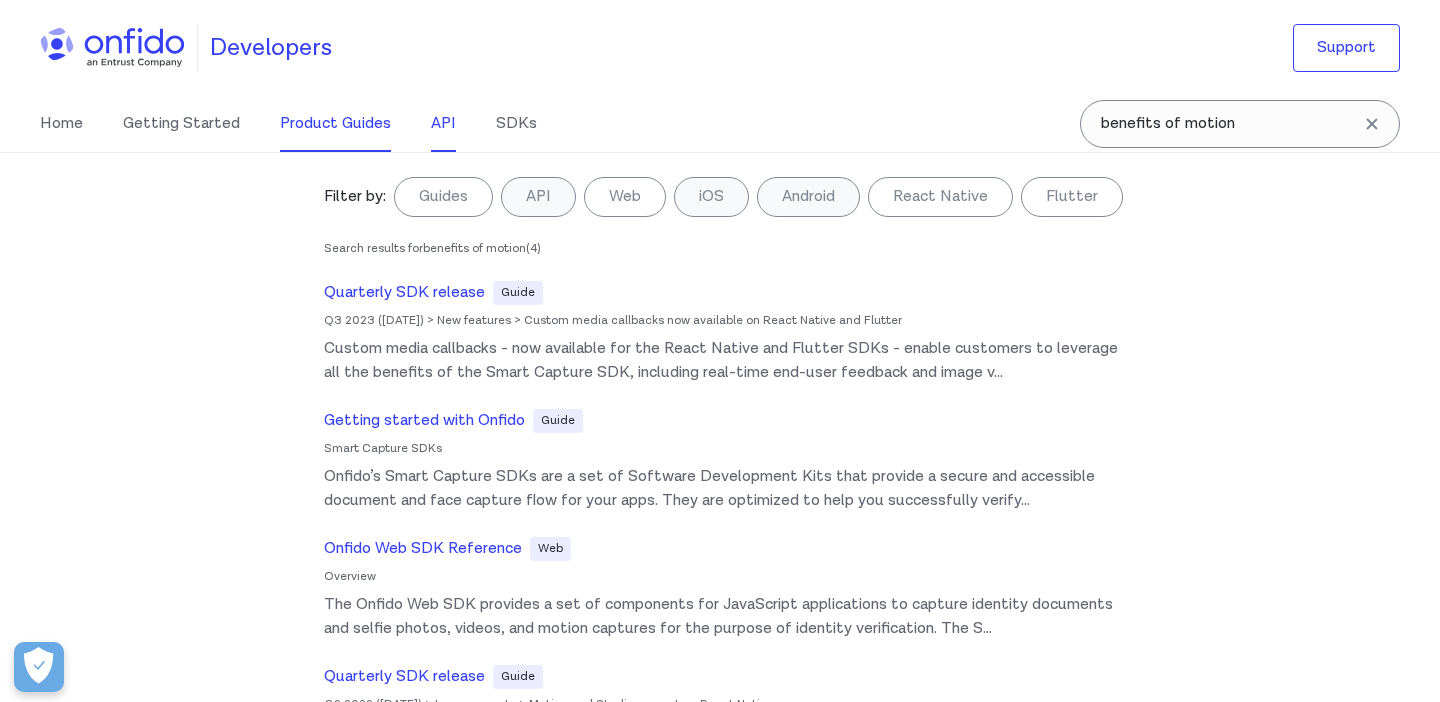 click on "Product Guides" at bounding box center (335, 124) 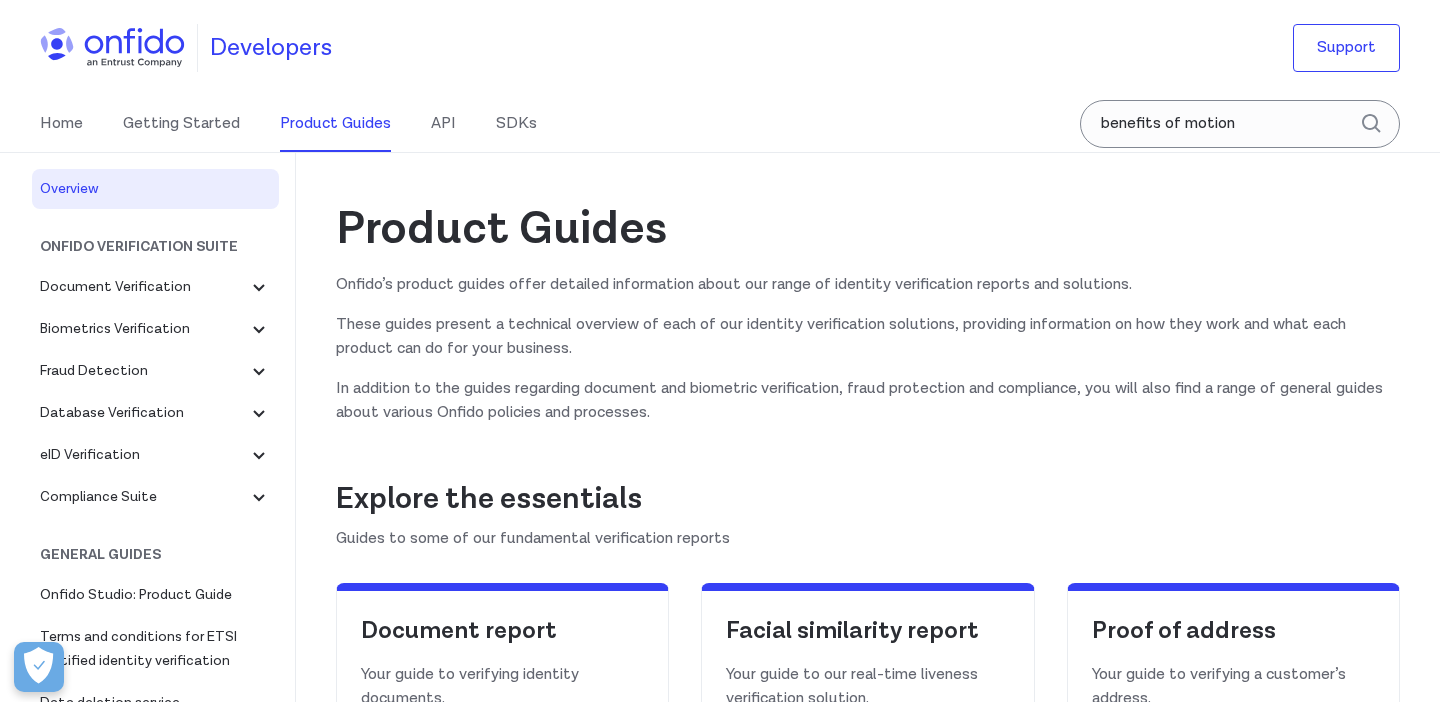 scroll, scrollTop: 0, scrollLeft: 0, axis: both 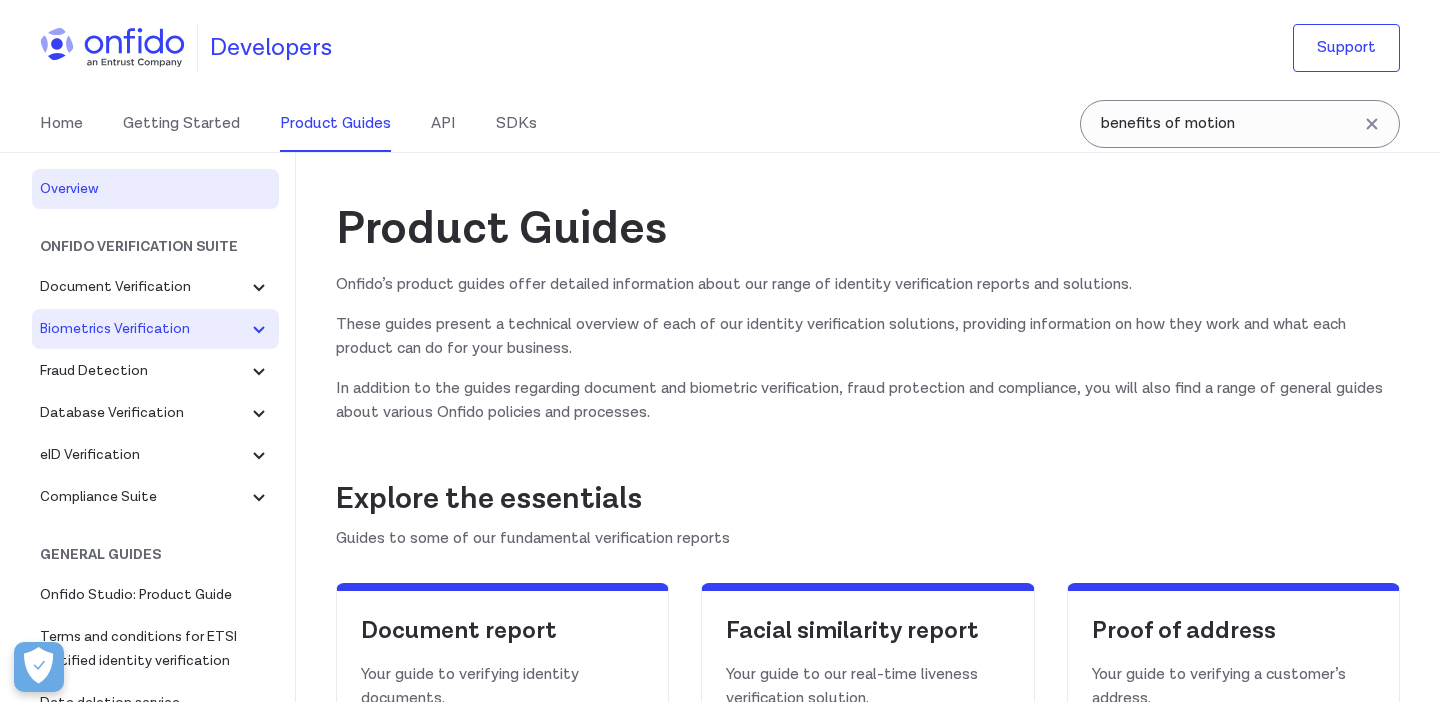 click on "Biometrics Verification" at bounding box center (143, 329) 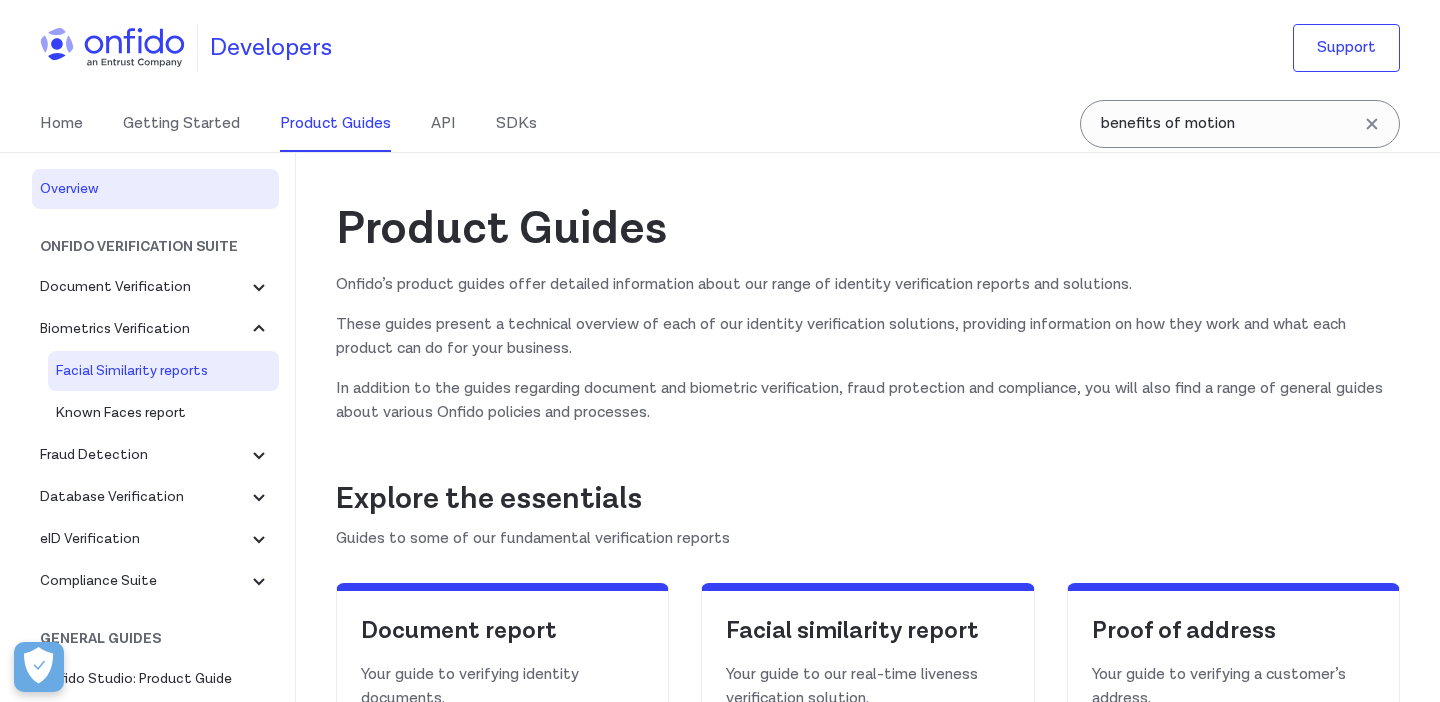 click on "Facial Similarity reports" at bounding box center (163, 371) 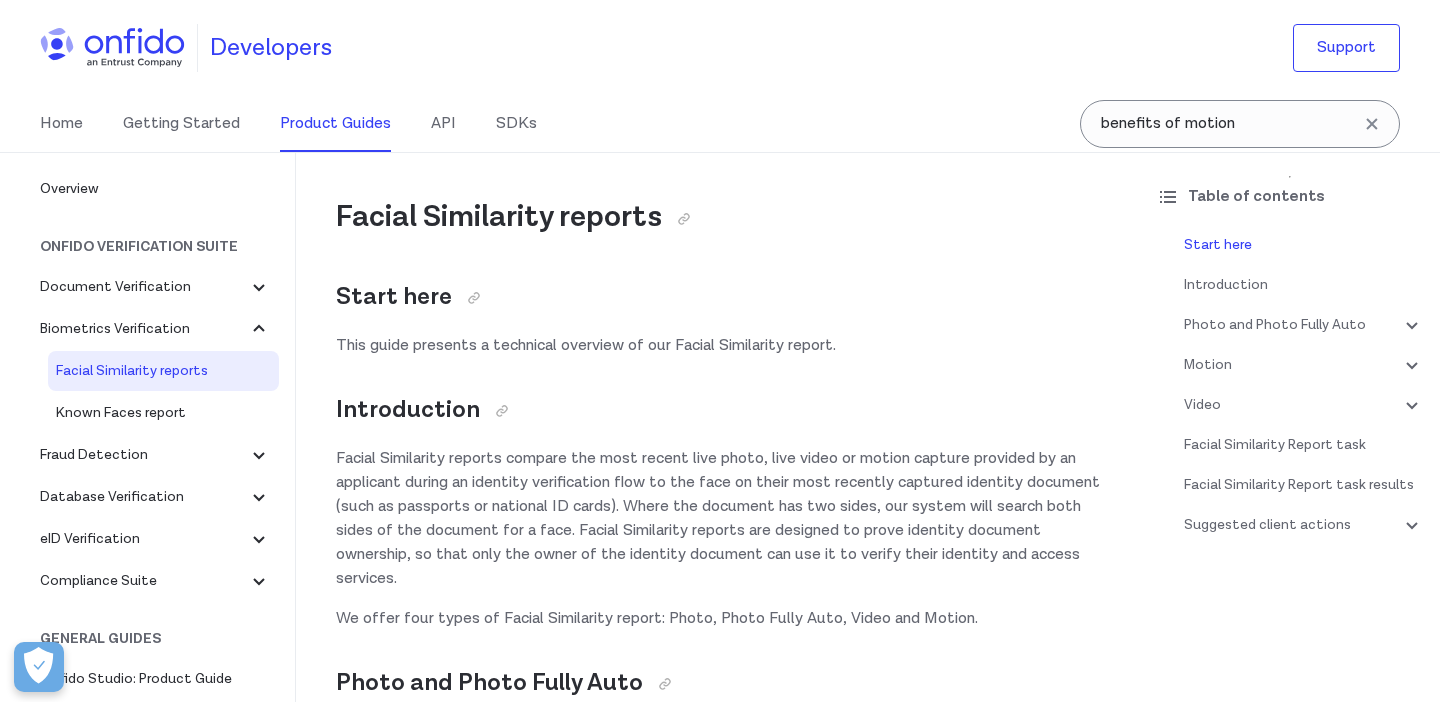 scroll, scrollTop: 90, scrollLeft: 0, axis: vertical 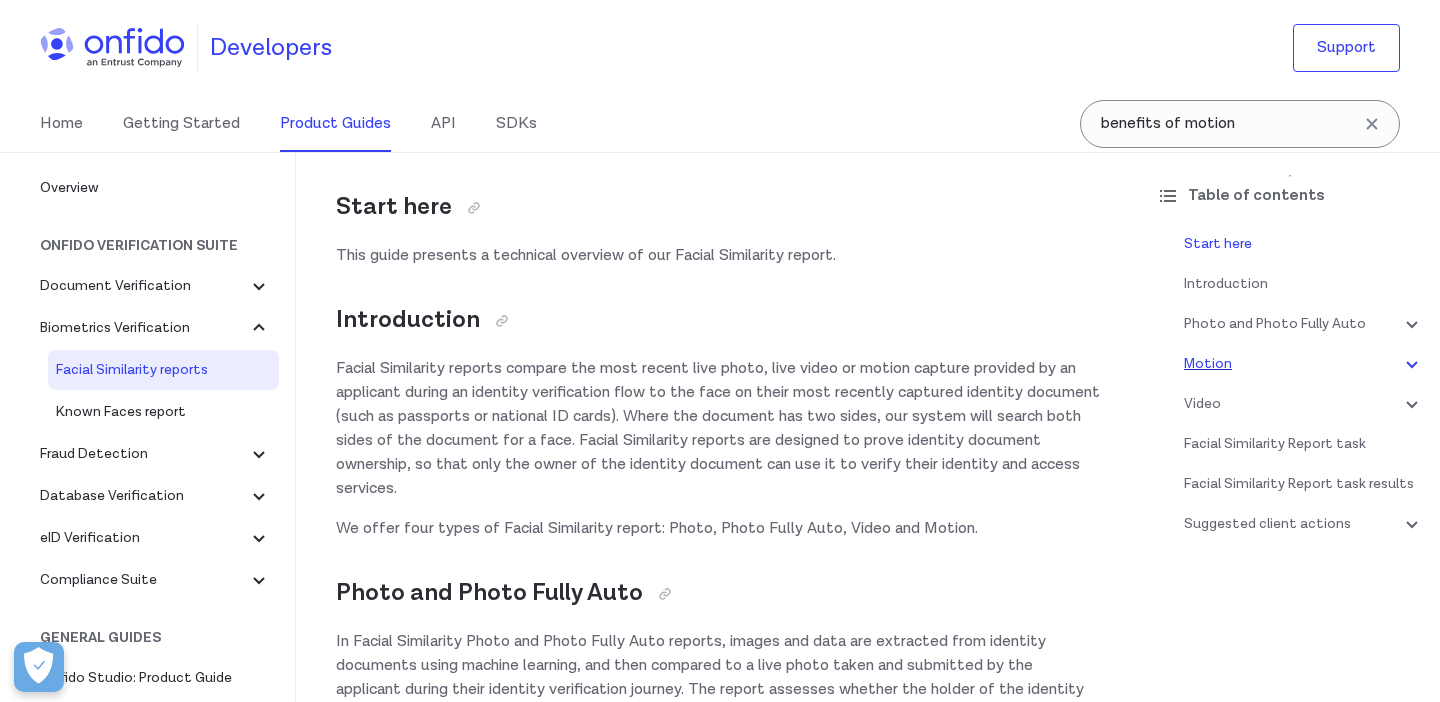 click on "Motion" at bounding box center [1304, 364] 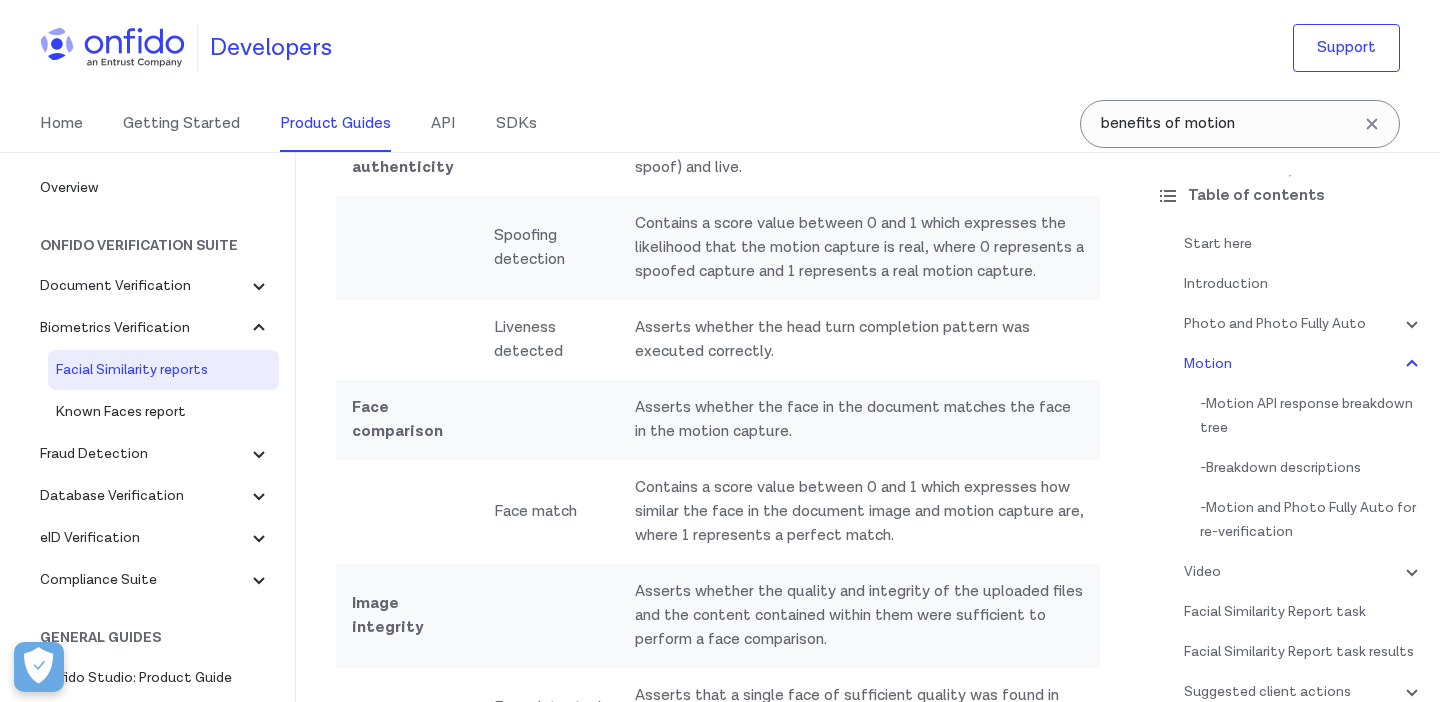 scroll, scrollTop: 3667, scrollLeft: 0, axis: vertical 